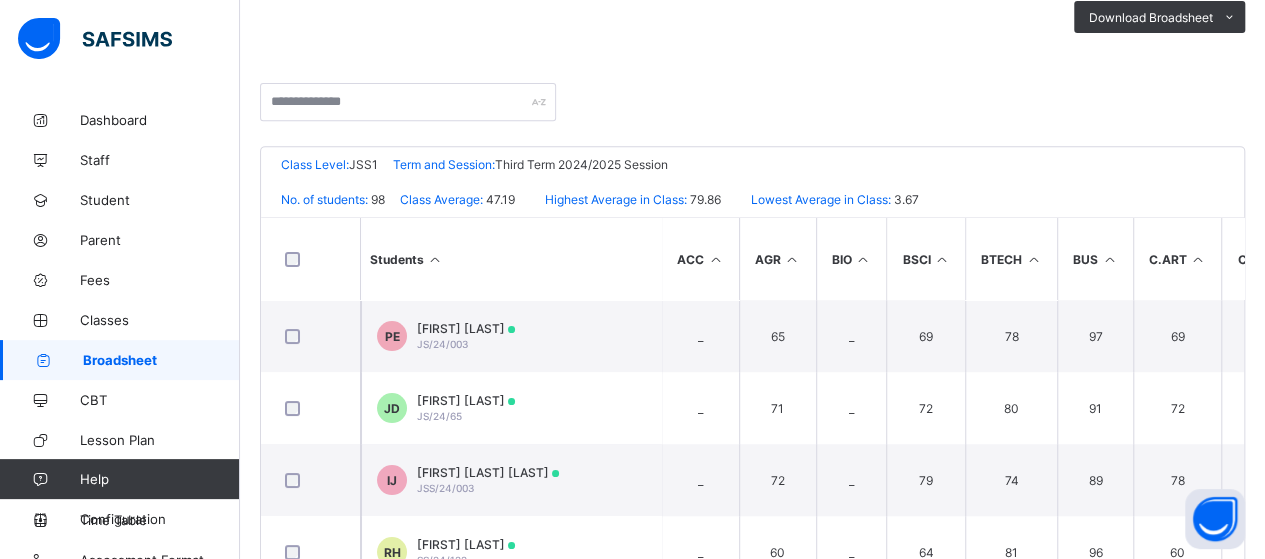scroll, scrollTop: 400, scrollLeft: 0, axis: vertical 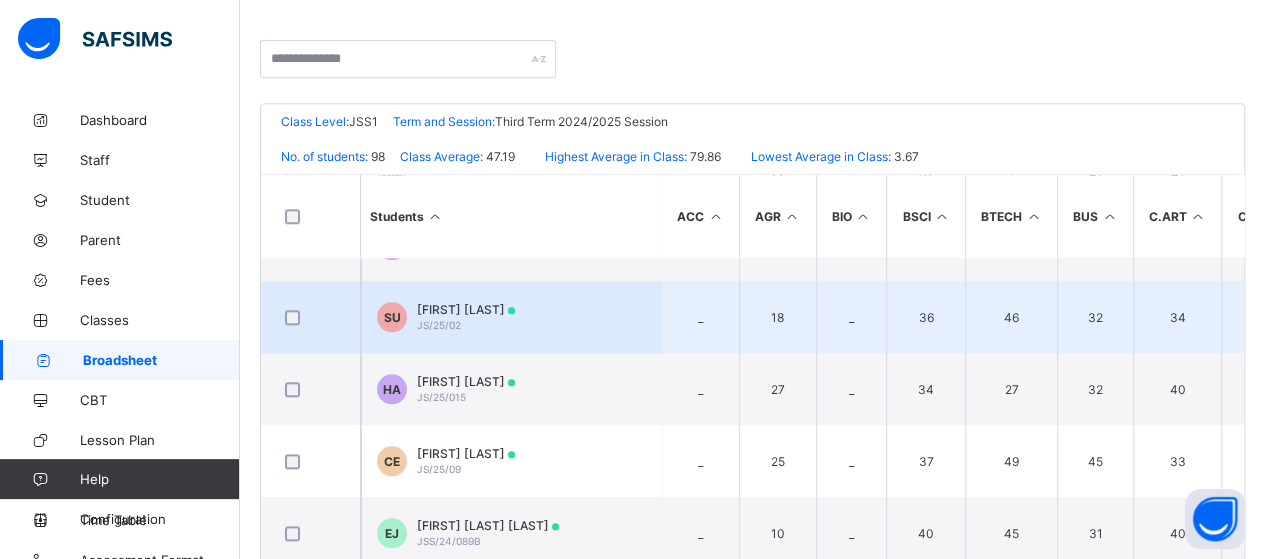 click on "[FIRST]  [LAST]" at bounding box center [466, 309] 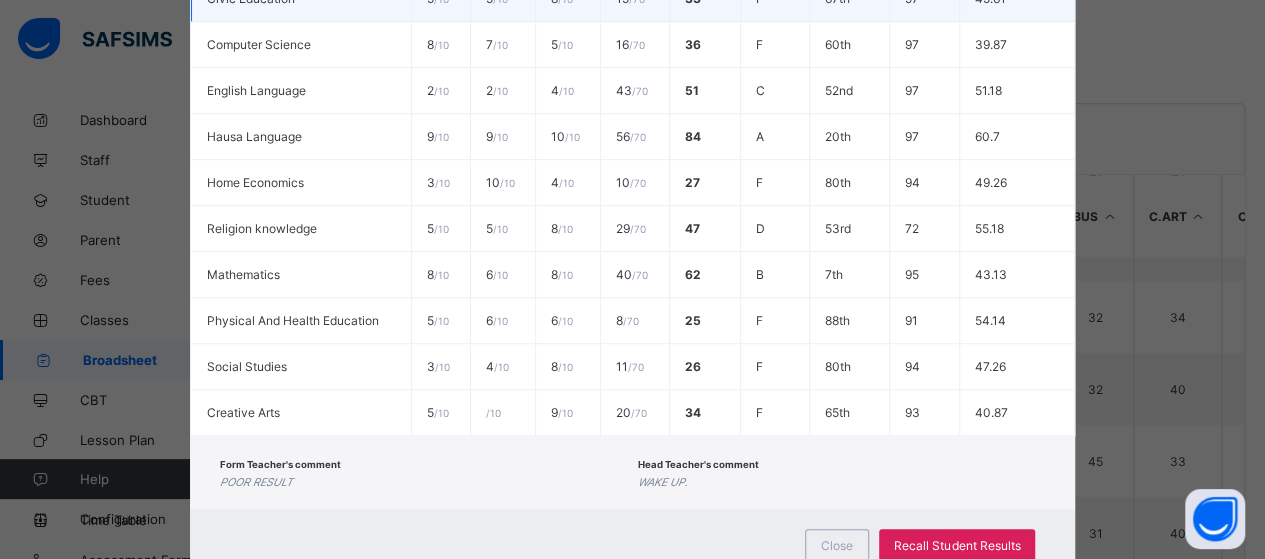 scroll, scrollTop: 752, scrollLeft: 0, axis: vertical 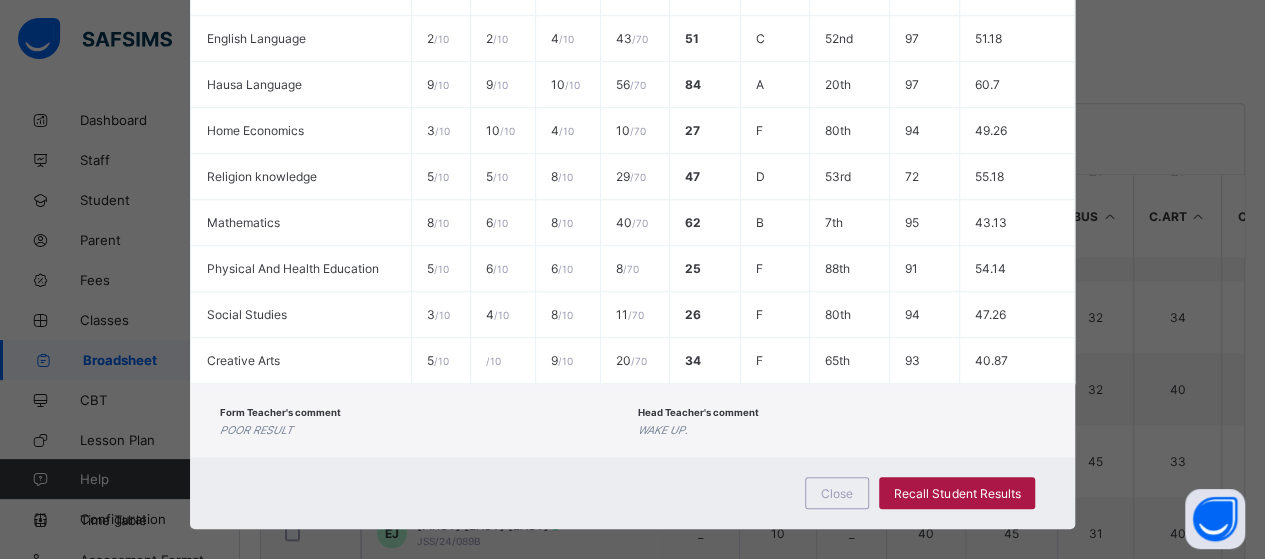 click on "Recall Student Results" at bounding box center [957, 493] 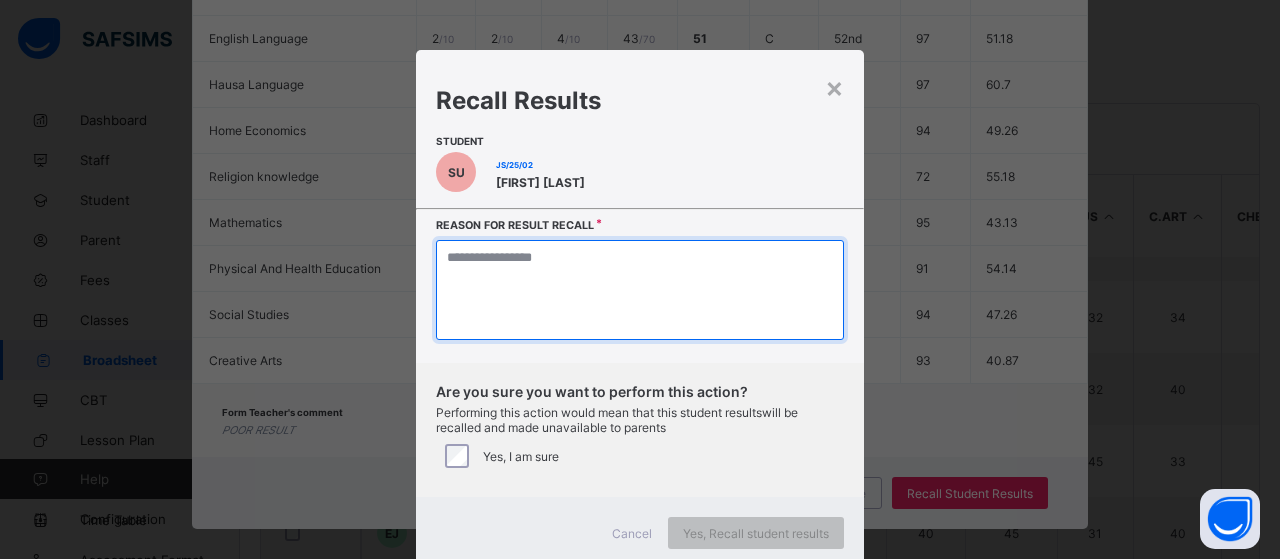 click at bounding box center [640, 290] 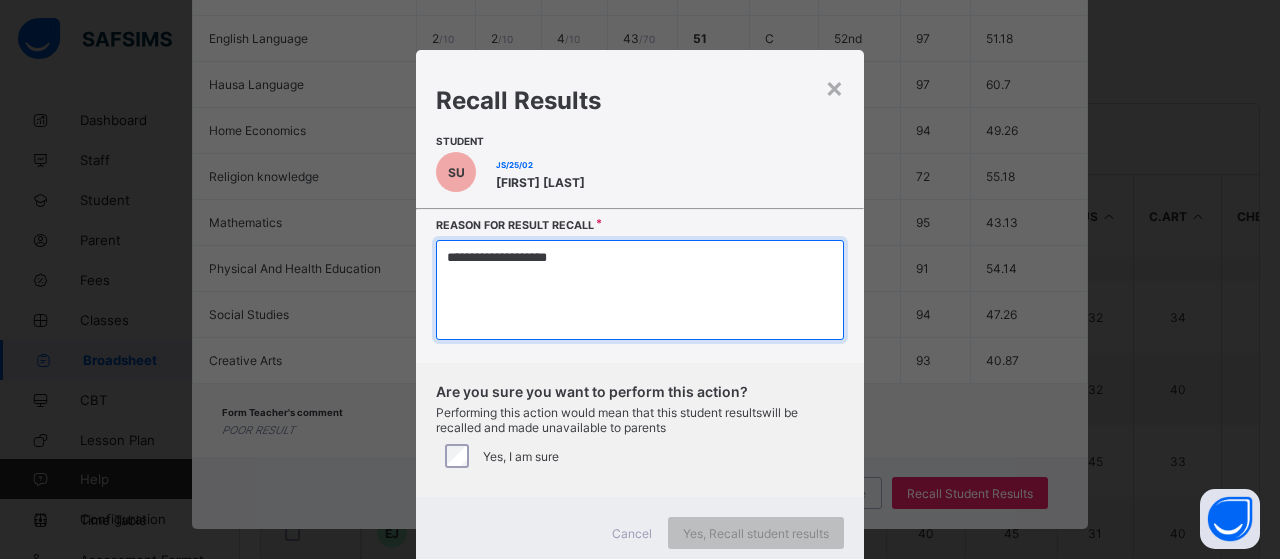 type on "**********" 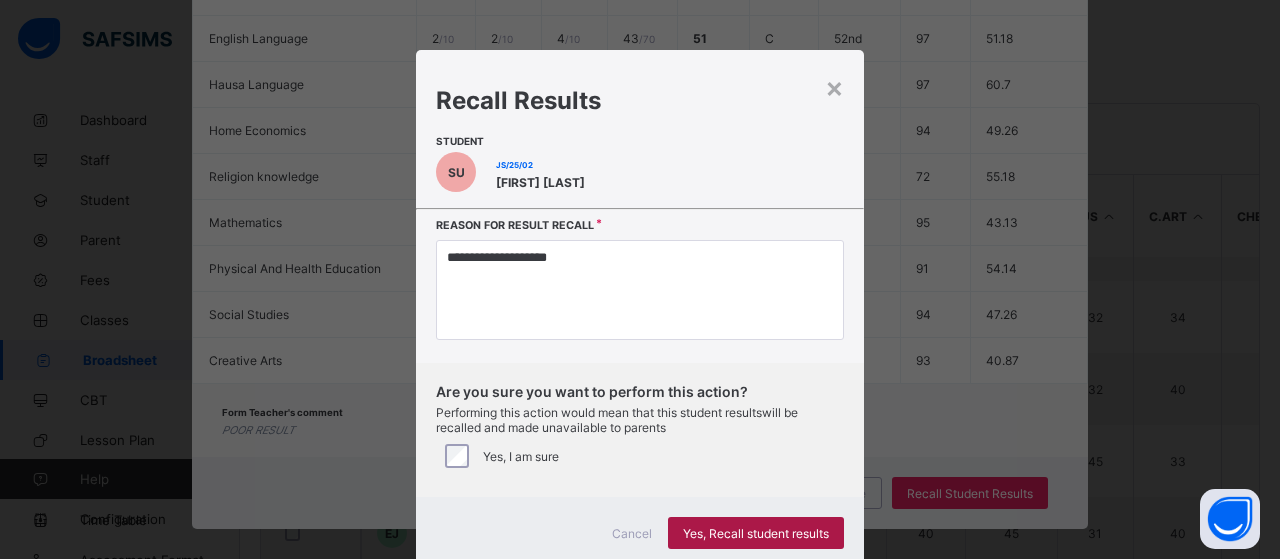 click on "Yes, Recall student results" at bounding box center [756, 533] 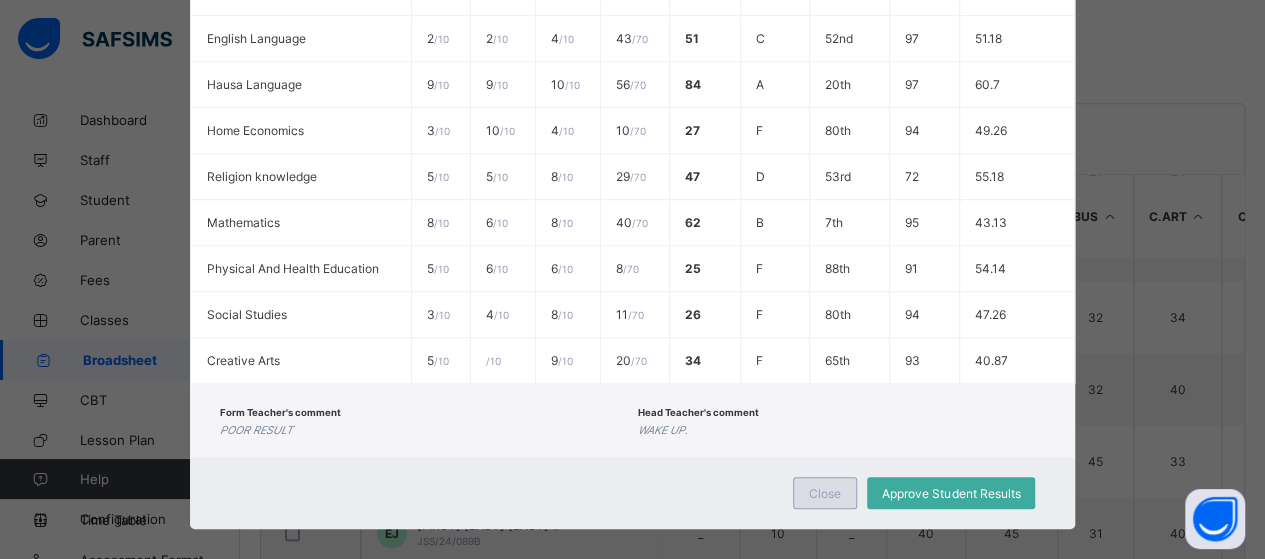 click on "Close" at bounding box center [825, 493] 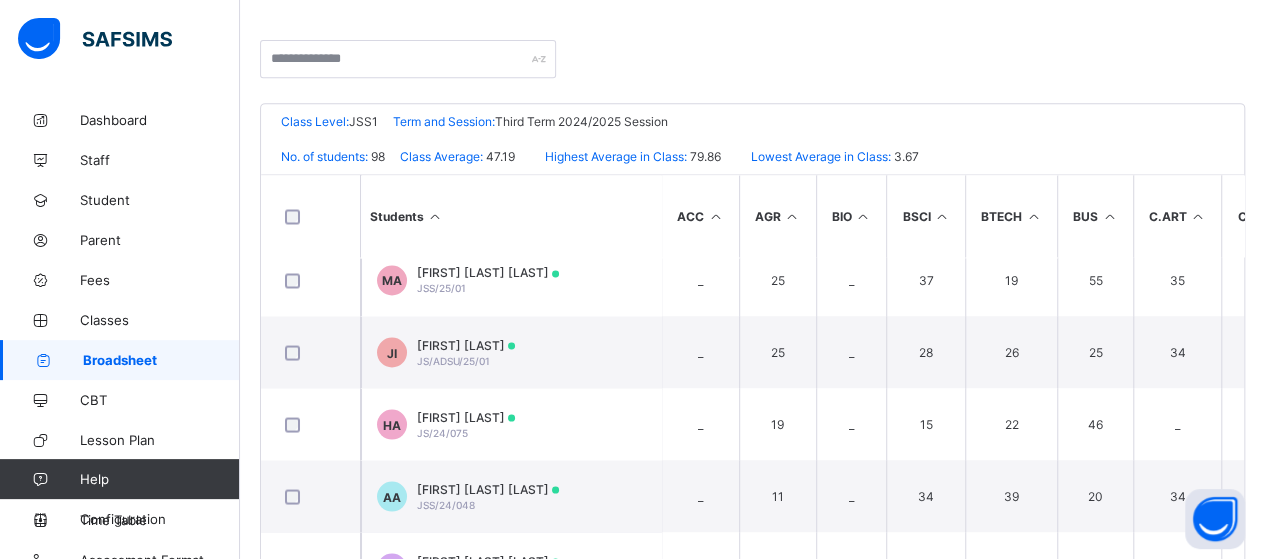scroll, scrollTop: 5600, scrollLeft: 0, axis: vertical 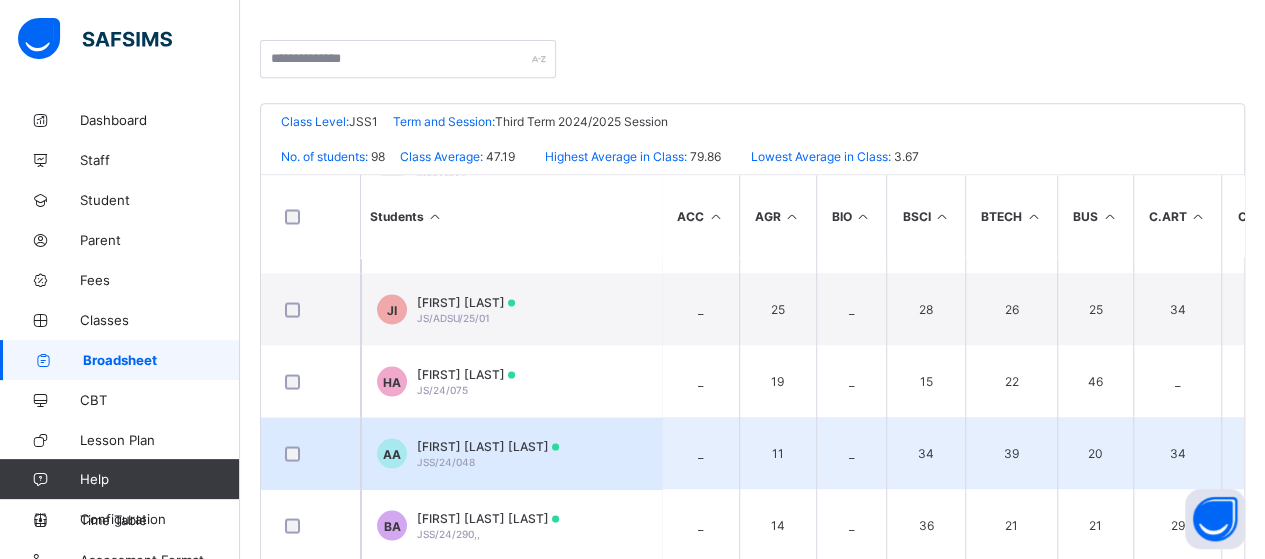 click on "[FIRST]  [LAST]     JSS/24/048" at bounding box center (488, 453) 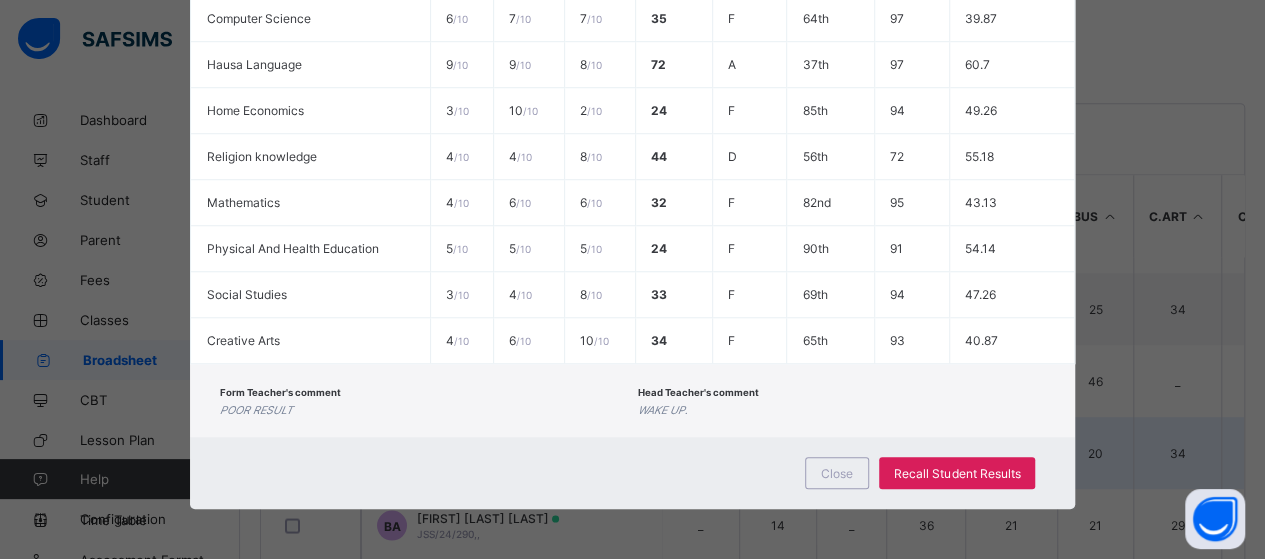 scroll, scrollTop: 707, scrollLeft: 0, axis: vertical 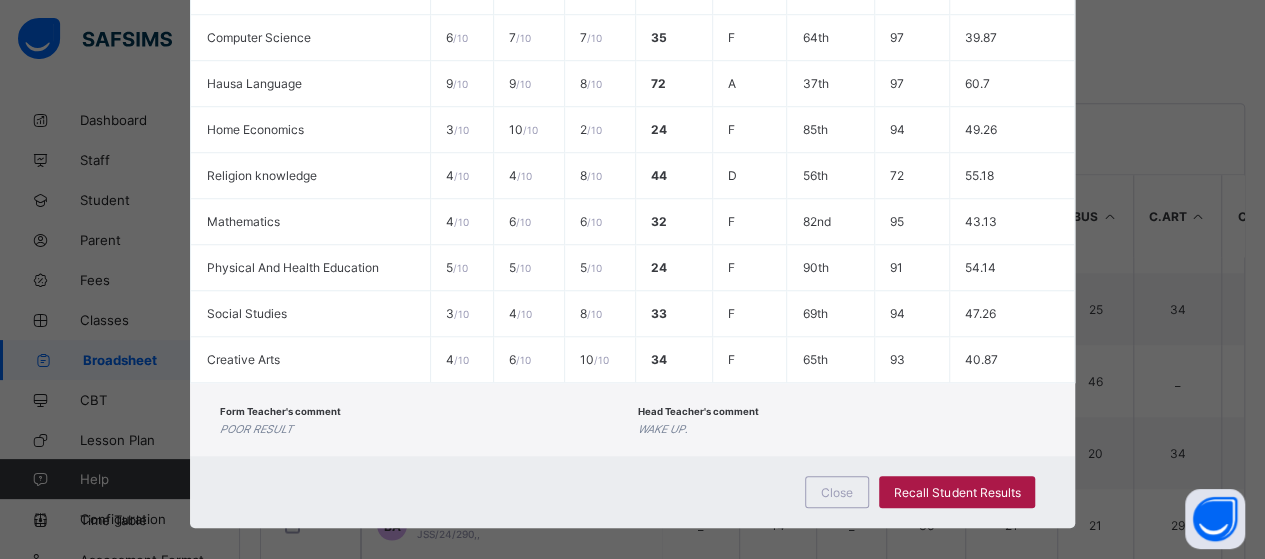 click on "Recall Student Results" at bounding box center (957, 492) 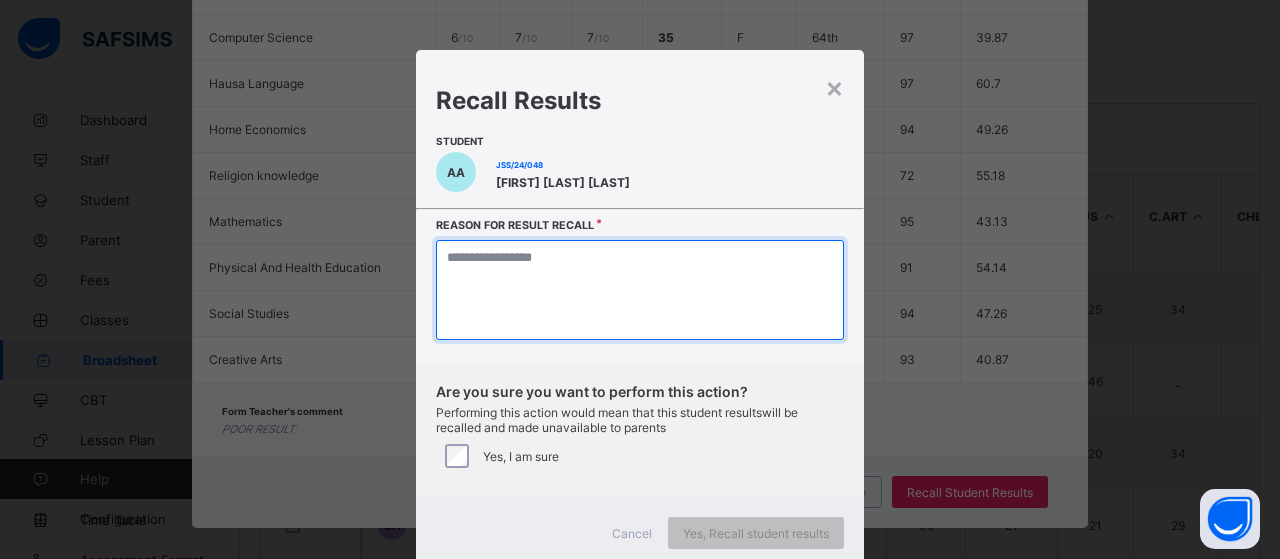 click at bounding box center (640, 290) 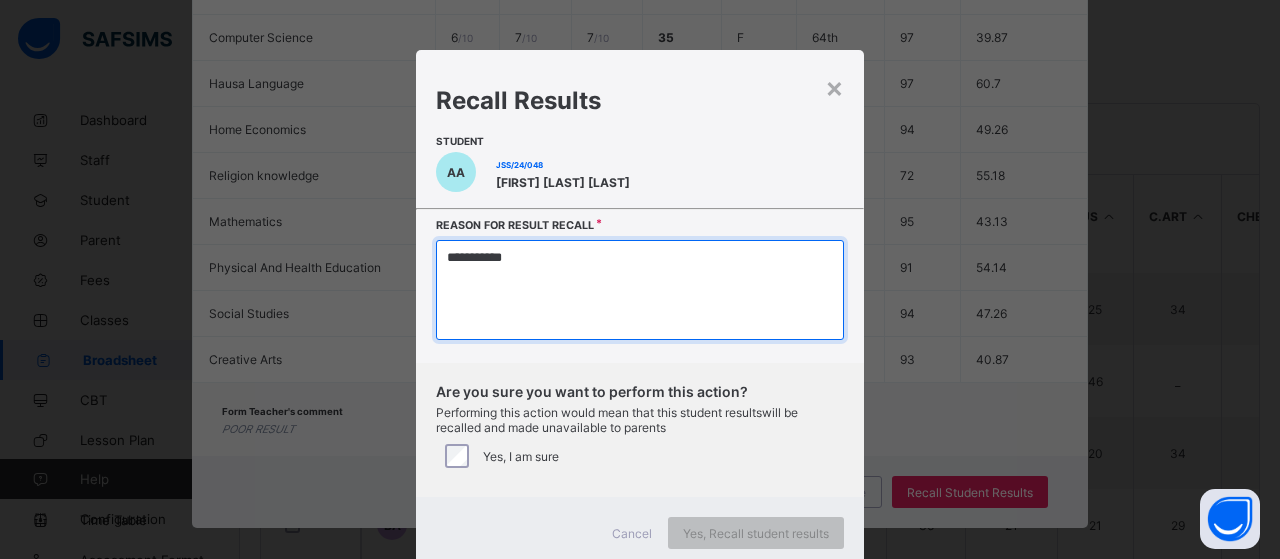 type on "**********" 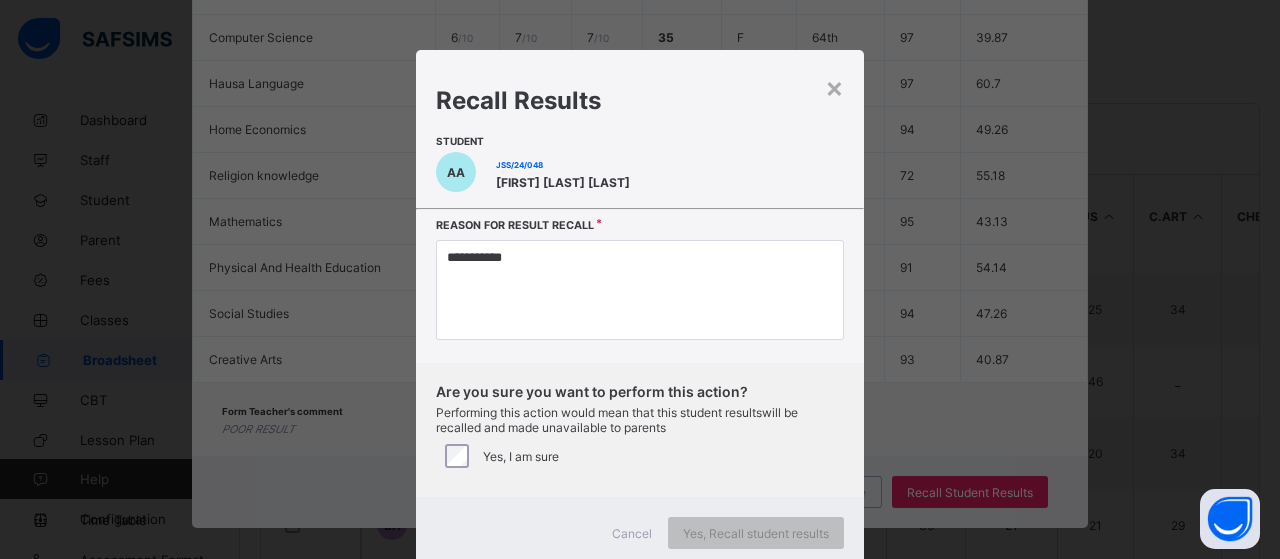 click on "Yes, I am sure" at bounding box center [640, 456] 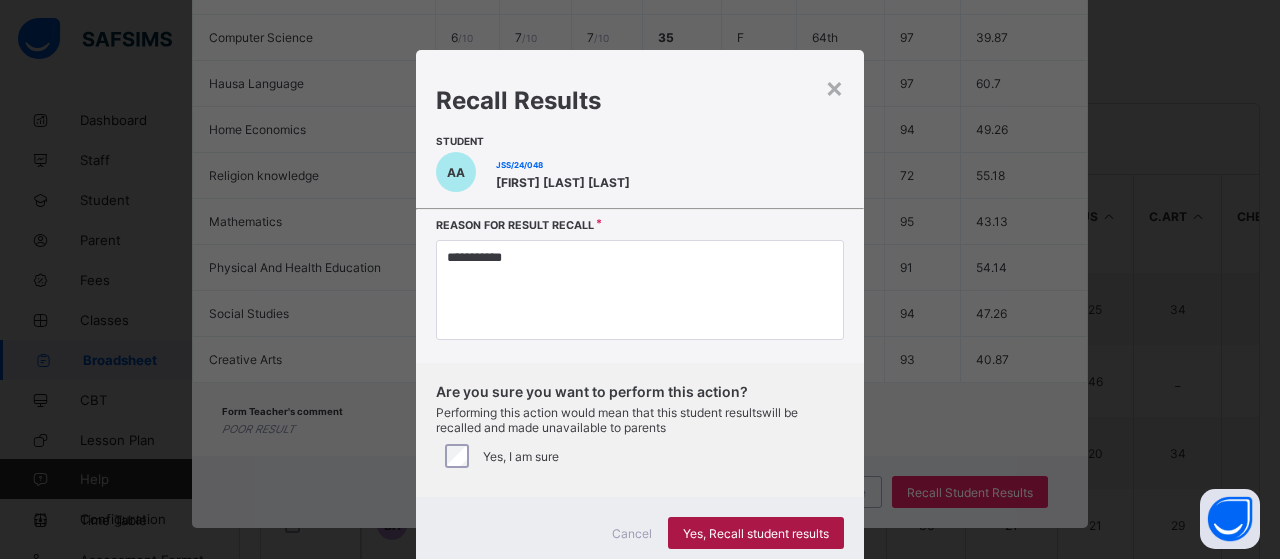 click on "Yes, Recall student results" at bounding box center (756, 533) 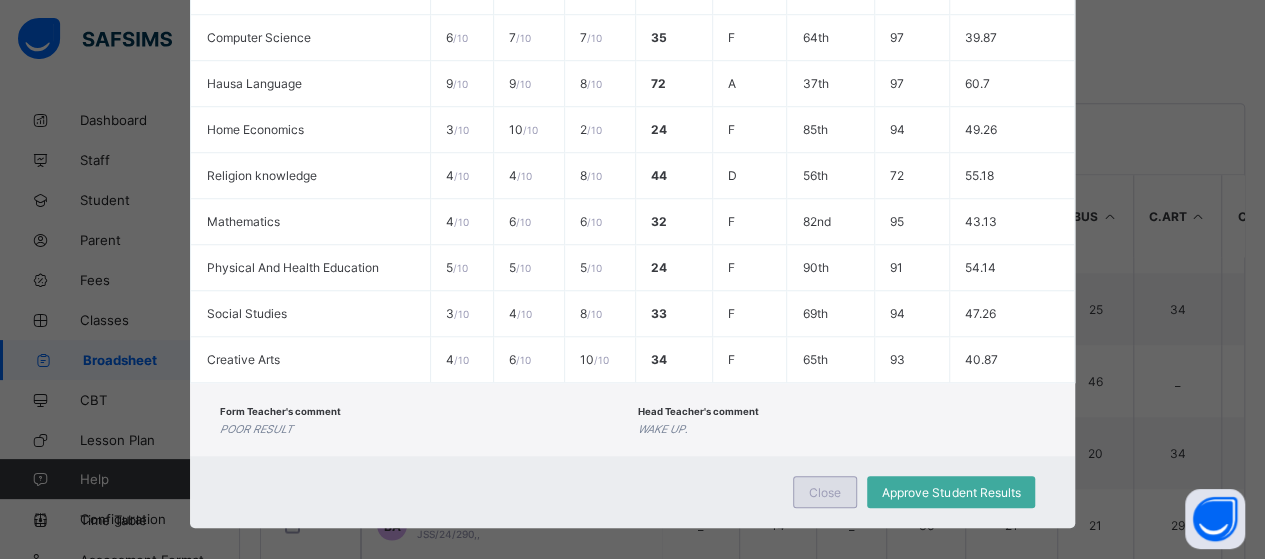 click on "Close" at bounding box center [825, 492] 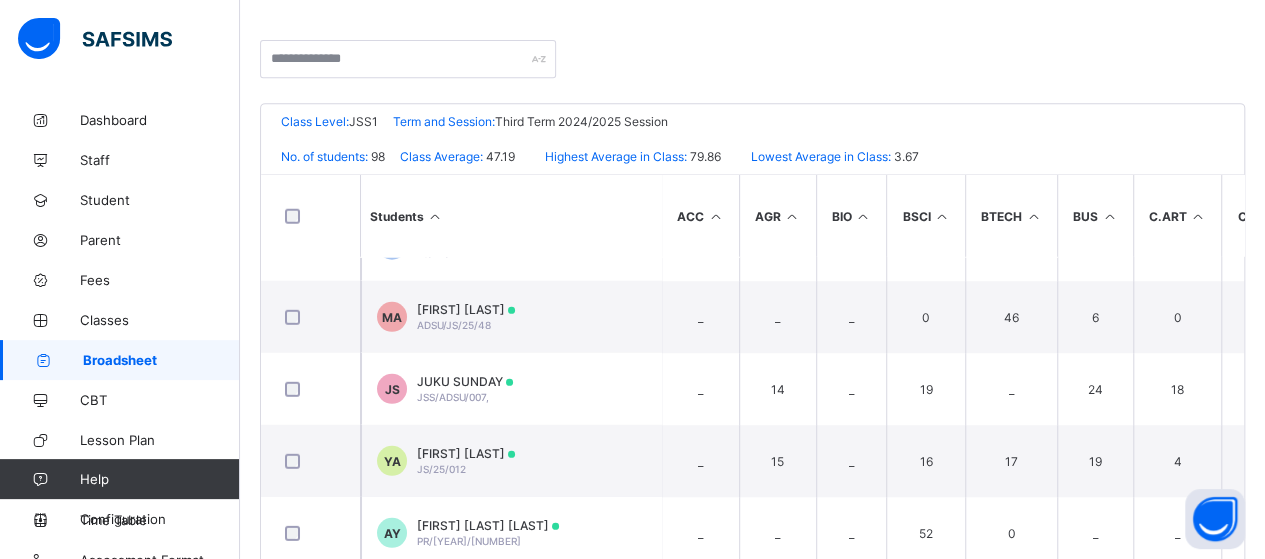 scroll, scrollTop: 6646, scrollLeft: 0, axis: vertical 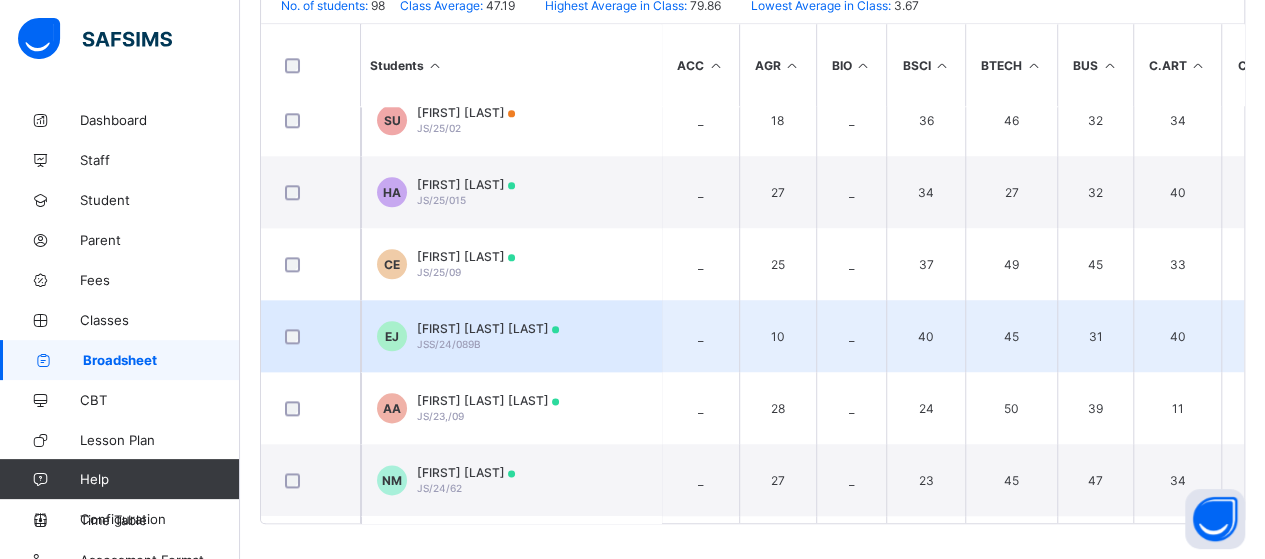 click on "[FIRST] [LAST] [LAST]     JSS/24/089B" at bounding box center [488, 336] 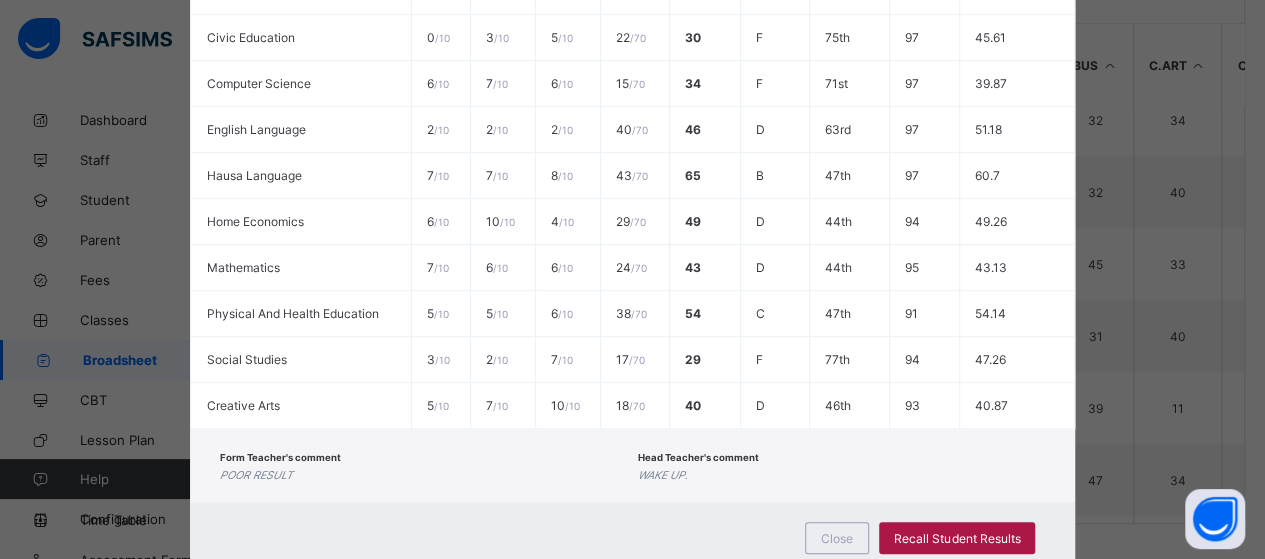 click on "Recall Student Results" at bounding box center [957, 538] 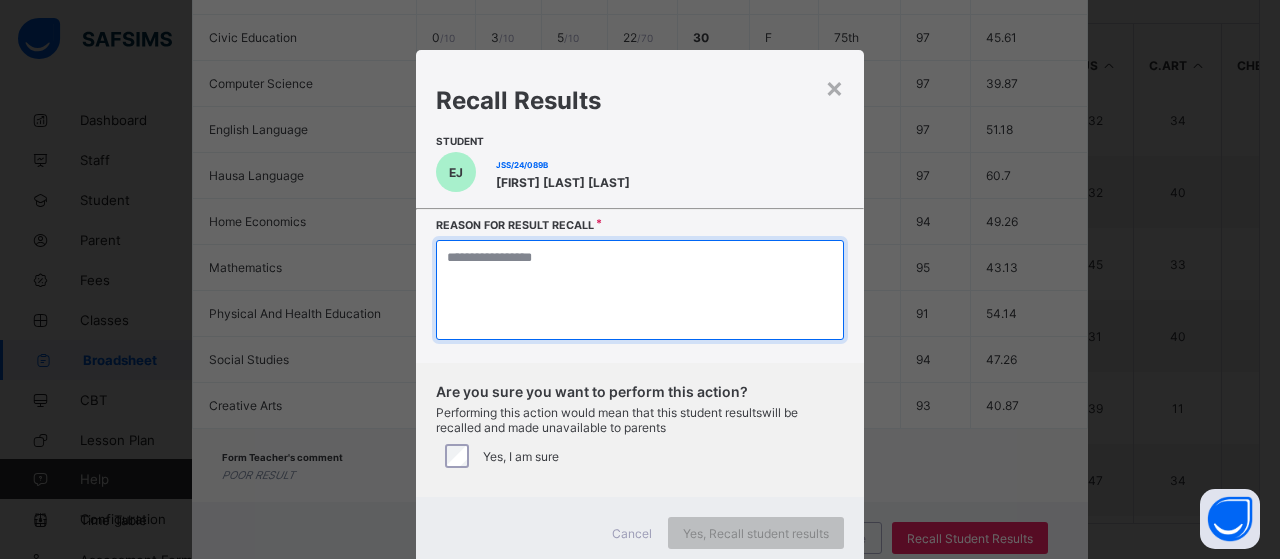 click at bounding box center [640, 290] 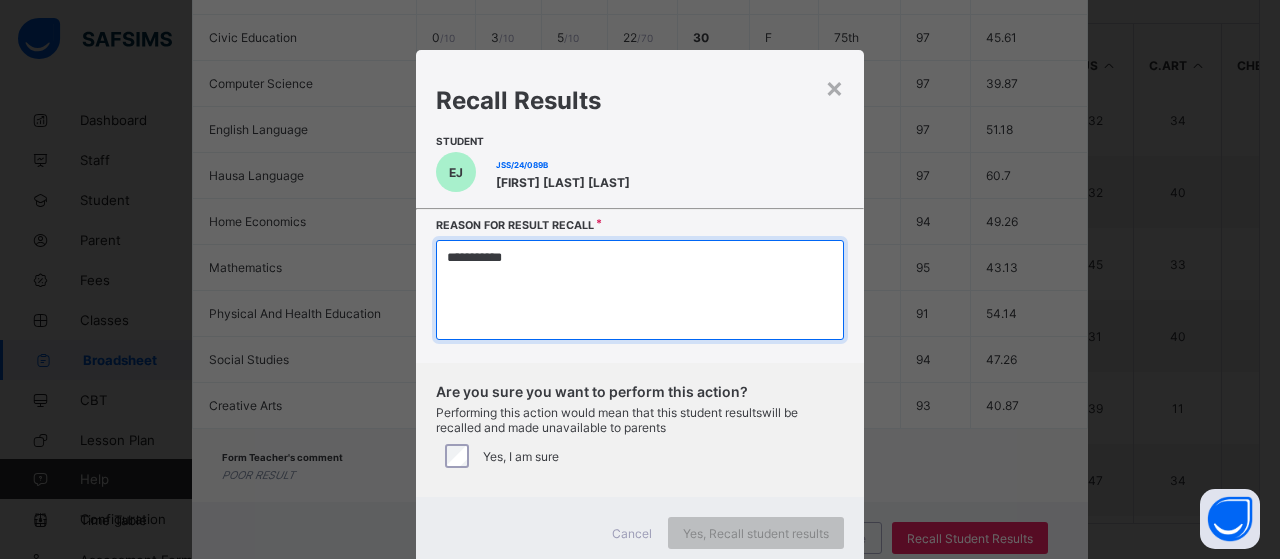 type on "**********" 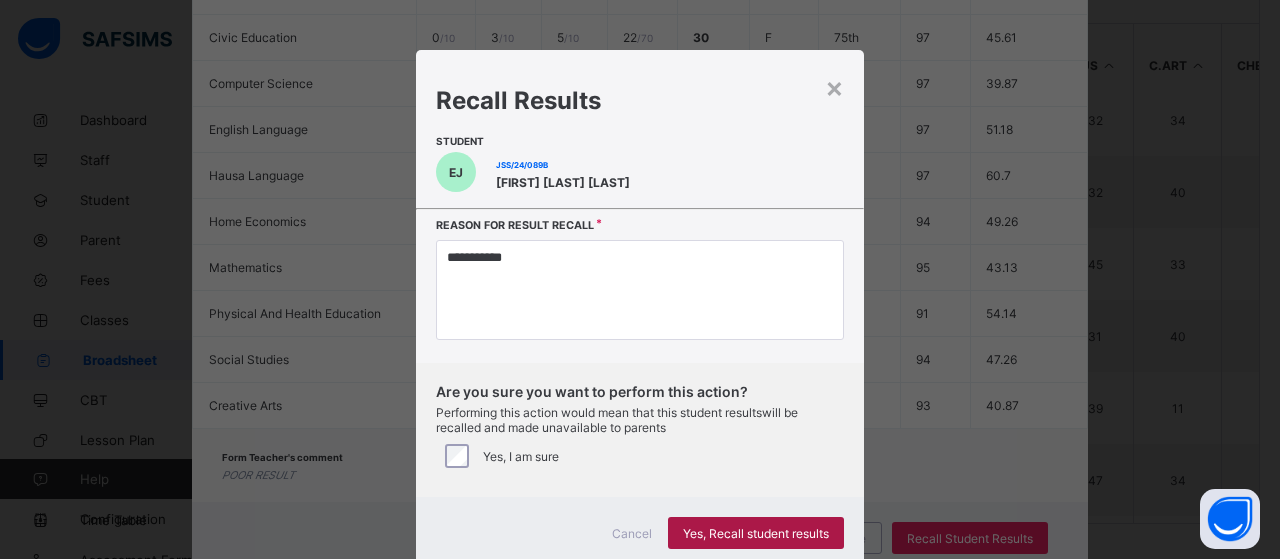 click on "Yes, Recall student results" at bounding box center (756, 533) 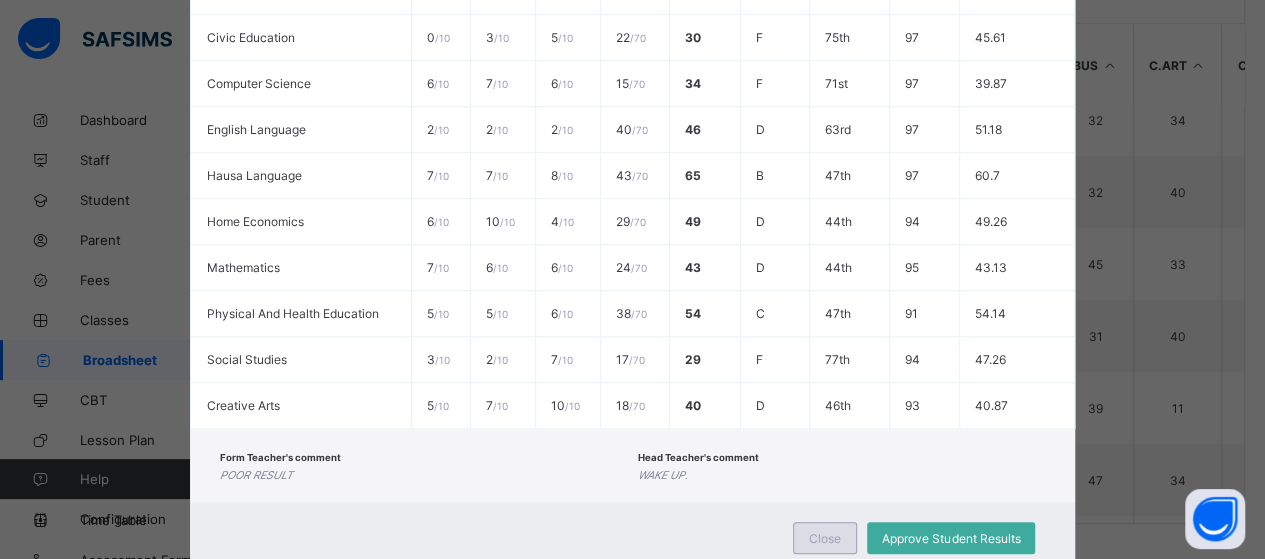 click on "Close" at bounding box center [825, 538] 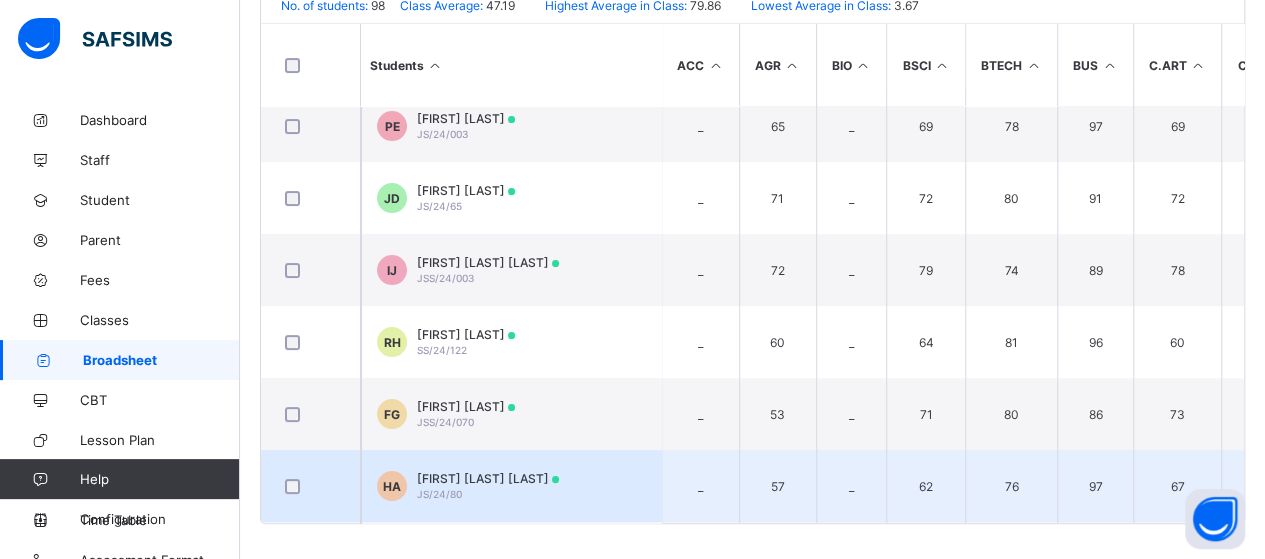 scroll, scrollTop: 0, scrollLeft: 0, axis: both 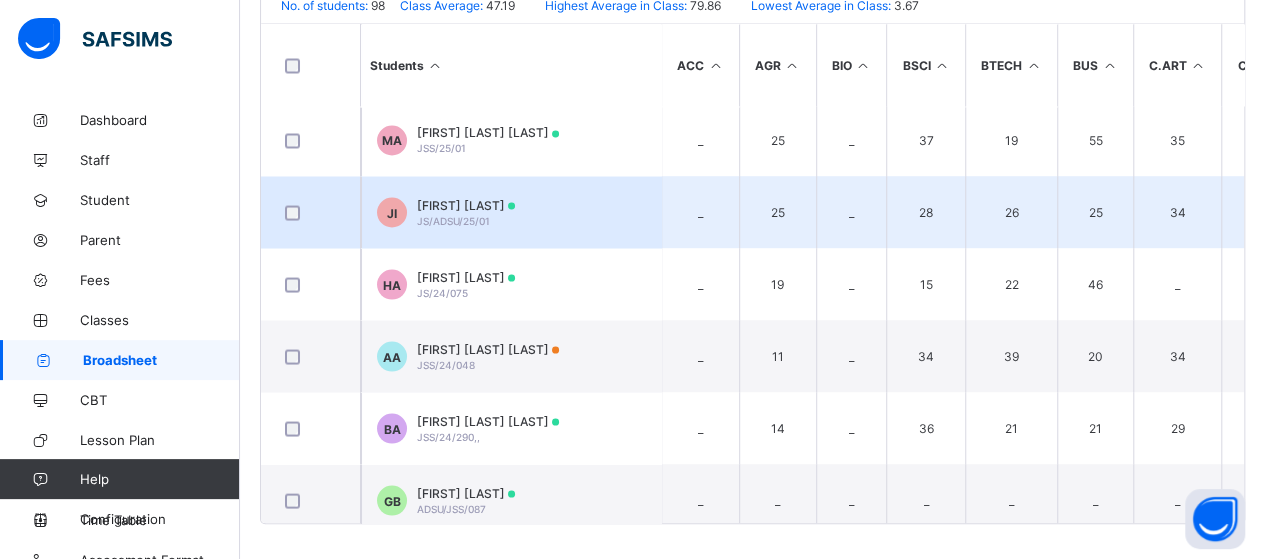 click on "JI [FIRST] [LAST]     JS/ADSU/[YEAR]/[NUMBER]" at bounding box center (511, 212) 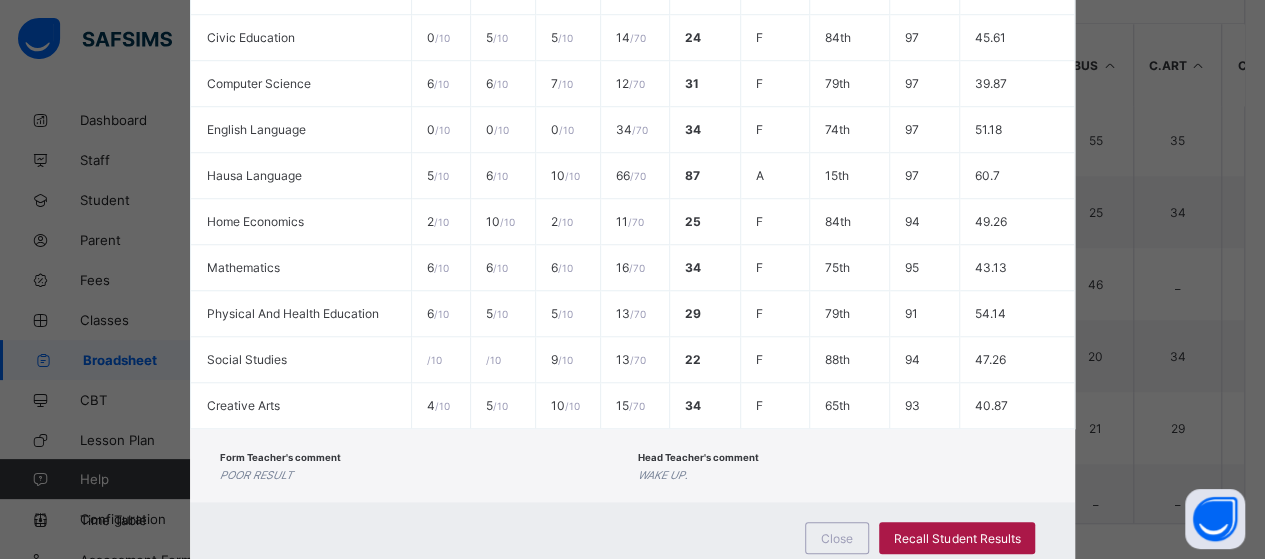 click on "Recall Student Results" at bounding box center [957, 538] 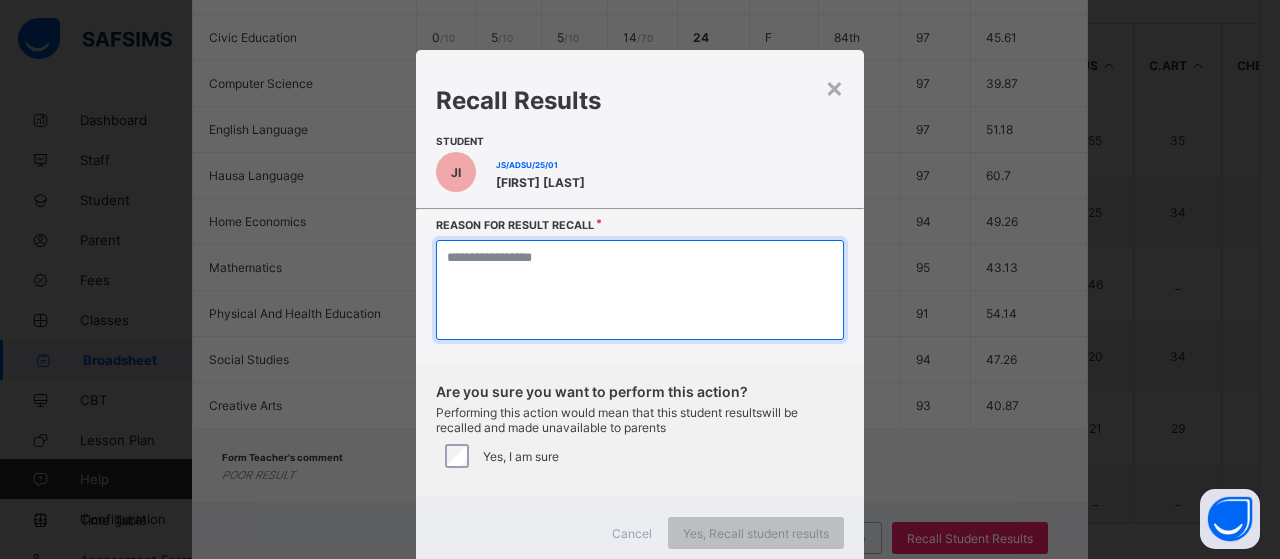 click at bounding box center [640, 290] 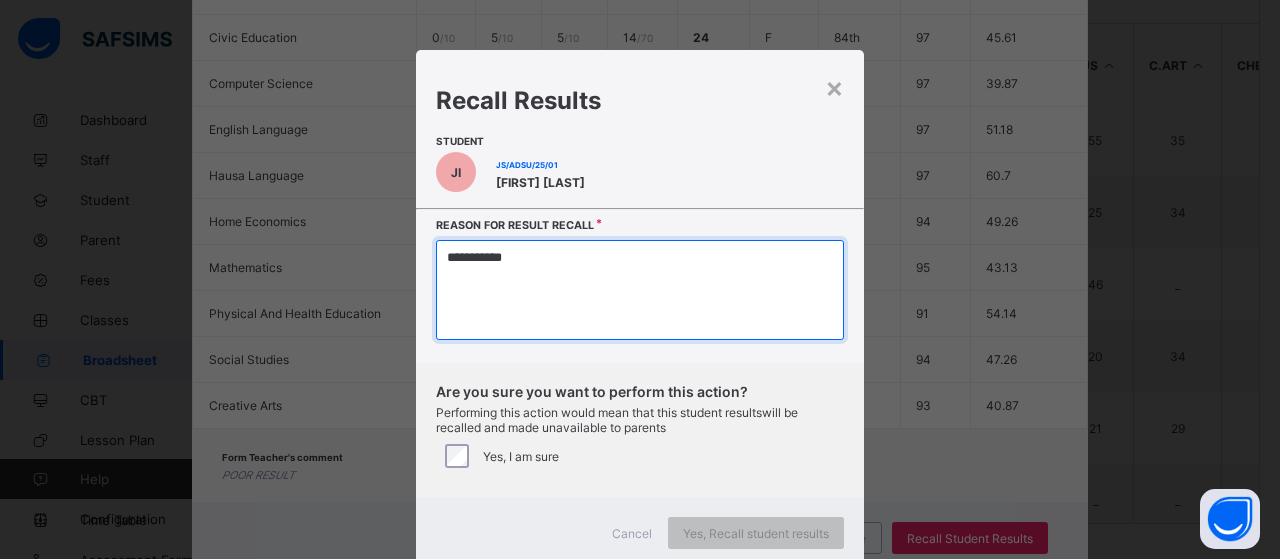 type on "**********" 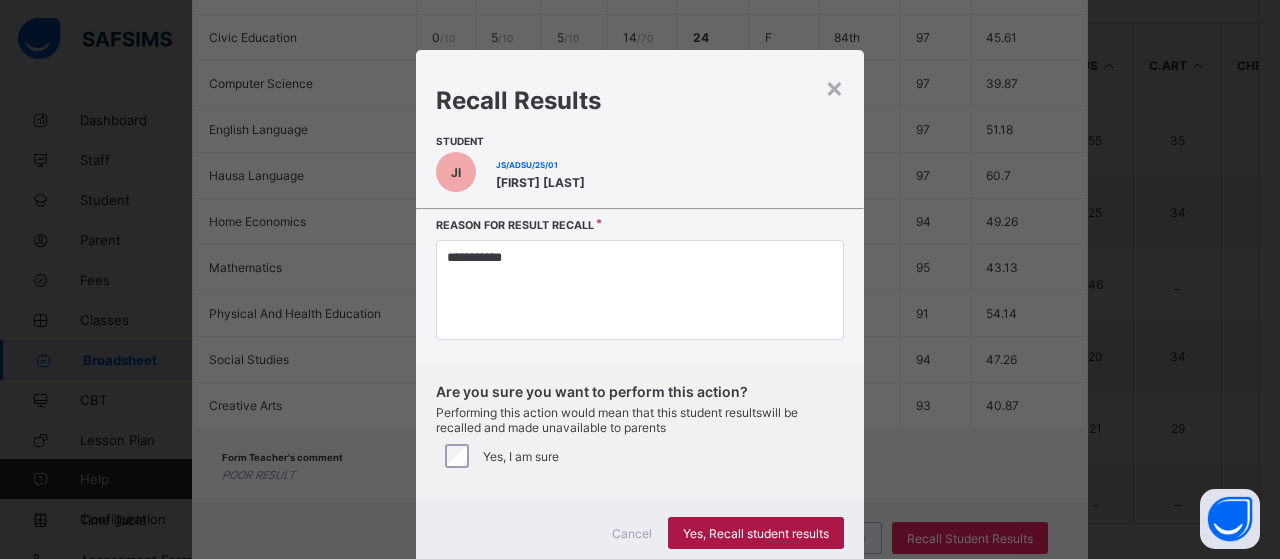 click on "Yes, Recall student results" at bounding box center [756, 533] 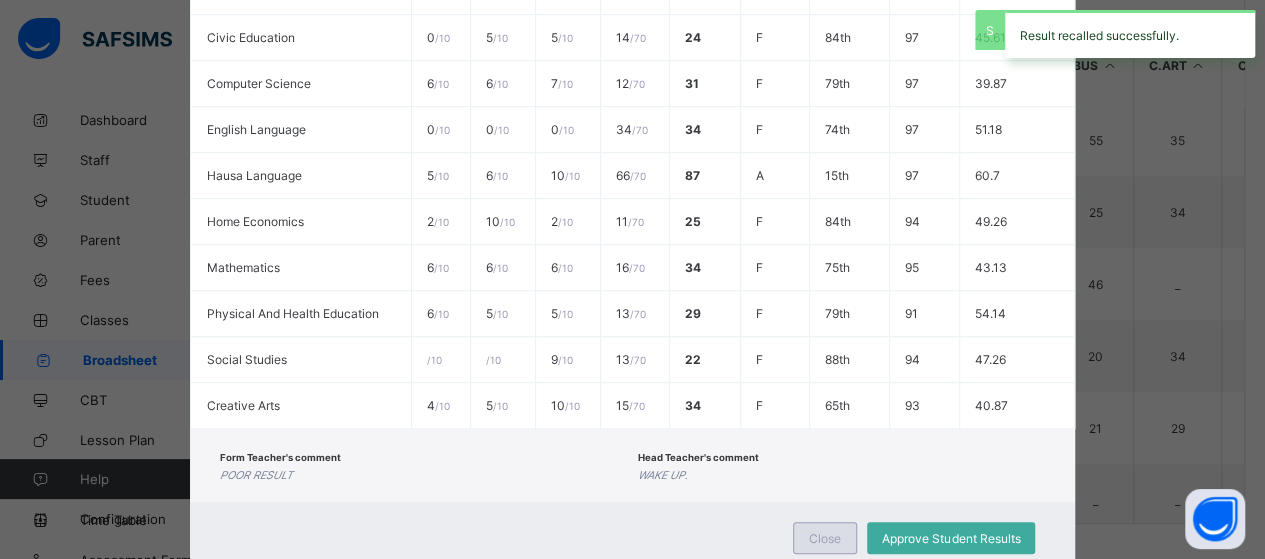 click on "Close" at bounding box center (825, 538) 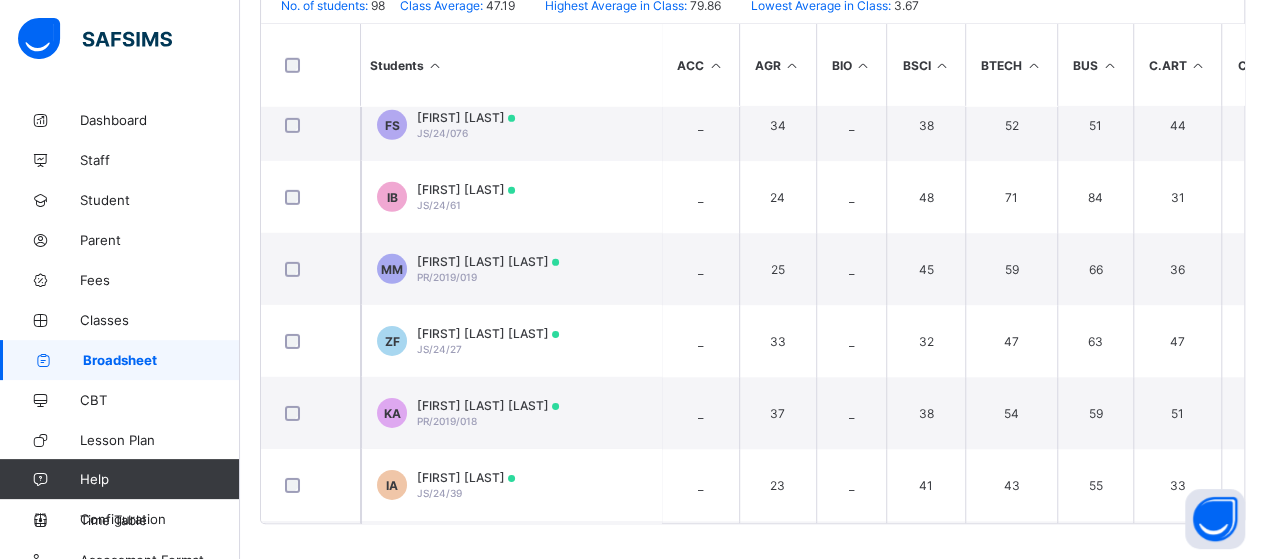 scroll, scrollTop: 2946, scrollLeft: 0, axis: vertical 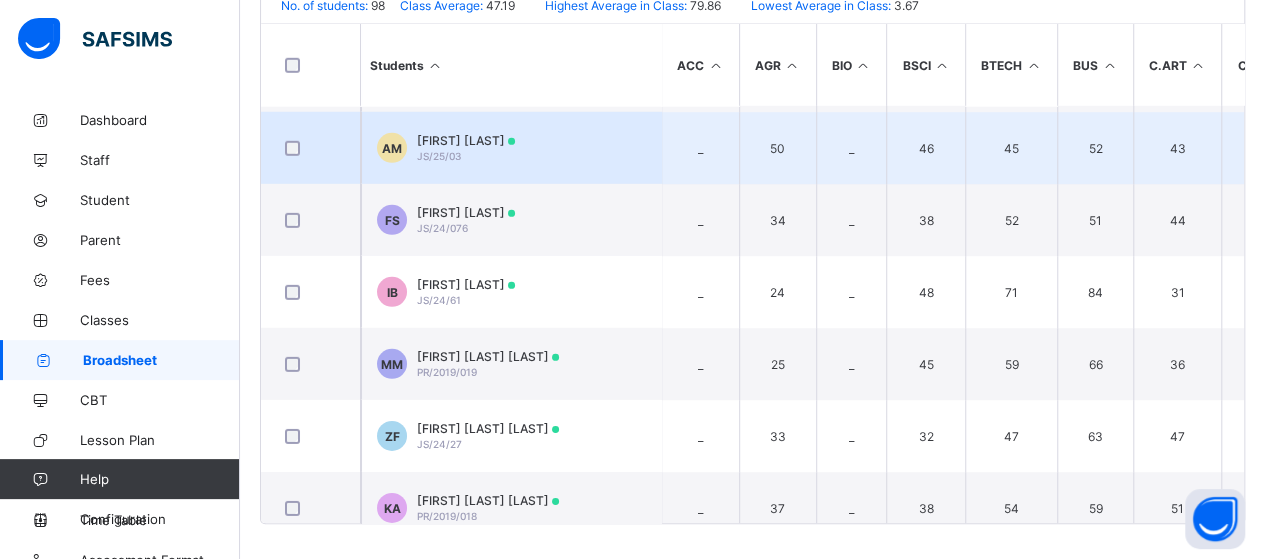 click on "[FIRST]  [LAST]" at bounding box center (466, 140) 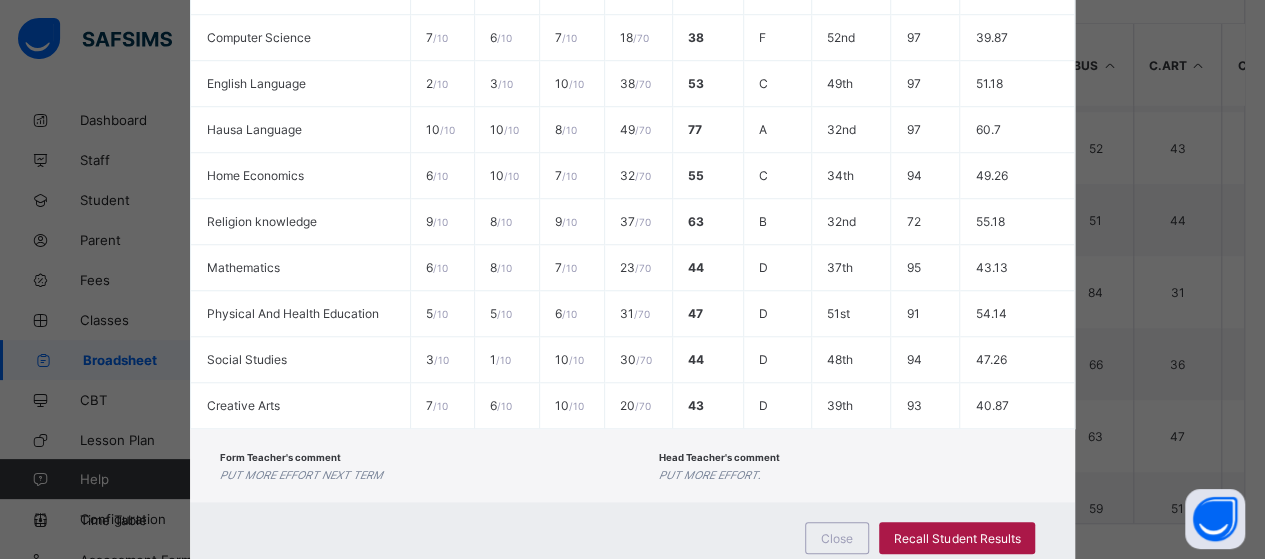 click on "Recall Student Results" at bounding box center (957, 538) 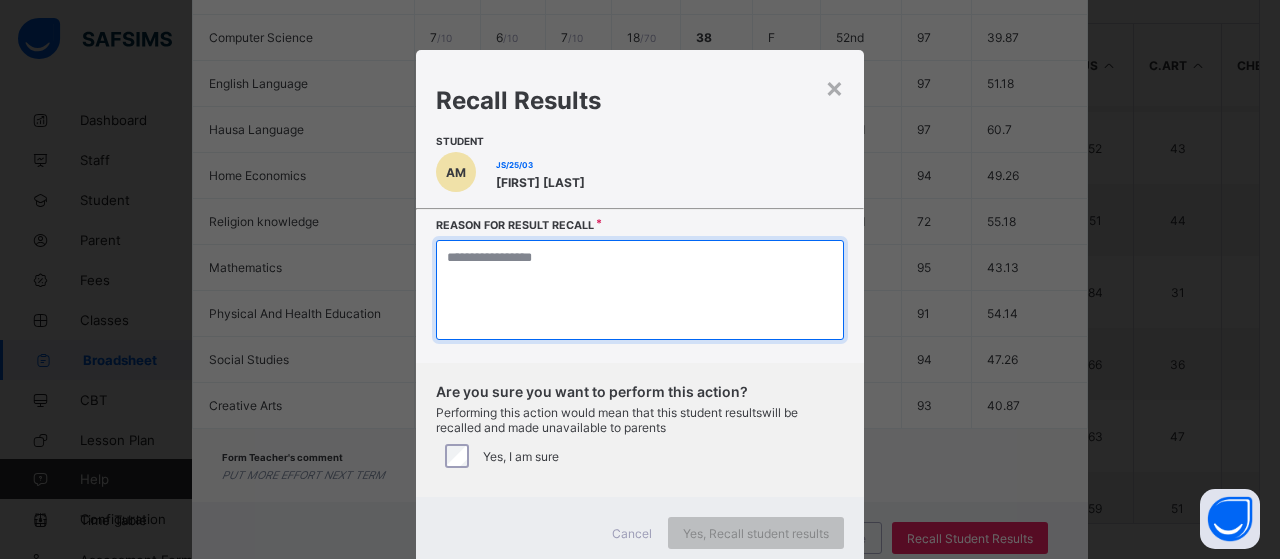 click at bounding box center (640, 290) 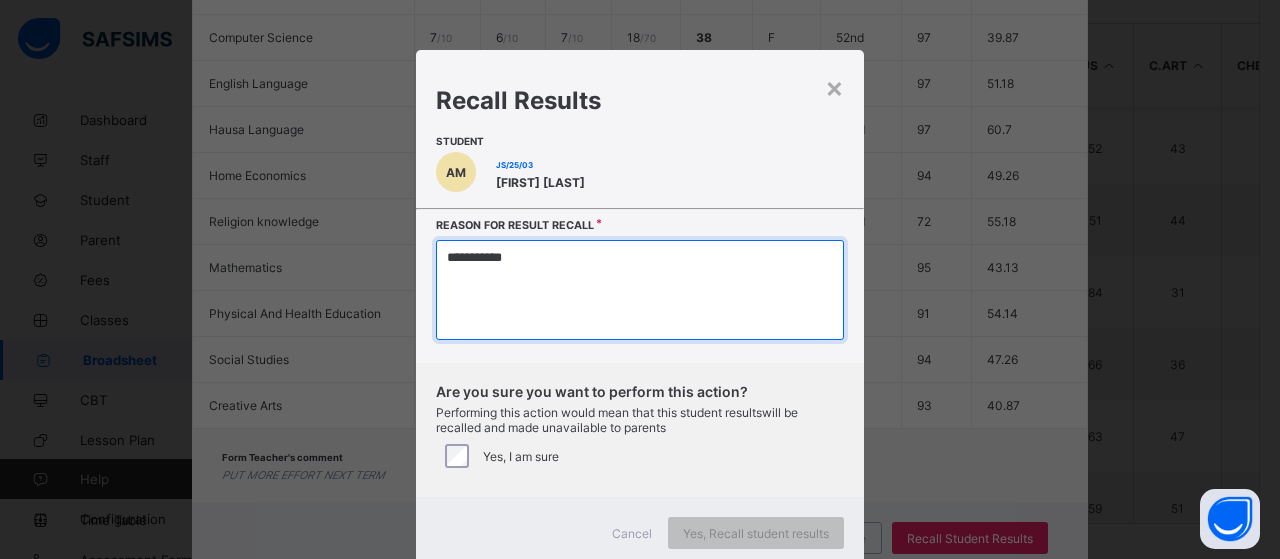 type on "**********" 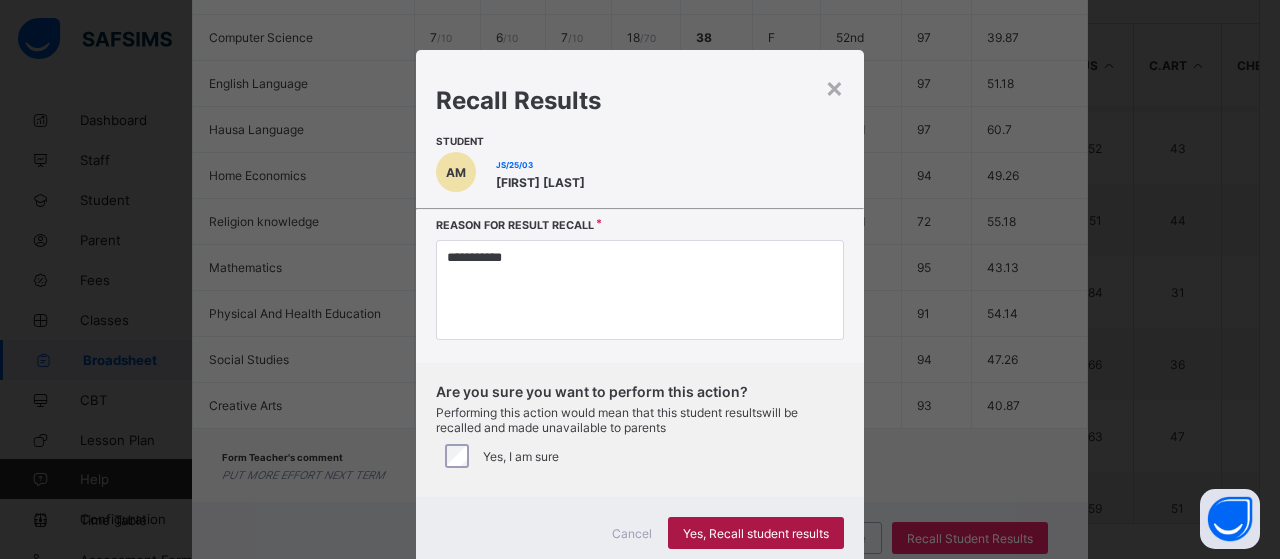 click on "Yes, Recall student results" at bounding box center (756, 533) 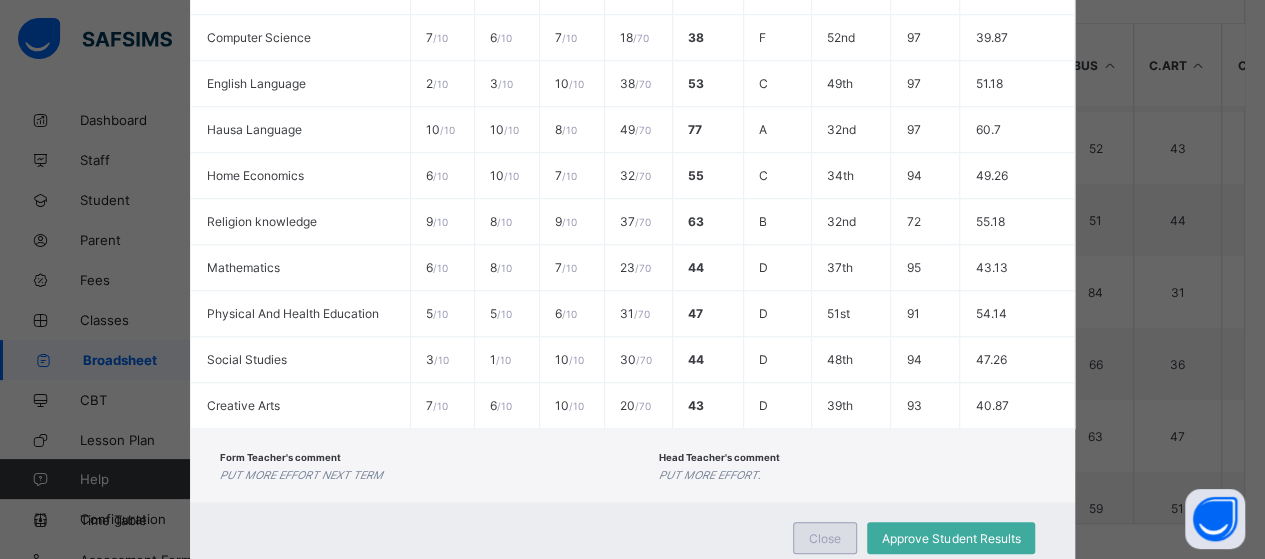 click on "Close" at bounding box center [825, 538] 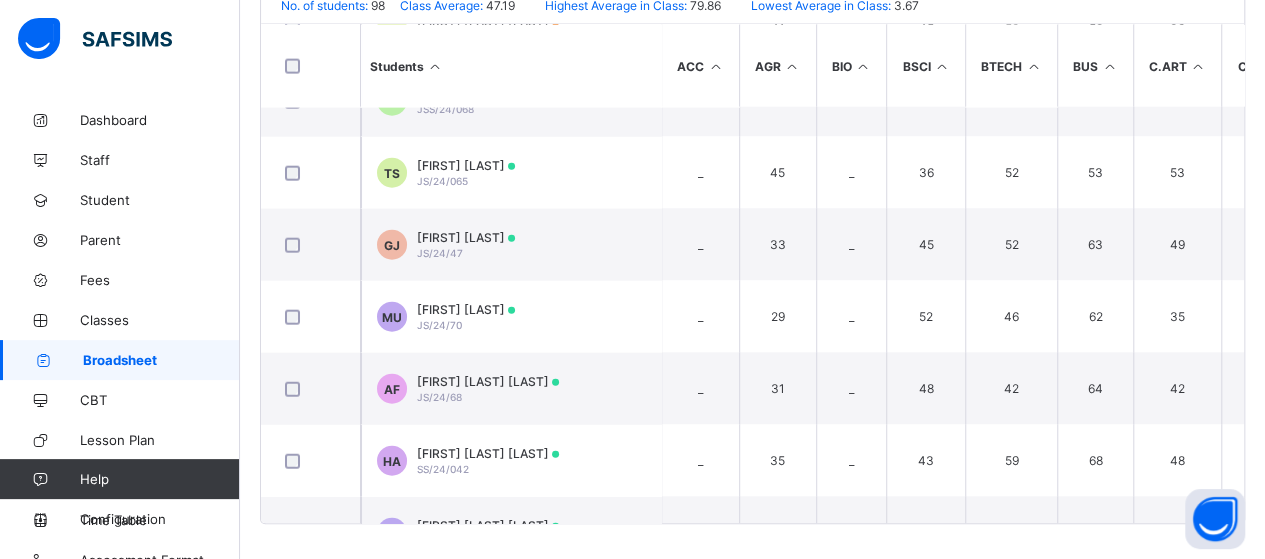 scroll, scrollTop: 2246, scrollLeft: 0, axis: vertical 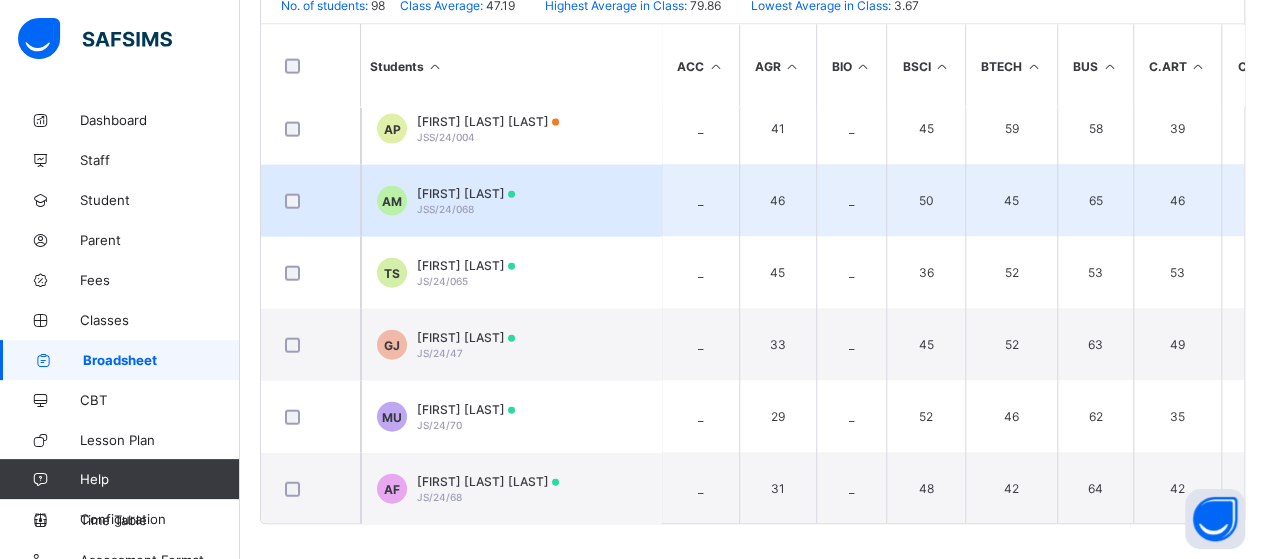 click on "AM [FIRST] [LAST] JSS/[NUMBER]/[NUMBER]" at bounding box center [511, 200] 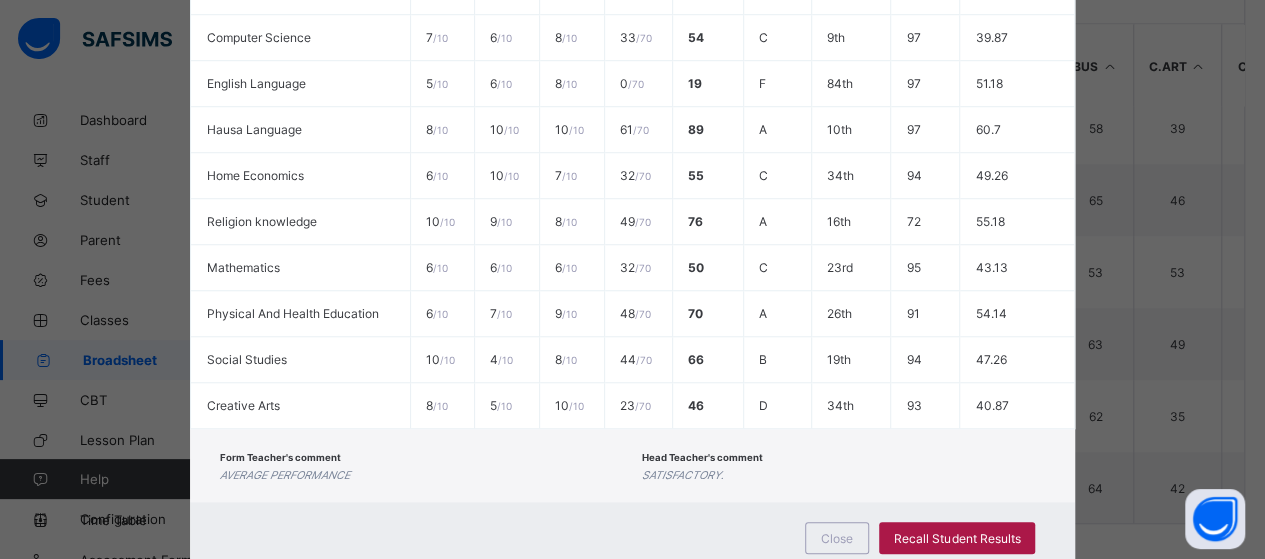 click on "Recall Student Results" at bounding box center (957, 538) 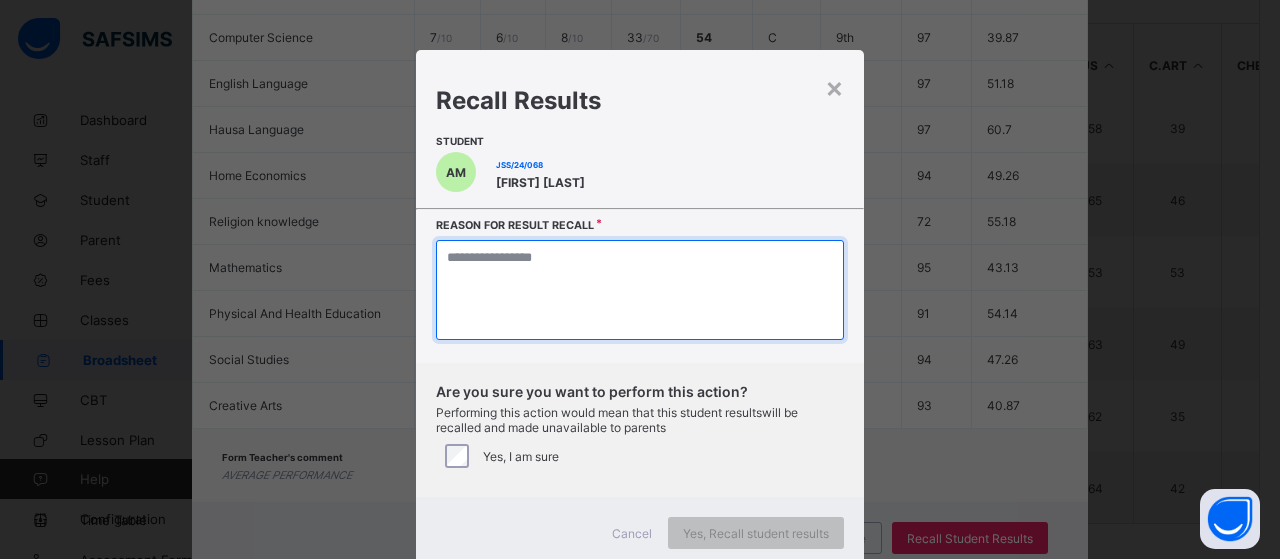 click at bounding box center (640, 290) 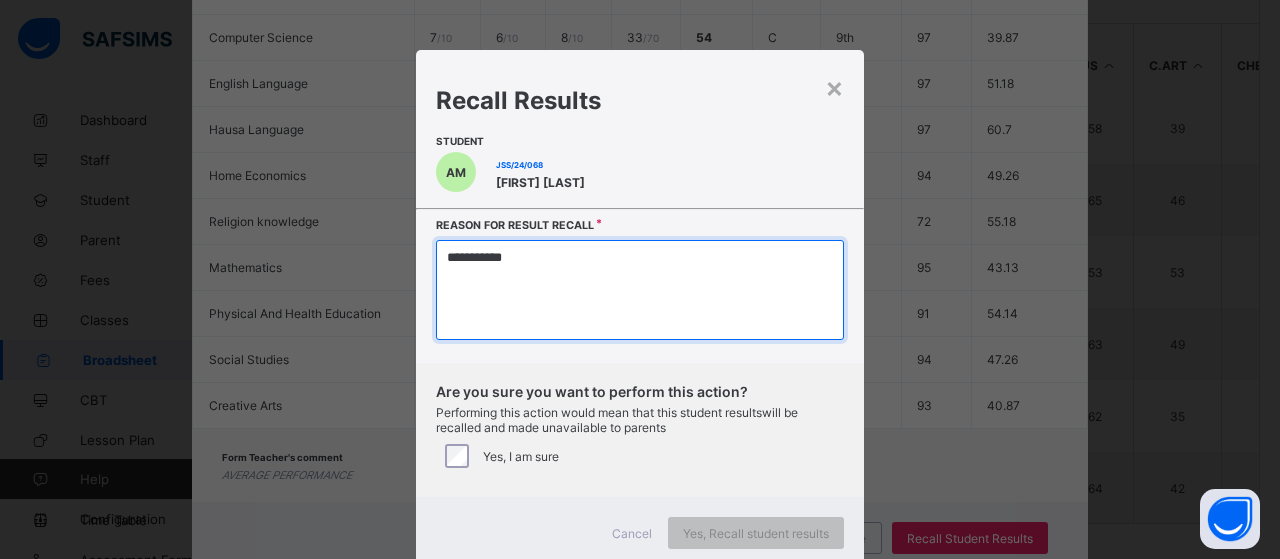 type on "**********" 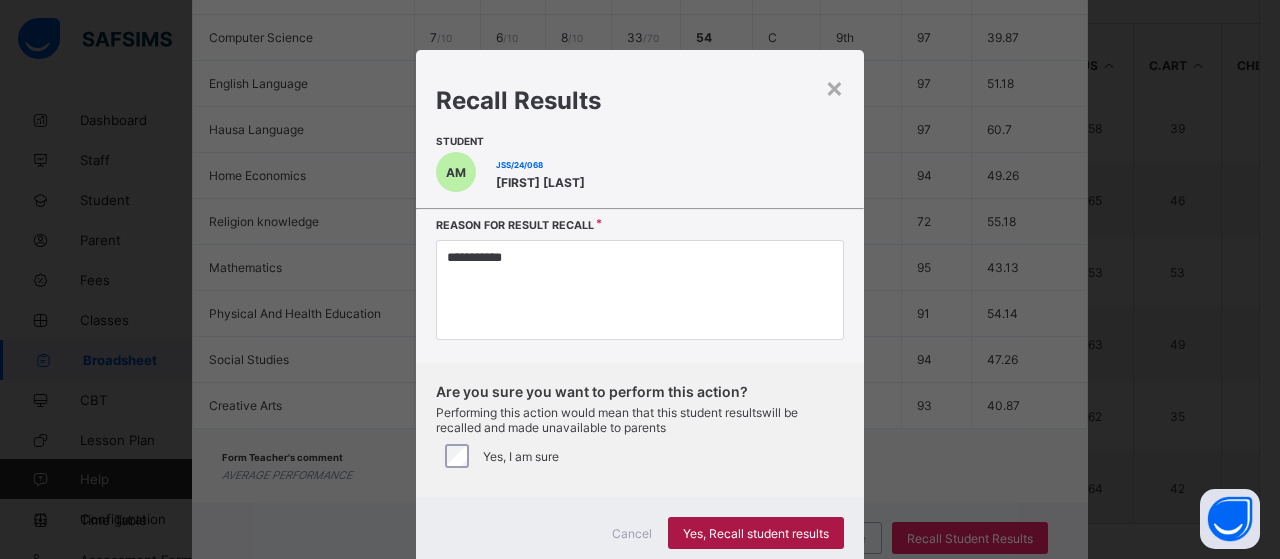 click on "Yes, Recall student results" at bounding box center (756, 533) 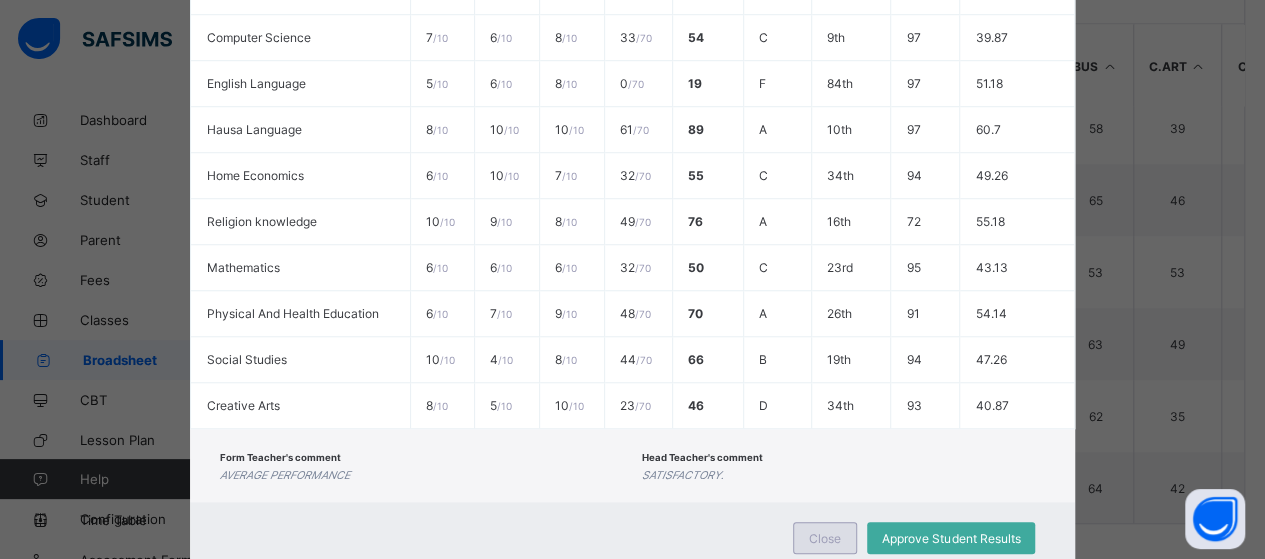 click on "Close" at bounding box center (825, 538) 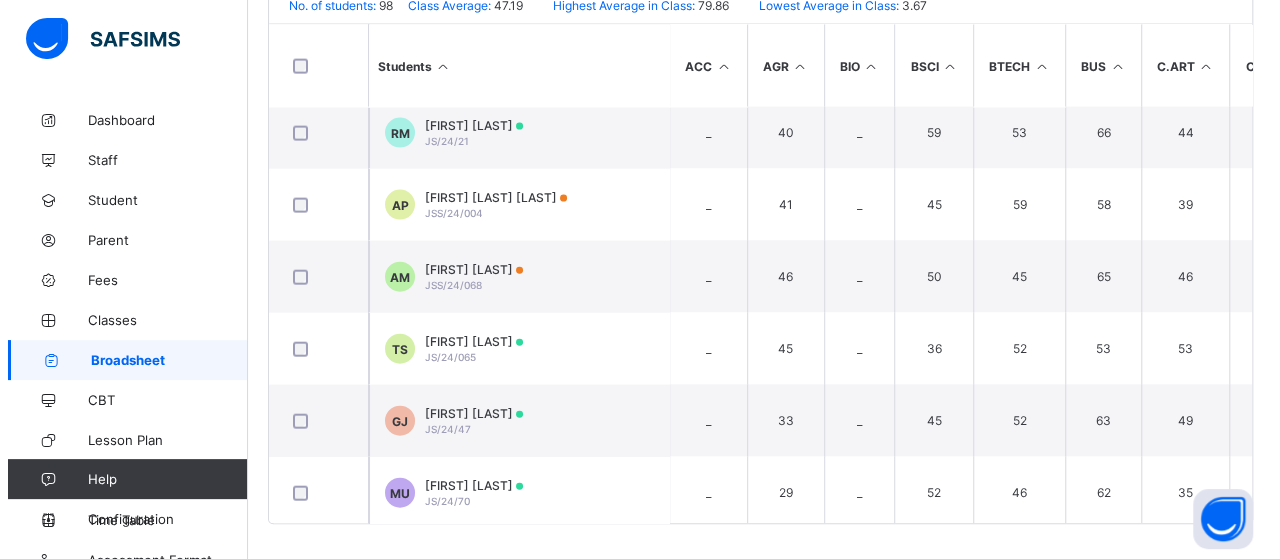 scroll, scrollTop: 2200, scrollLeft: 0, axis: vertical 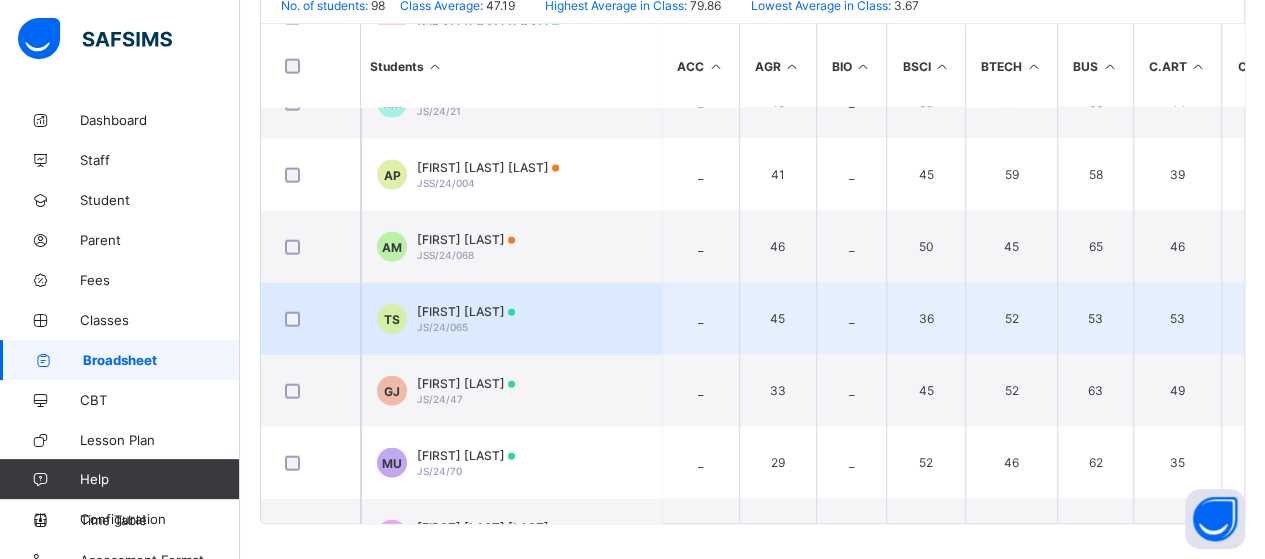 click on "TS [FIRST]  [LAST]     JS/[YEAR]/[NUMBER]" at bounding box center (511, 318) 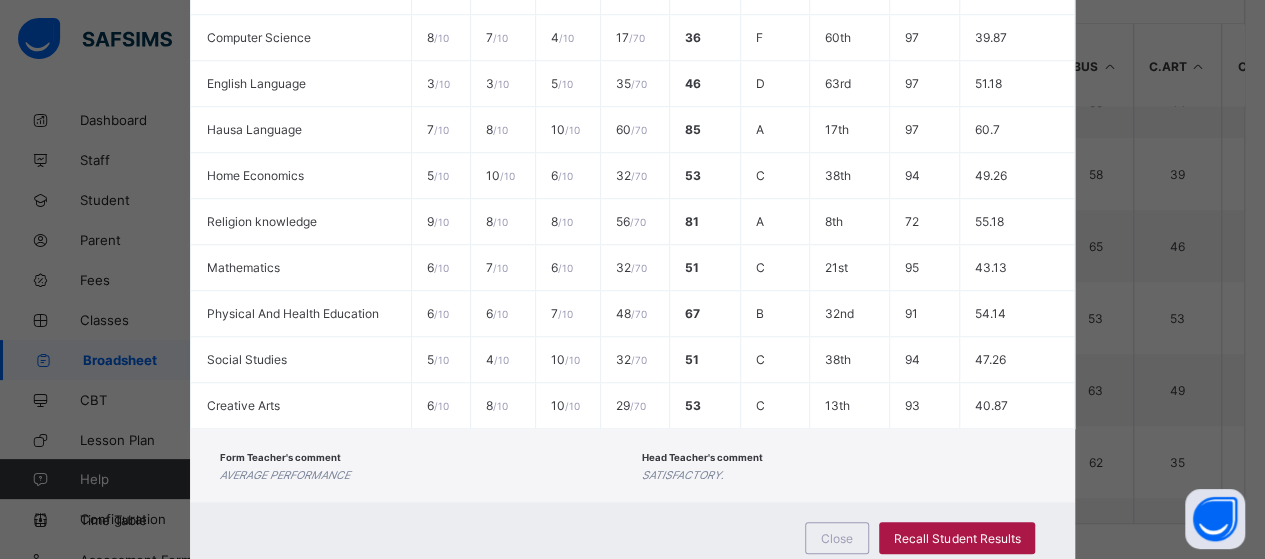 click on "Recall Student Results" at bounding box center (957, 538) 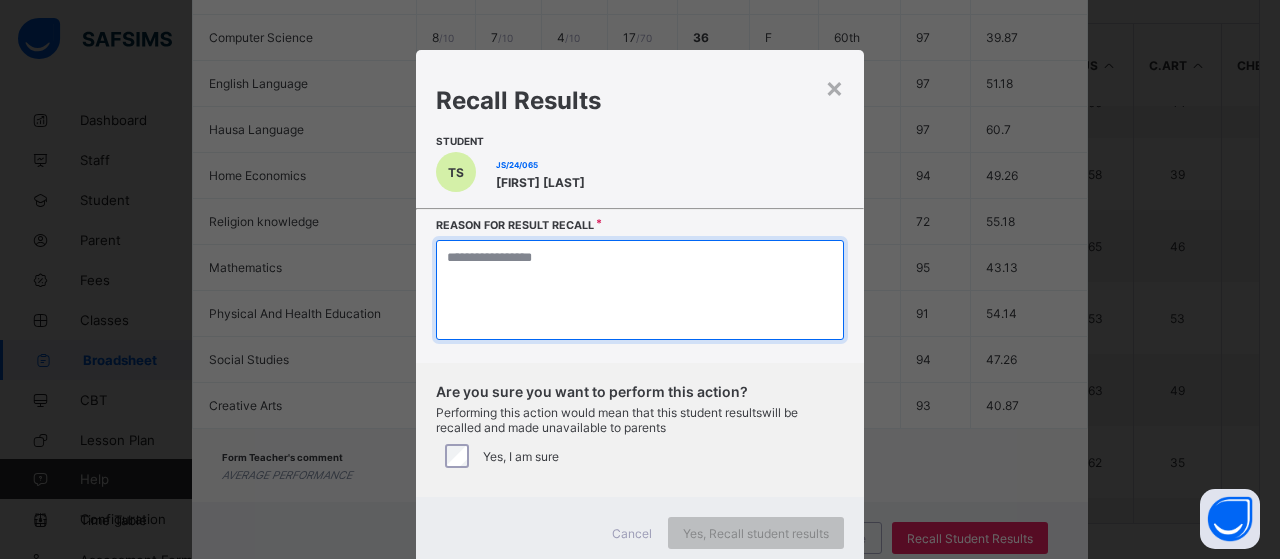 click at bounding box center (640, 290) 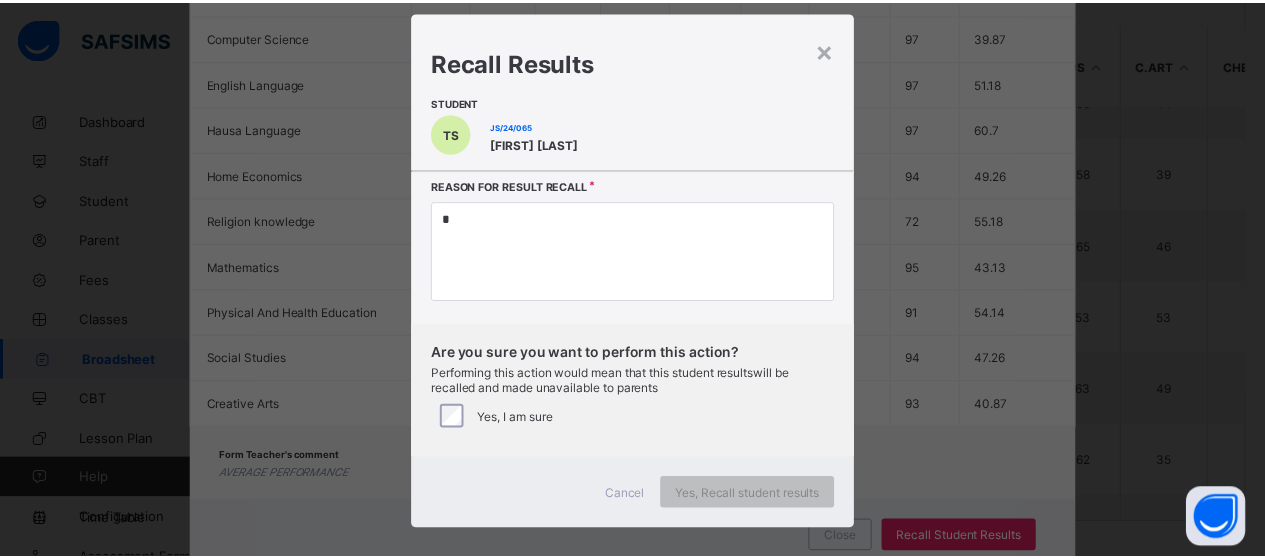 scroll, scrollTop: 57, scrollLeft: 0, axis: vertical 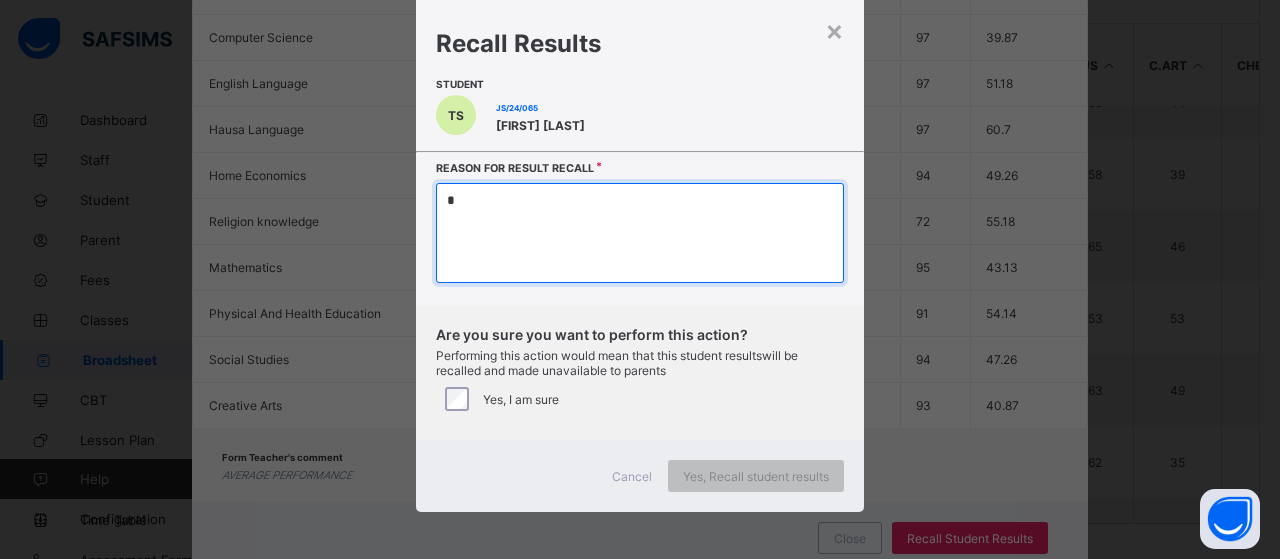 click on "*" at bounding box center [640, 233] 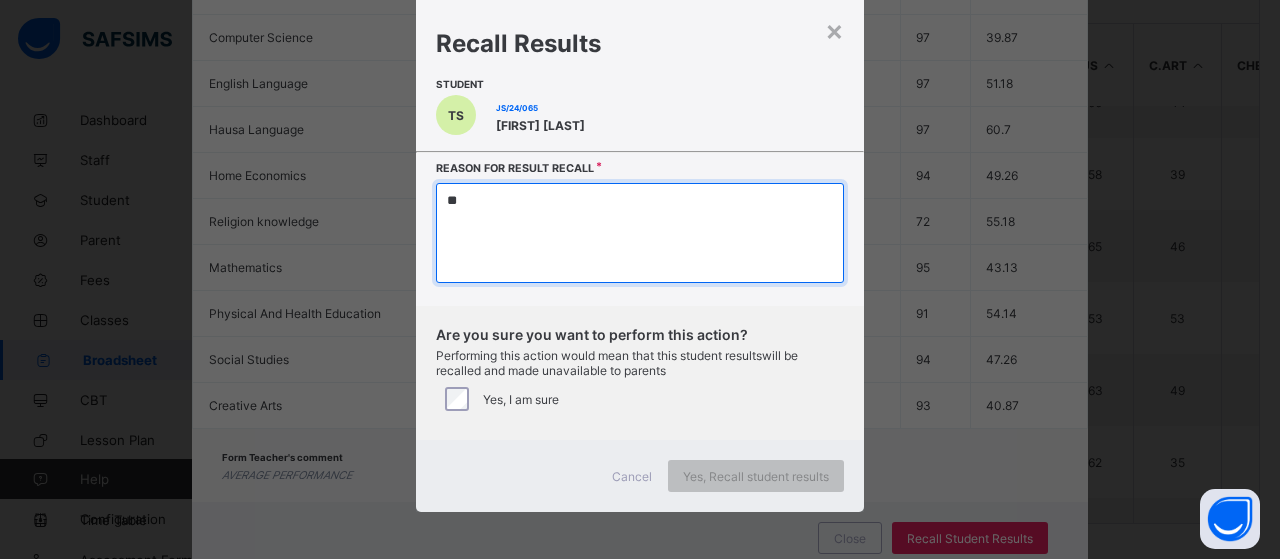 click on "**" at bounding box center (640, 233) 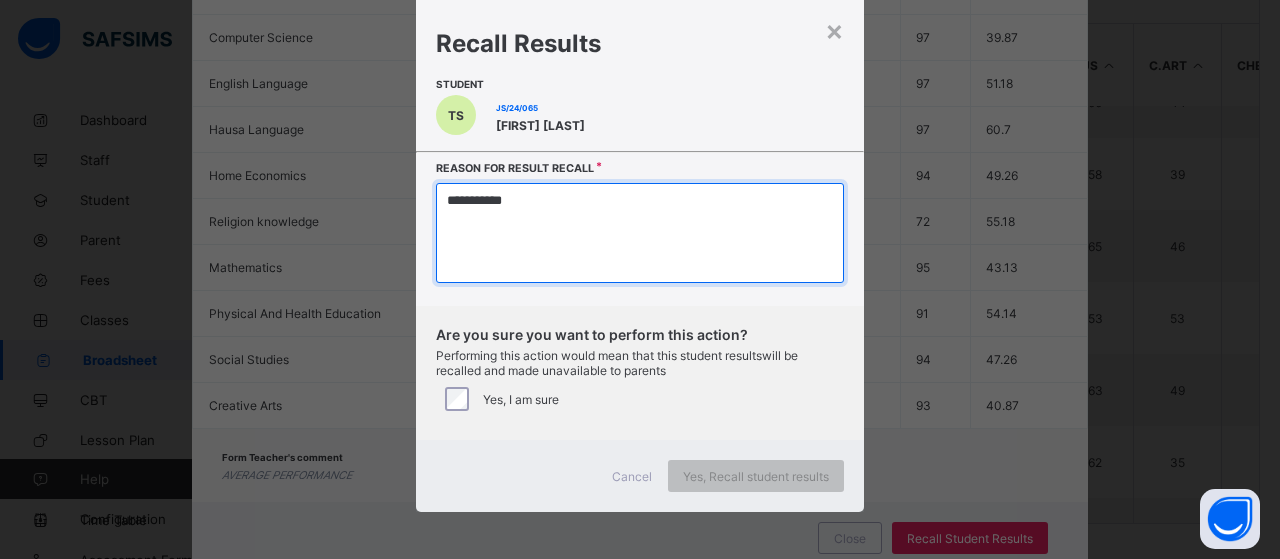 type on "**********" 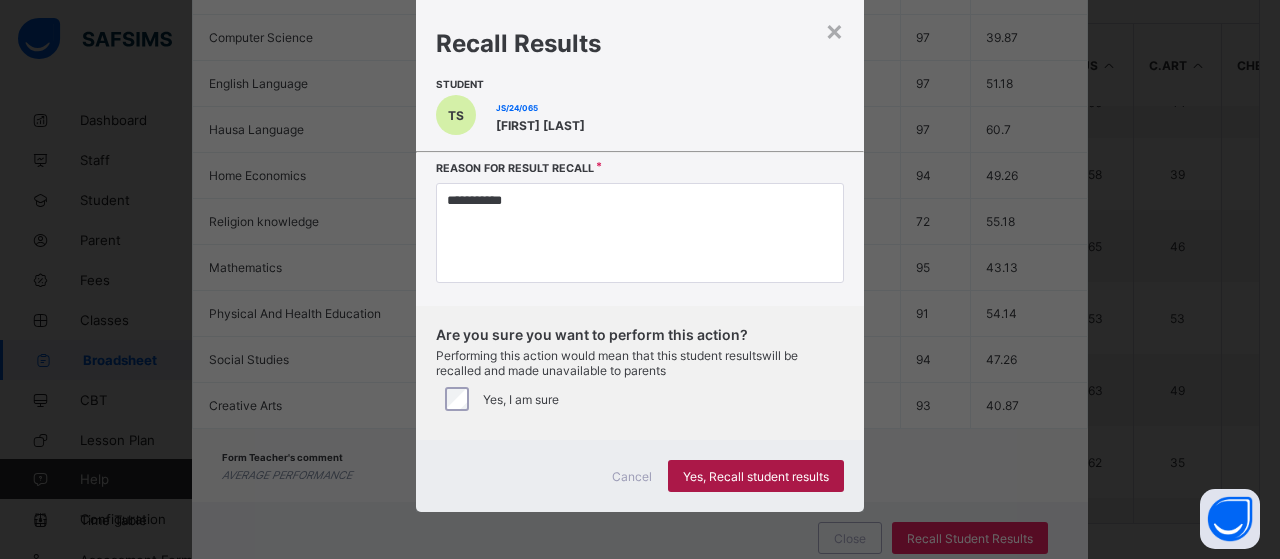 click on "Yes, Recall student results" at bounding box center (756, 476) 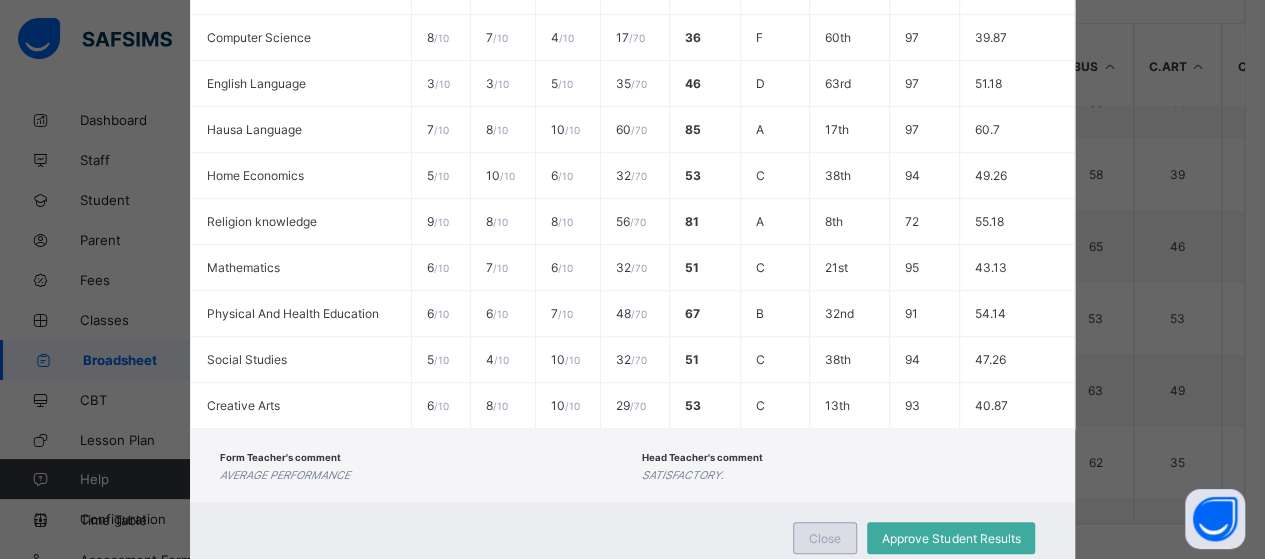 click on "Close" at bounding box center (825, 538) 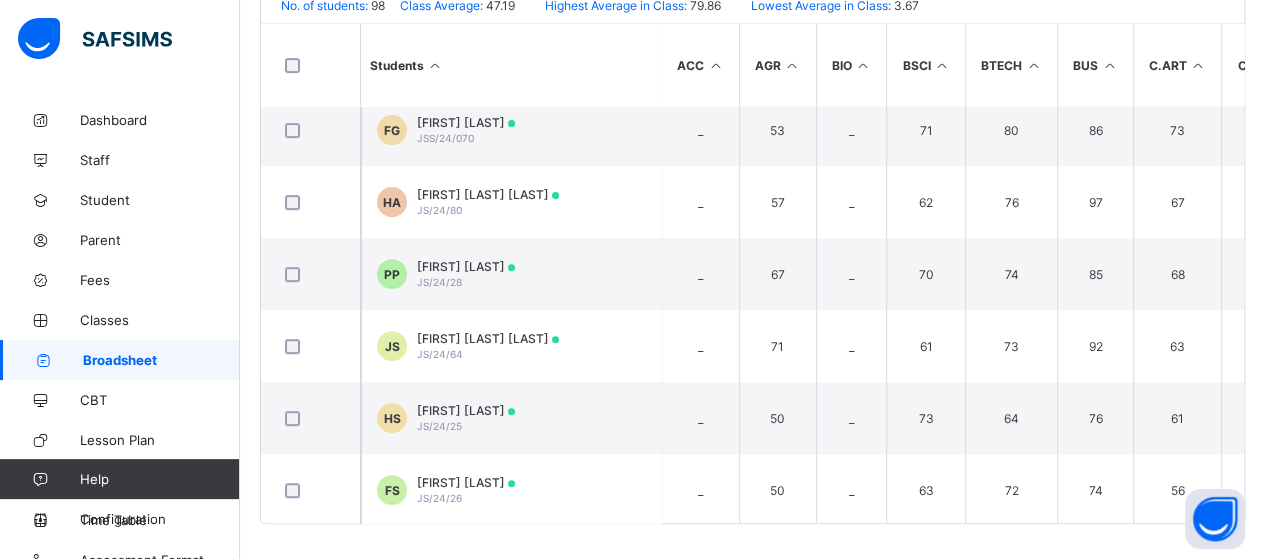 scroll, scrollTop: 0, scrollLeft: 0, axis: both 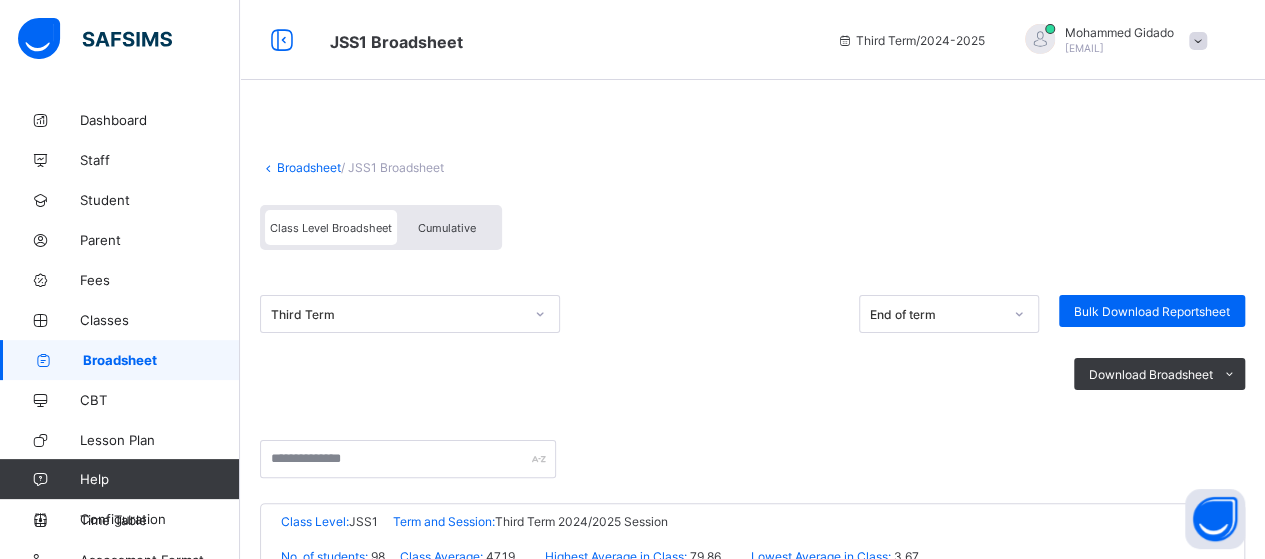 click at bounding box center [268, 167] 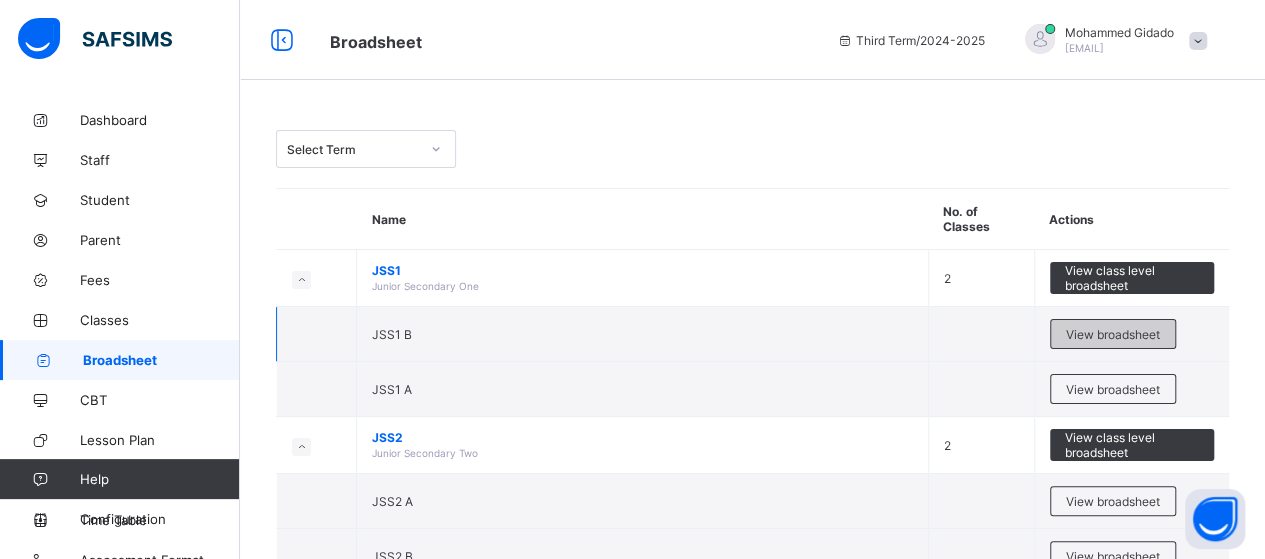 click on "View broadsheet" at bounding box center [1113, 334] 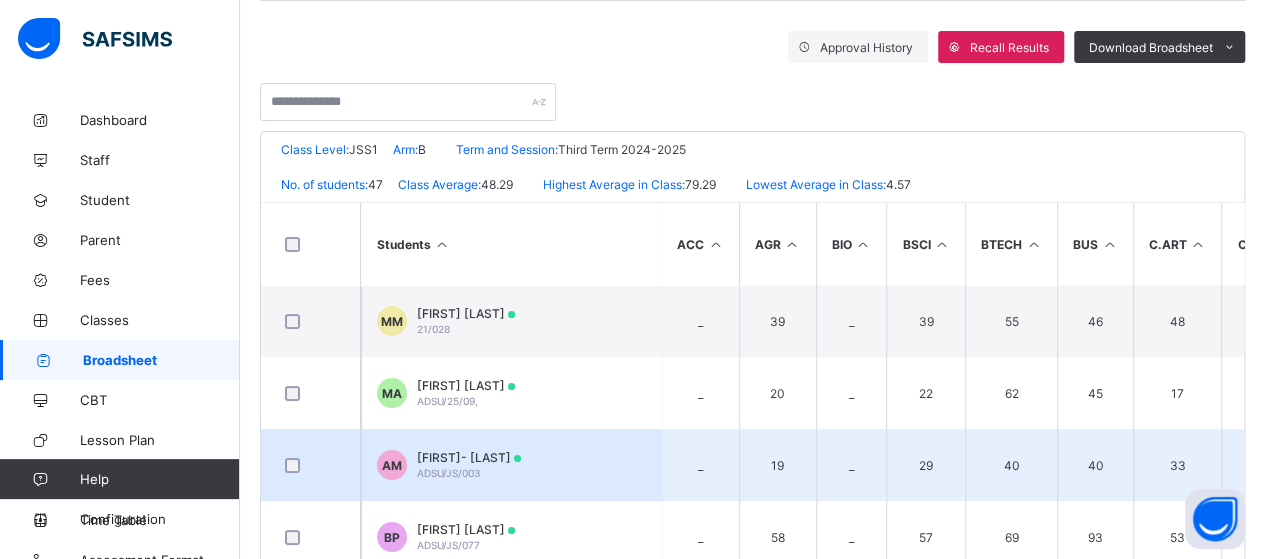 scroll, scrollTop: 400, scrollLeft: 0, axis: vertical 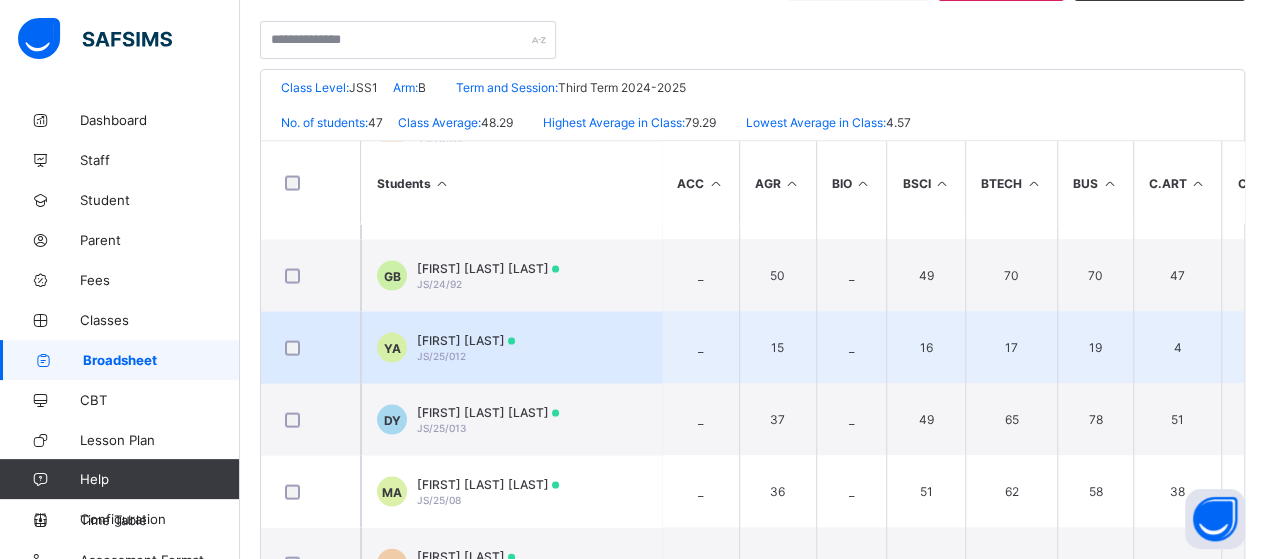 click on "[FIRST]  [LAST]" at bounding box center (466, 339) 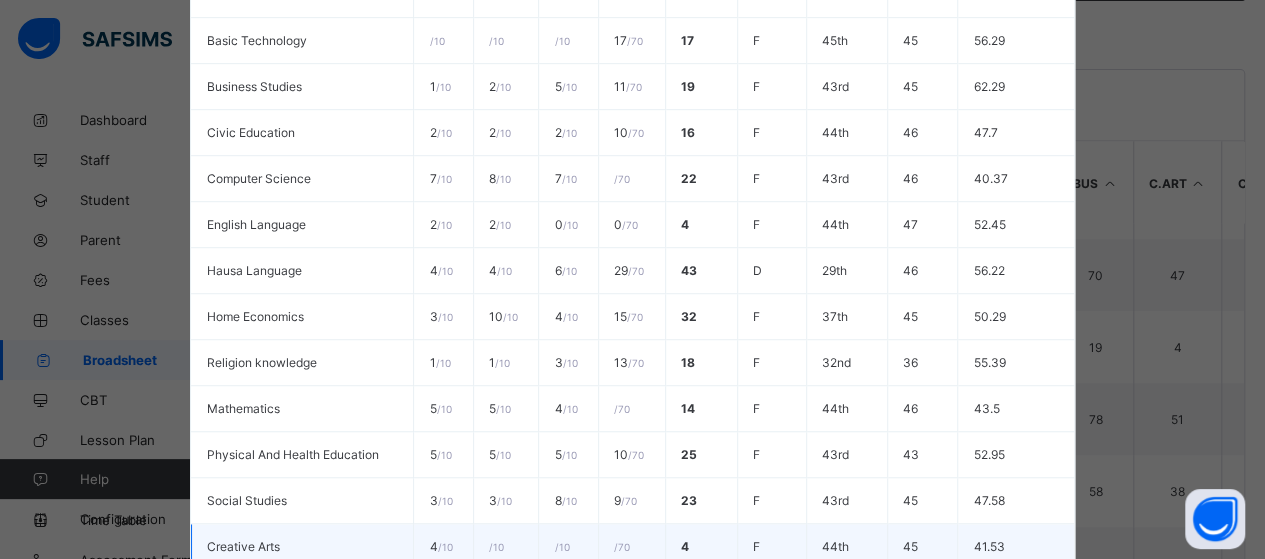 scroll, scrollTop: 739, scrollLeft: 0, axis: vertical 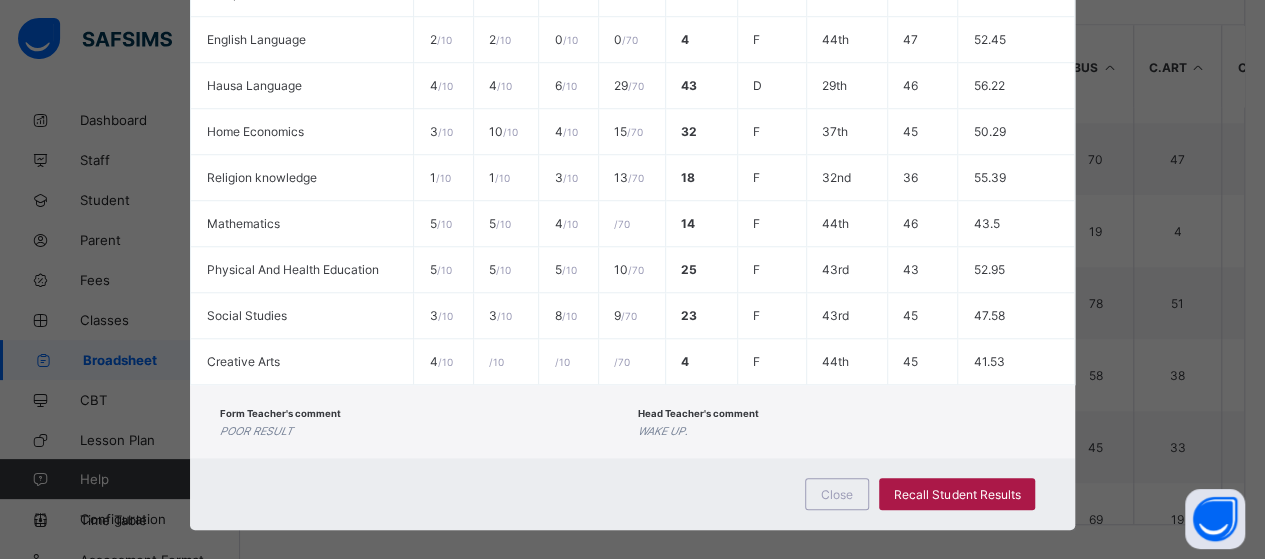 click on "Recall Student Results" at bounding box center [957, 494] 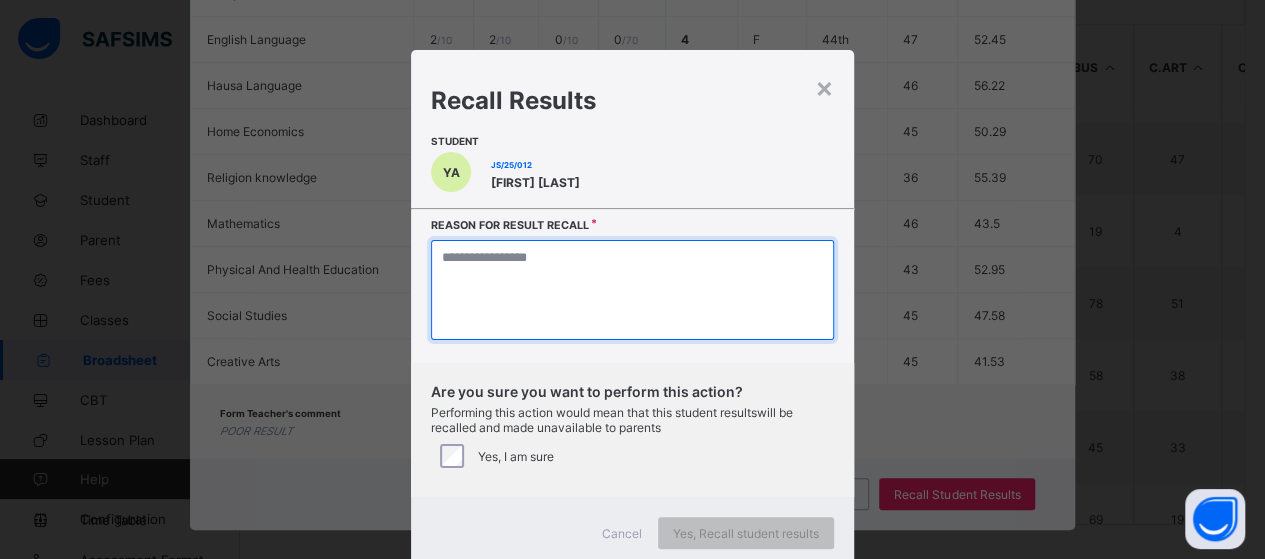 click at bounding box center [632, 290] 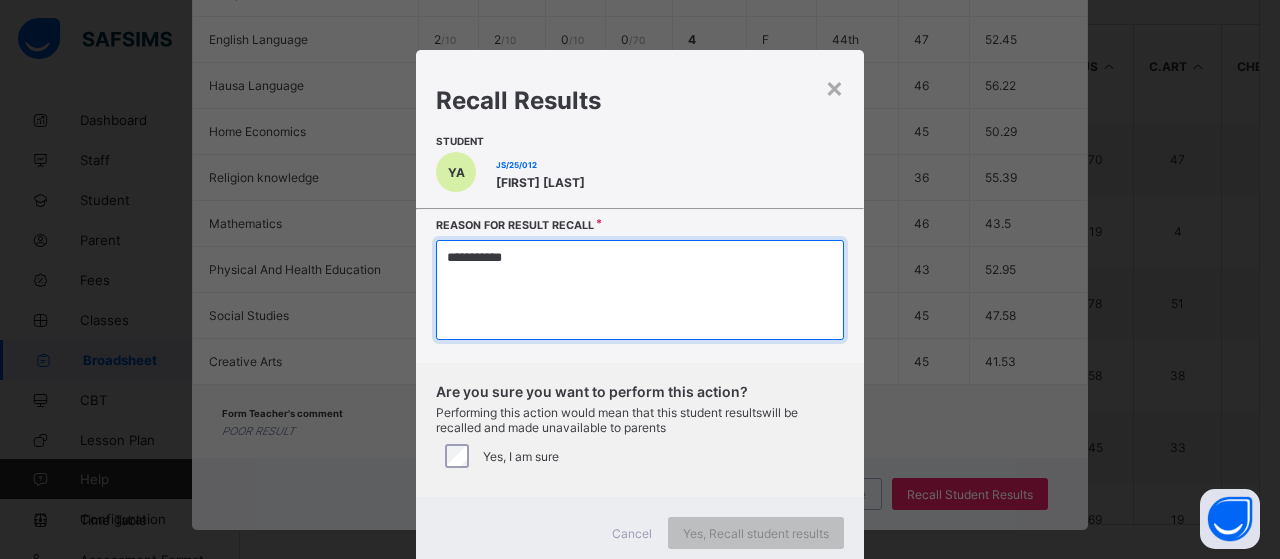 type on "**********" 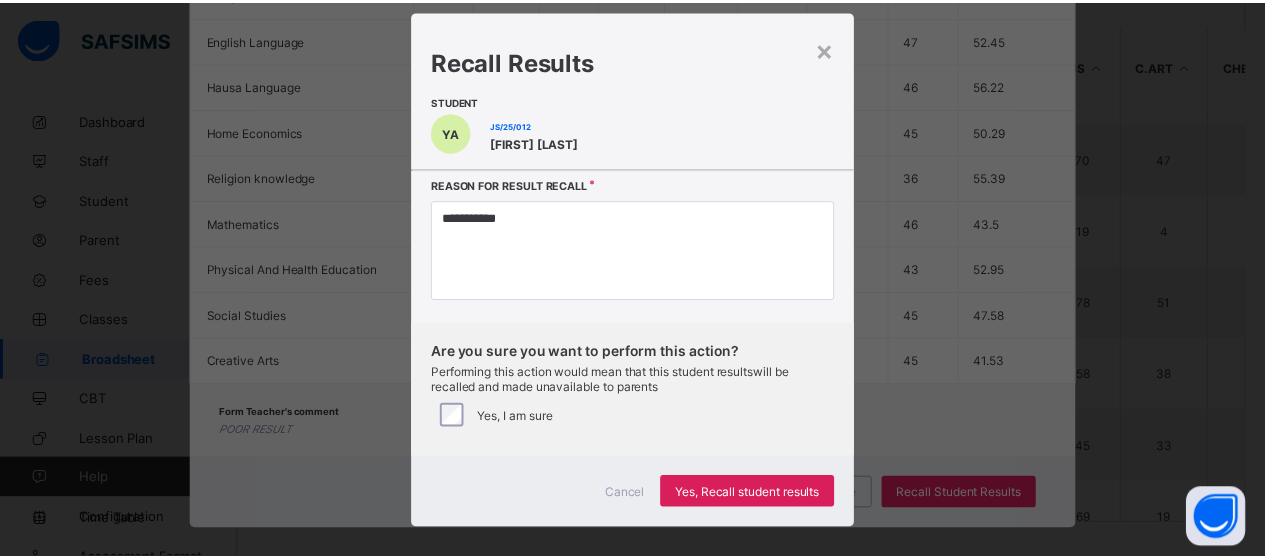 scroll, scrollTop: 57, scrollLeft: 0, axis: vertical 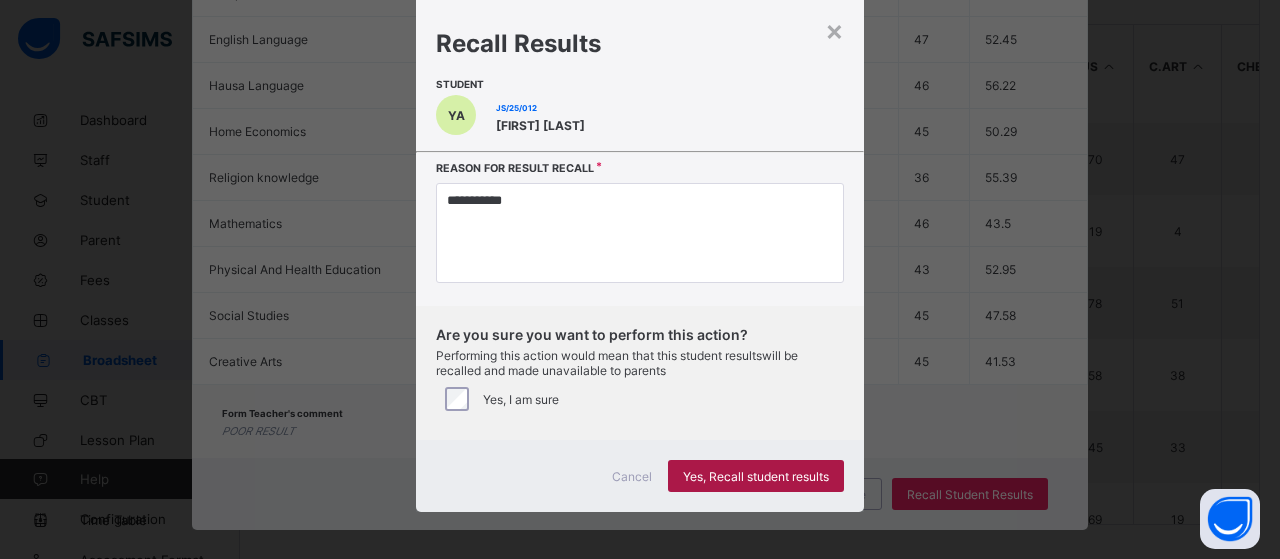 click on "Yes, Recall student results" at bounding box center [756, 476] 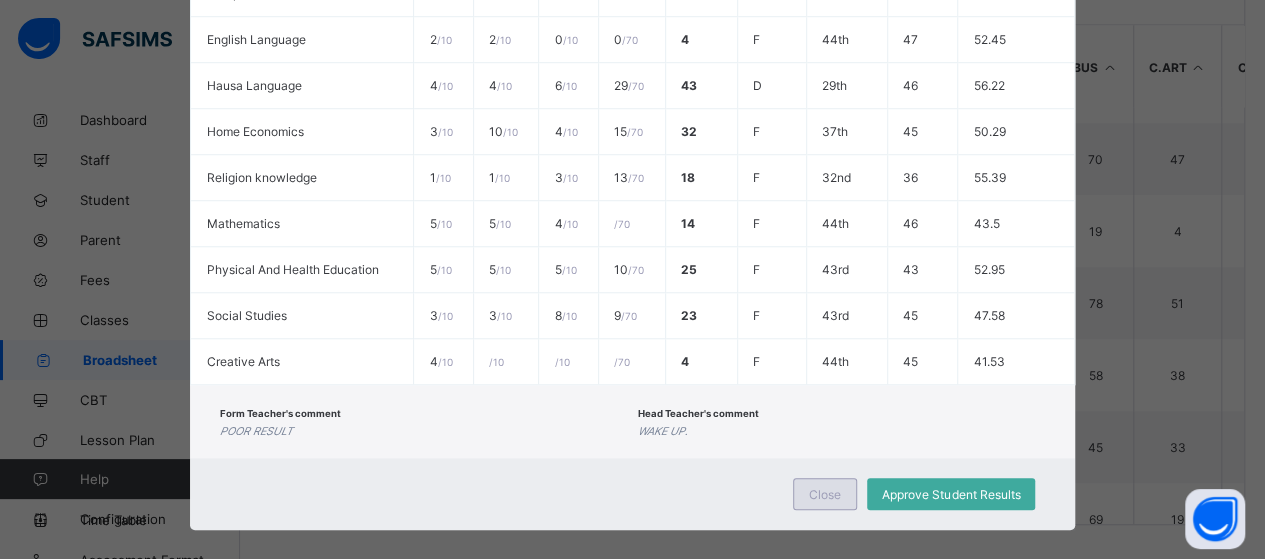 click on "Close" at bounding box center [825, 494] 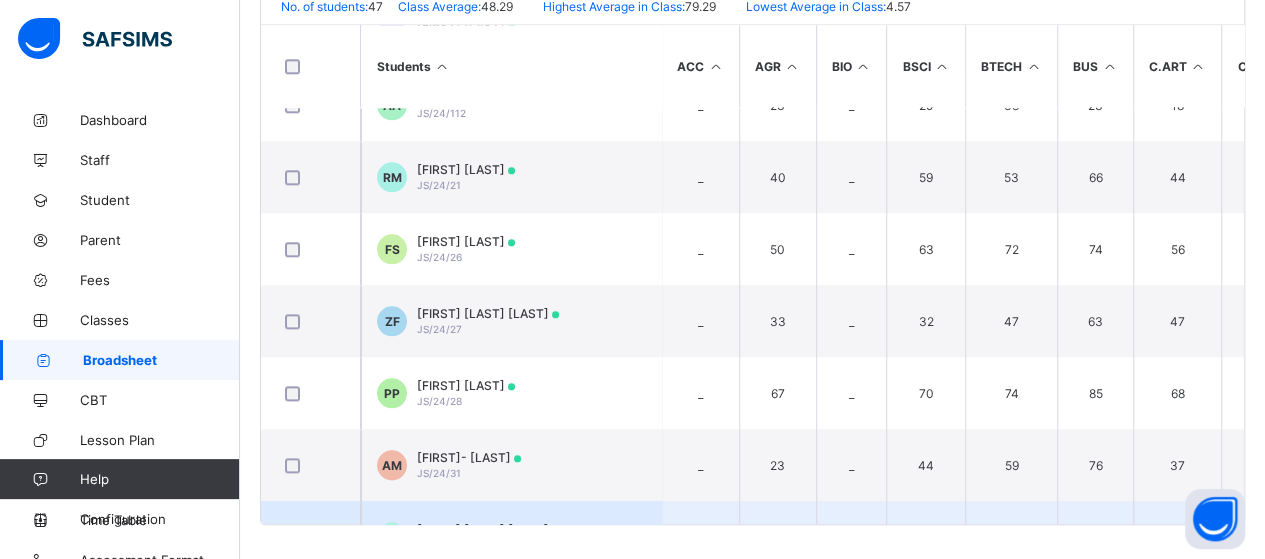 scroll, scrollTop: 874, scrollLeft: 0, axis: vertical 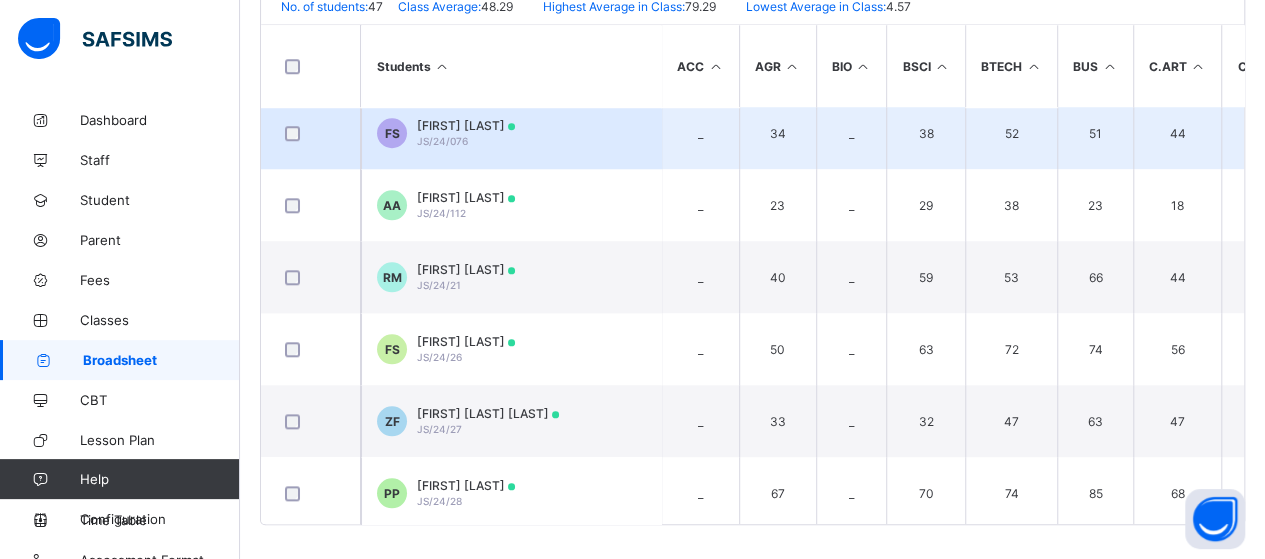 click on "FS [FIRST]   JS/[YEAR]/[NUMBER]" at bounding box center [511, 133] 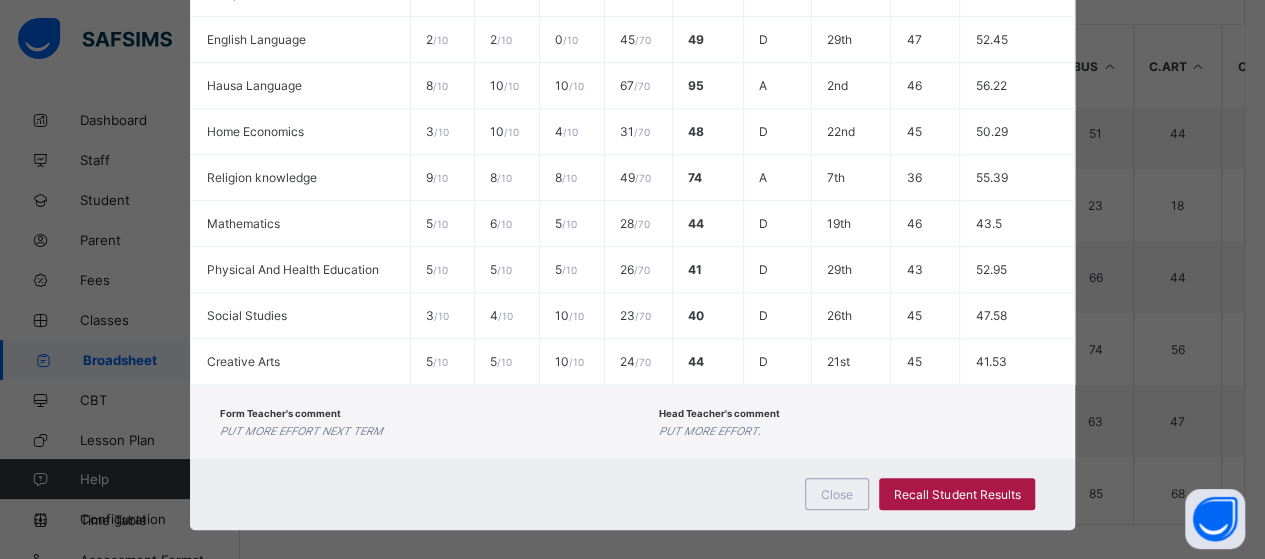 click on "Recall Student Results" at bounding box center [957, 494] 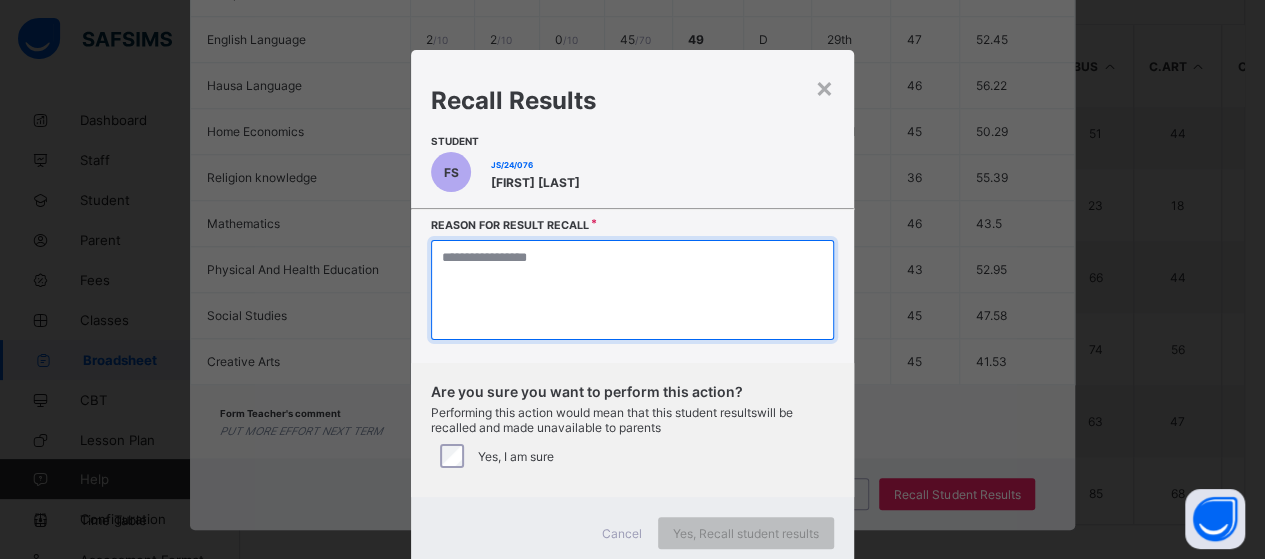 click at bounding box center (632, 290) 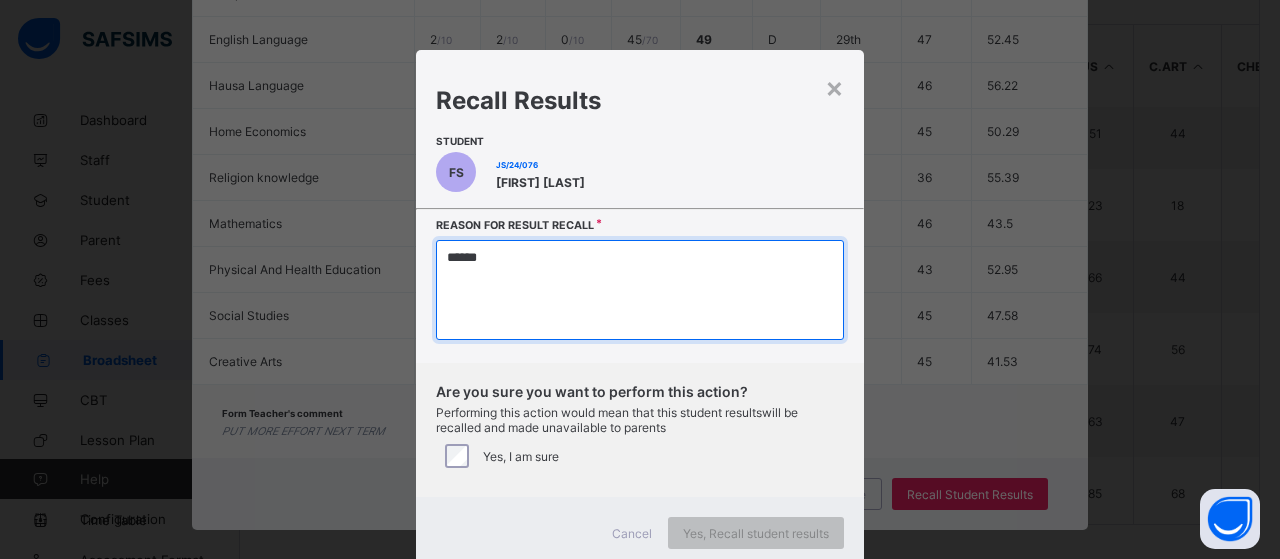 click on "******" at bounding box center (640, 290) 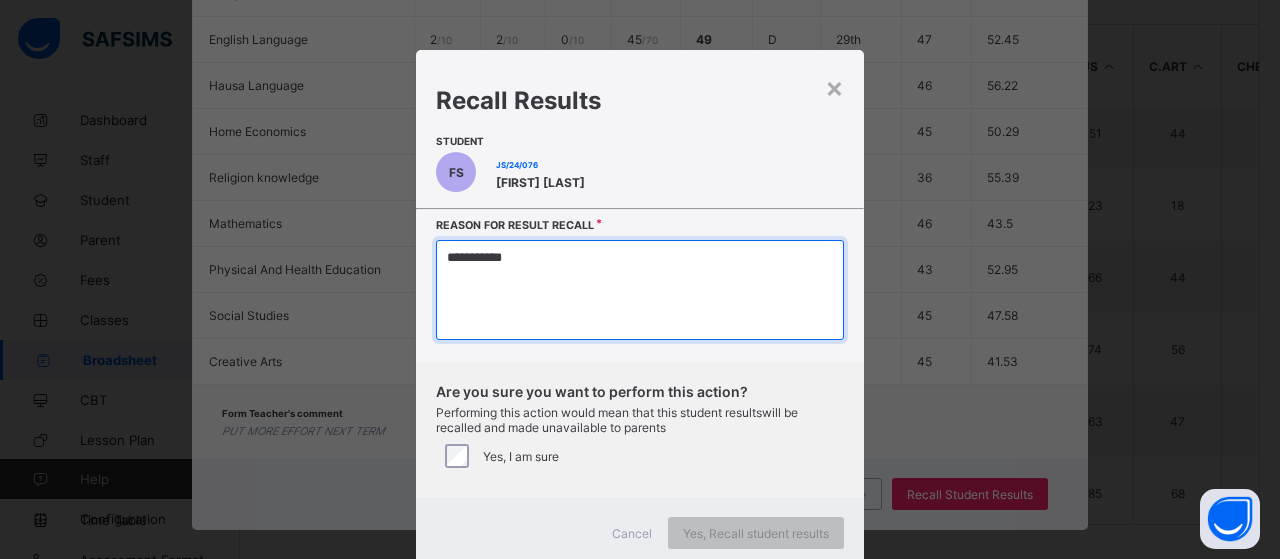 type on "**********" 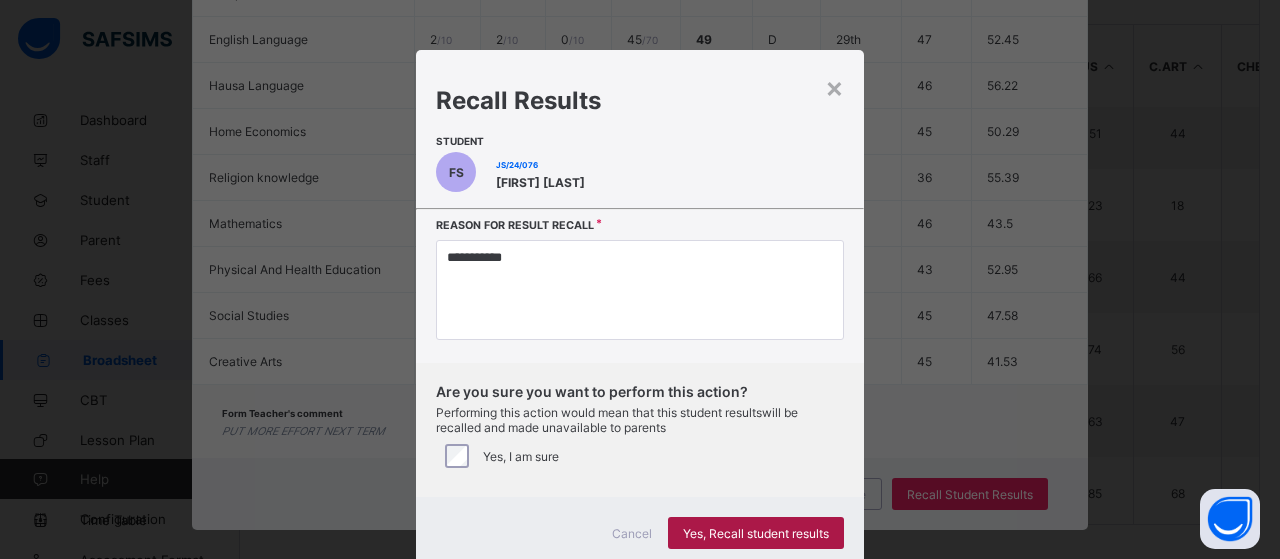 click on "Yes, Recall student results" at bounding box center [756, 533] 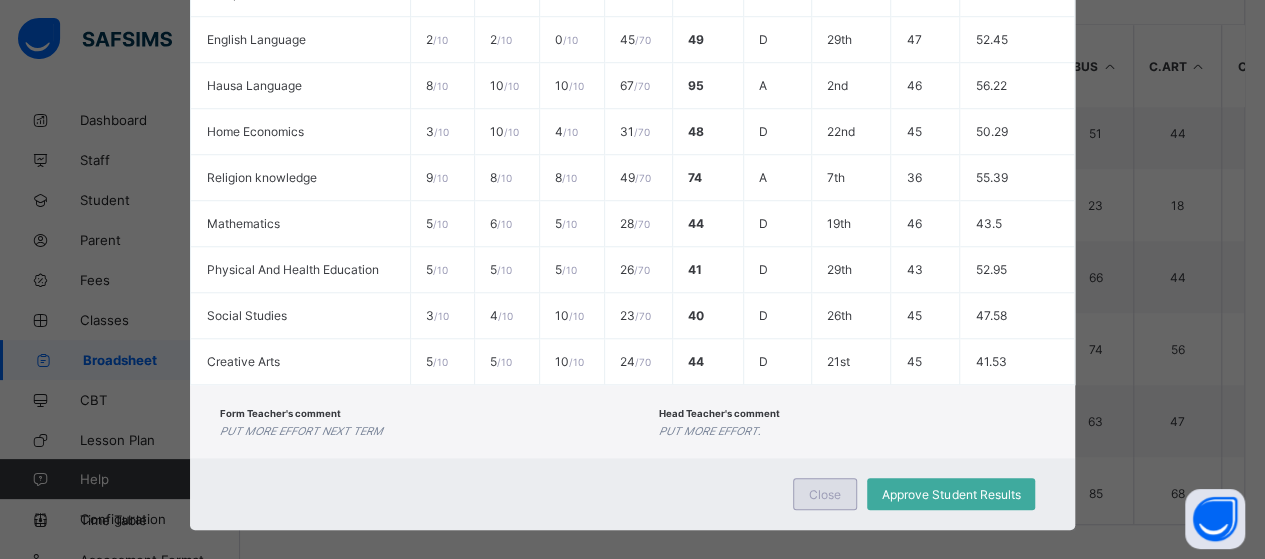 click on "Close" at bounding box center (825, 494) 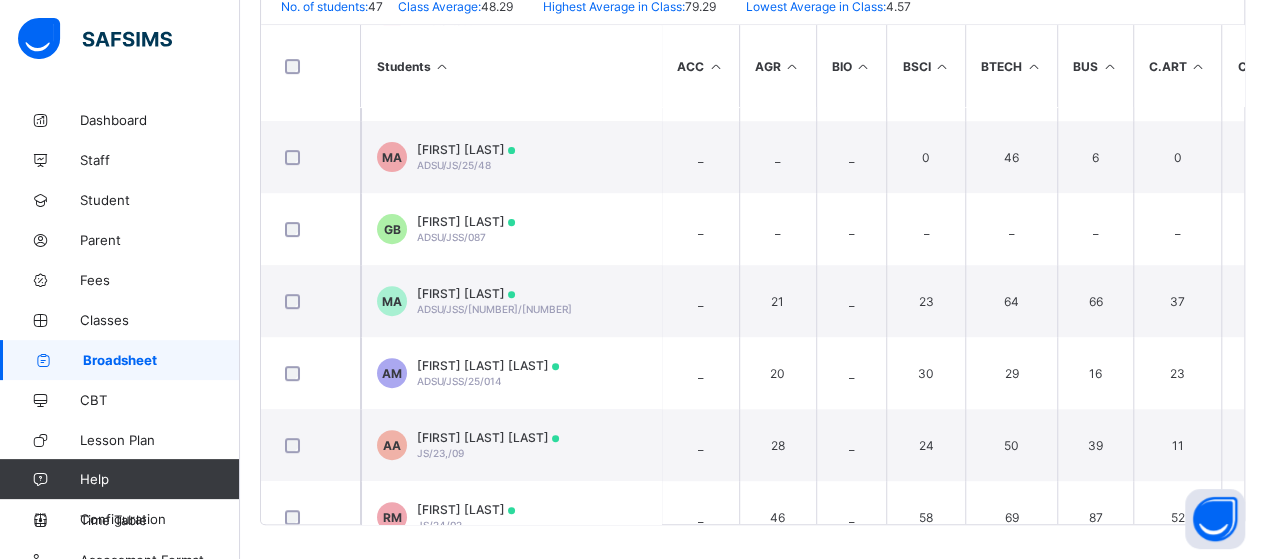 scroll, scrollTop: 174, scrollLeft: 0, axis: vertical 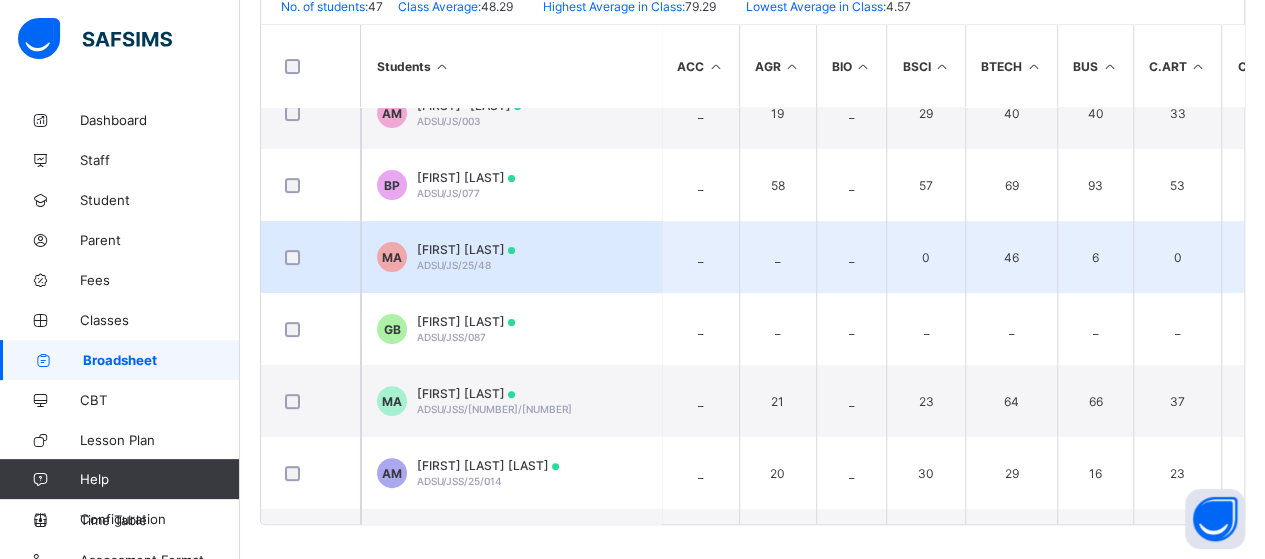 click on "MA [LAST] [LAST] [LAST]/JS/[NUMBER]/[NUMBER]" at bounding box center [511, 257] 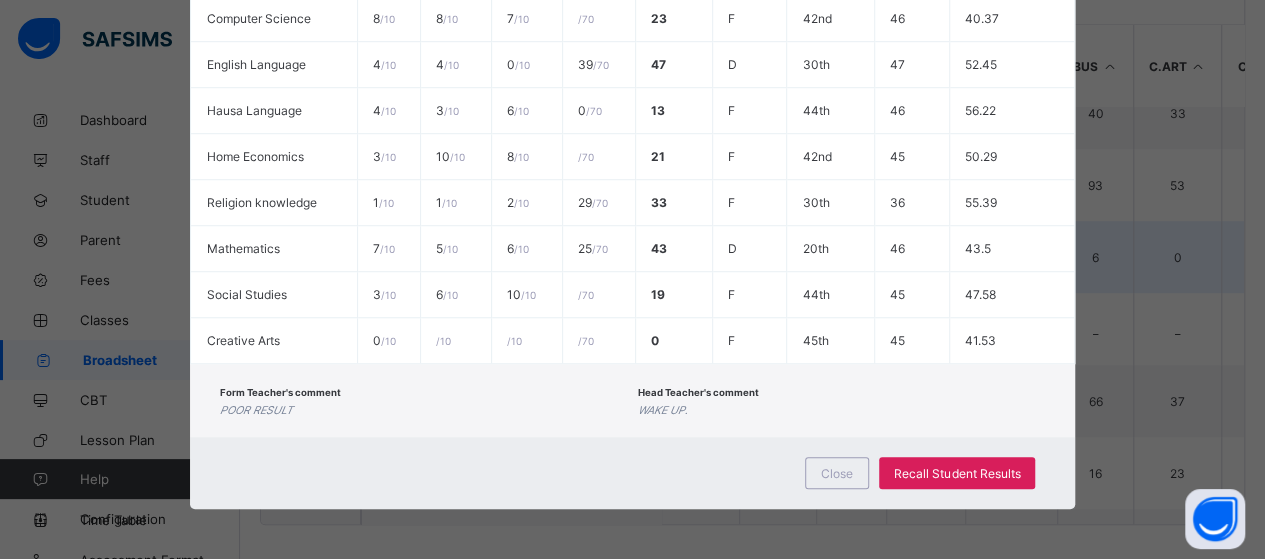 scroll, scrollTop: 650, scrollLeft: 0, axis: vertical 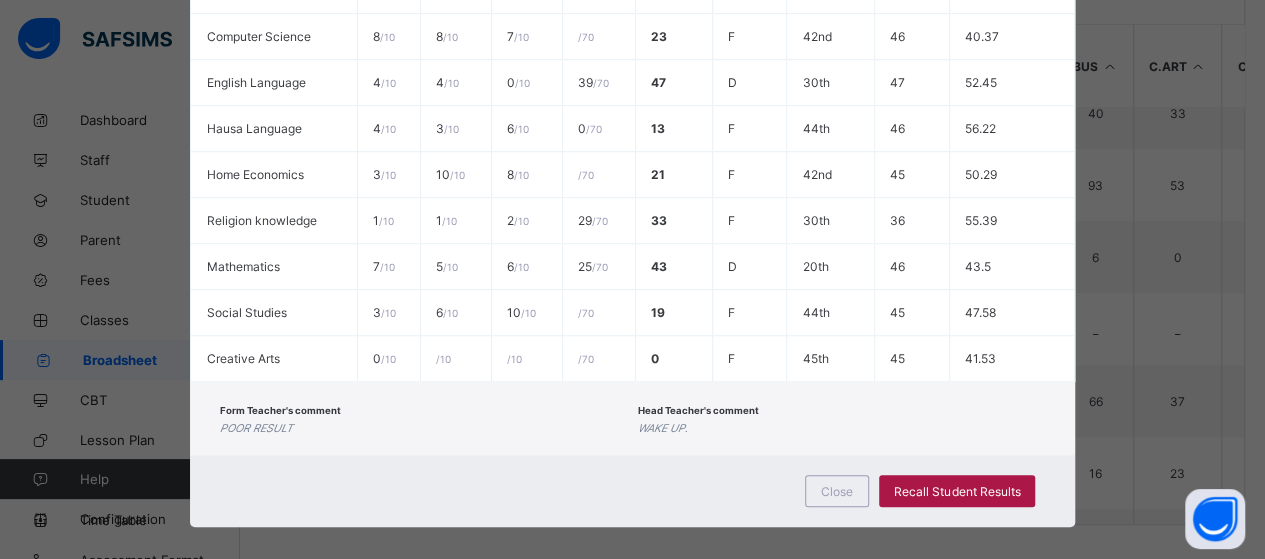 click on "Recall Student Results" at bounding box center [957, 491] 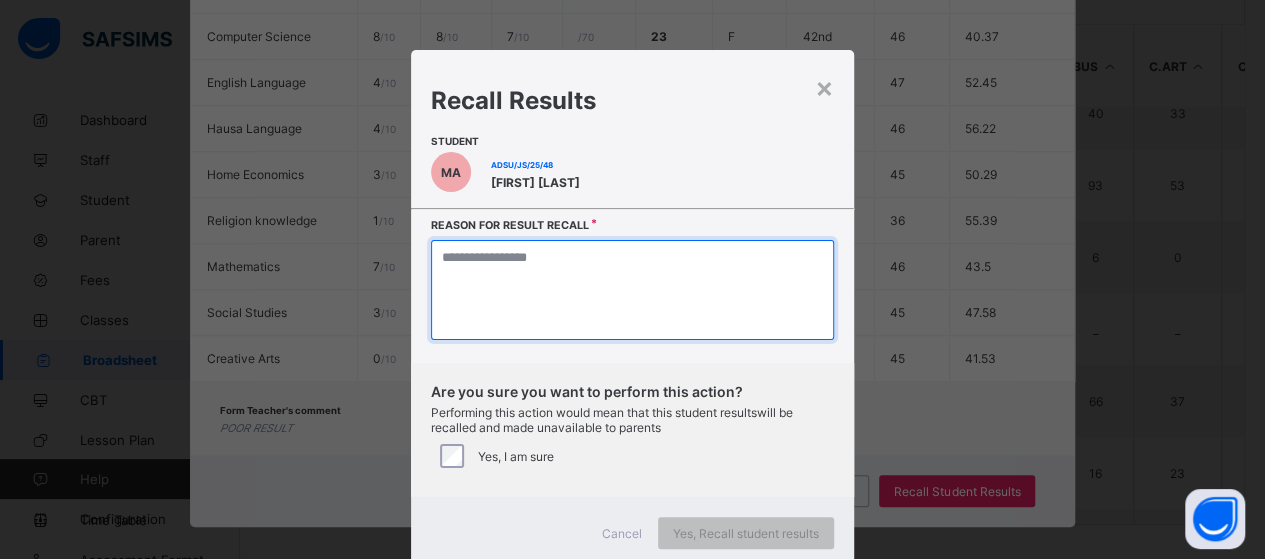 click at bounding box center [632, 290] 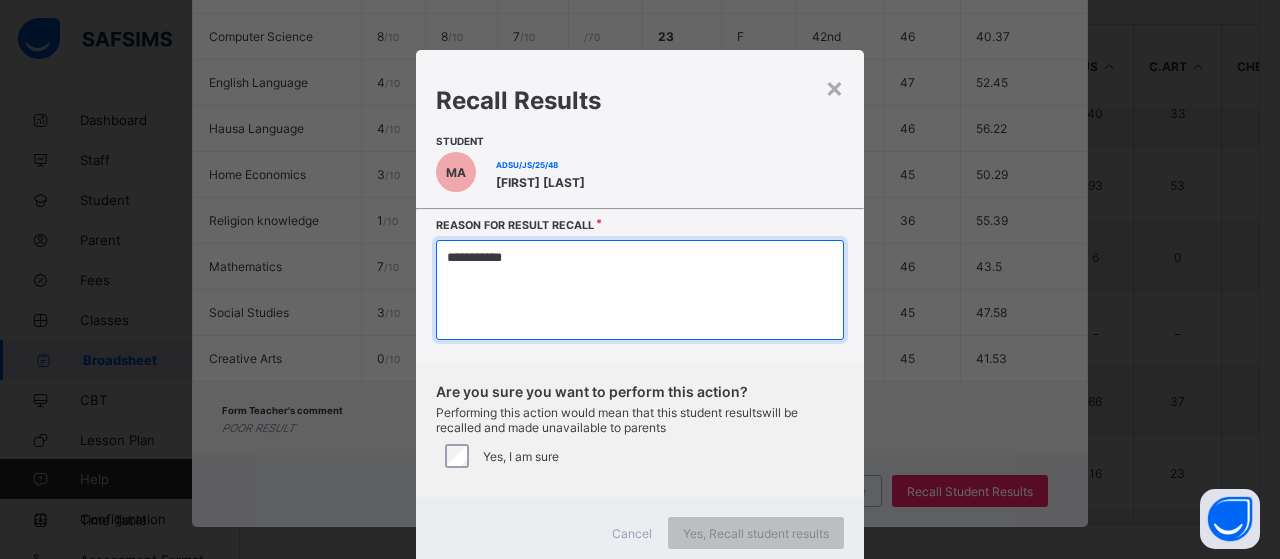 type on "**********" 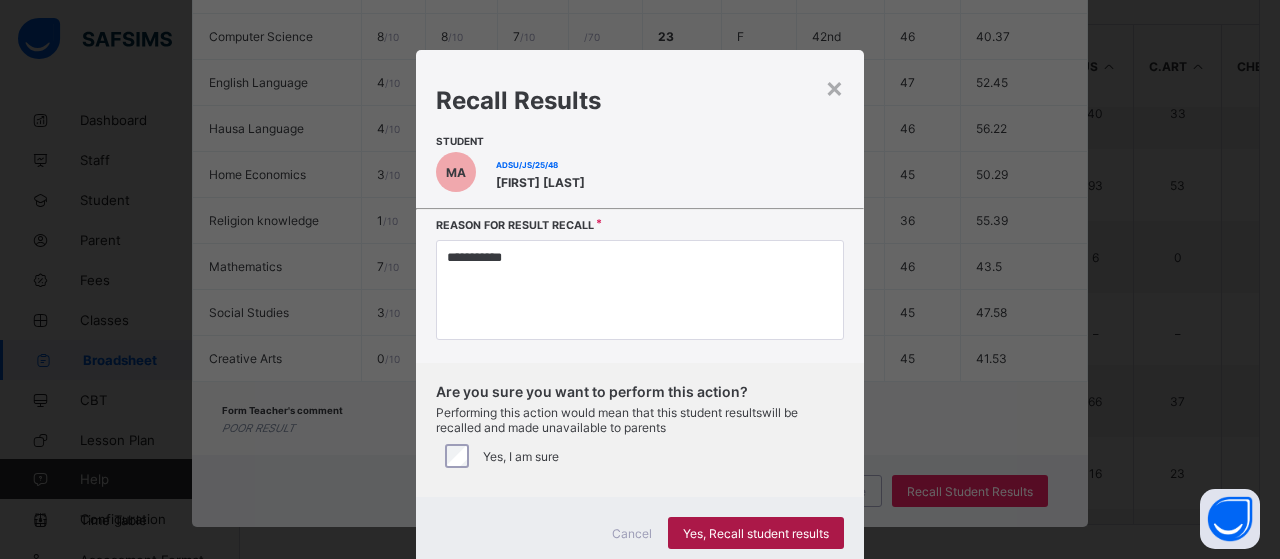 click on "Yes, Recall student results" at bounding box center (756, 533) 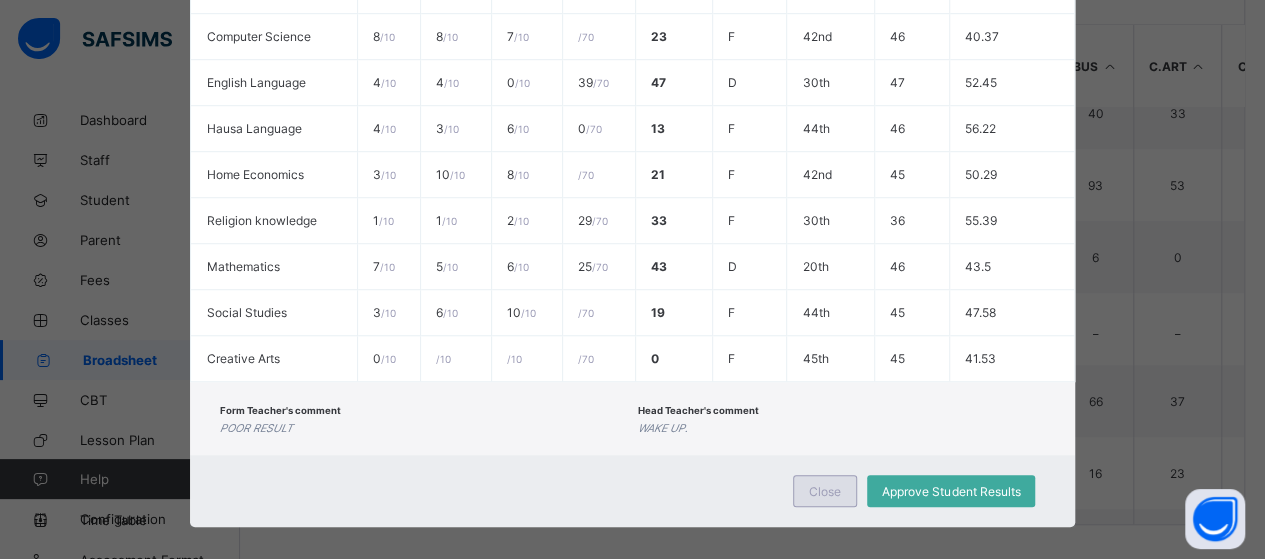 click on "Close" at bounding box center (825, 491) 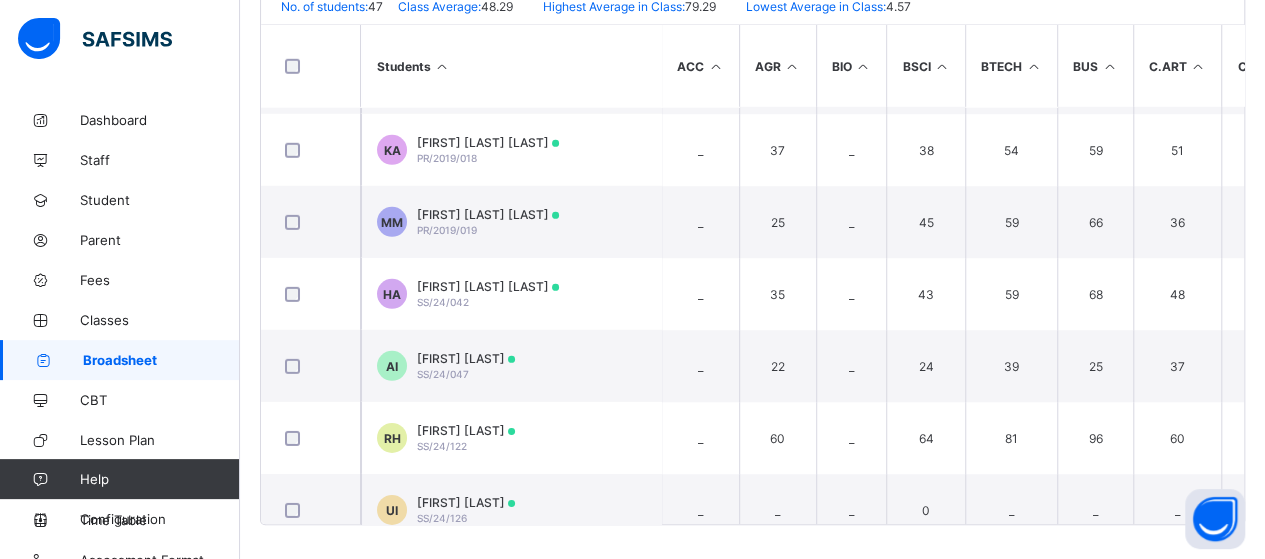scroll, scrollTop: 2974, scrollLeft: 0, axis: vertical 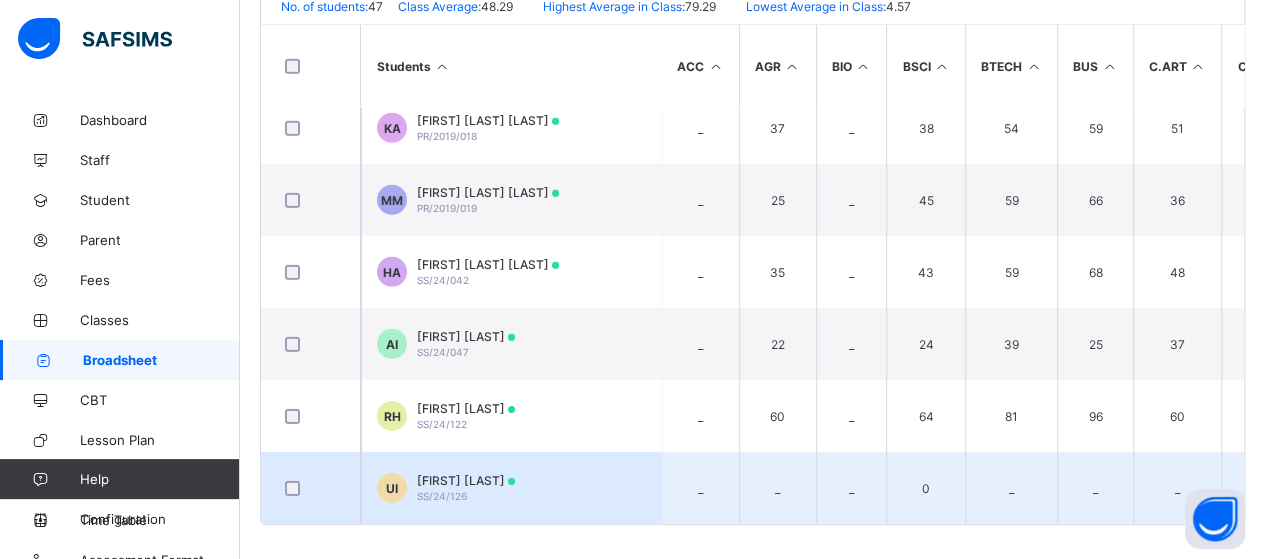 click on "[FIRST] [LAST]   SS/24/126" at bounding box center [511, 488] 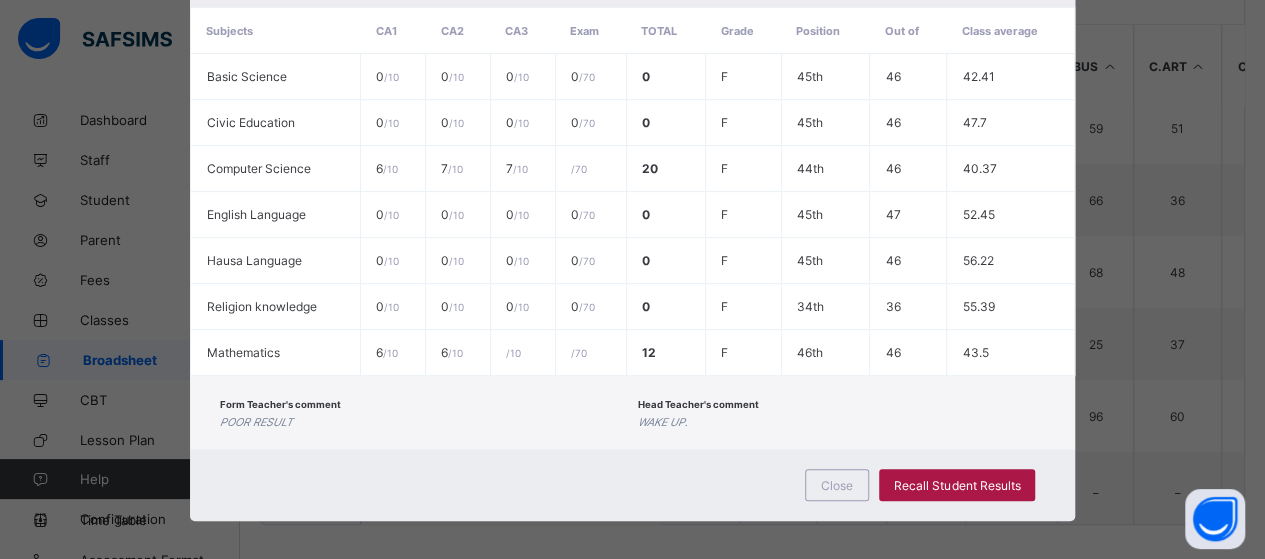 click on "Recall Student Results" at bounding box center (957, 485) 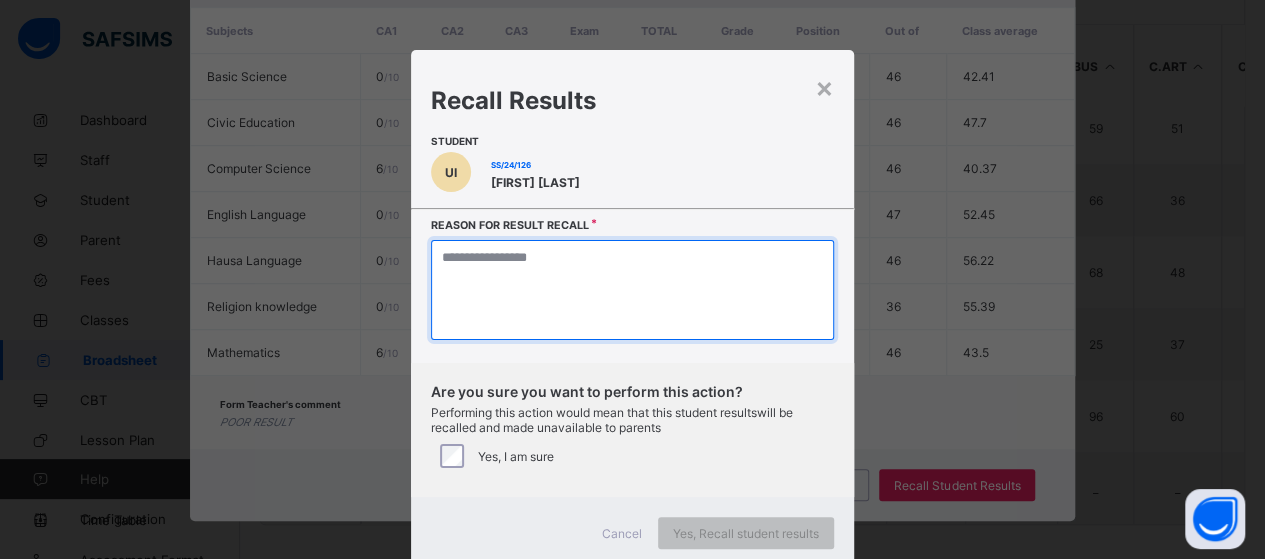 click at bounding box center [632, 290] 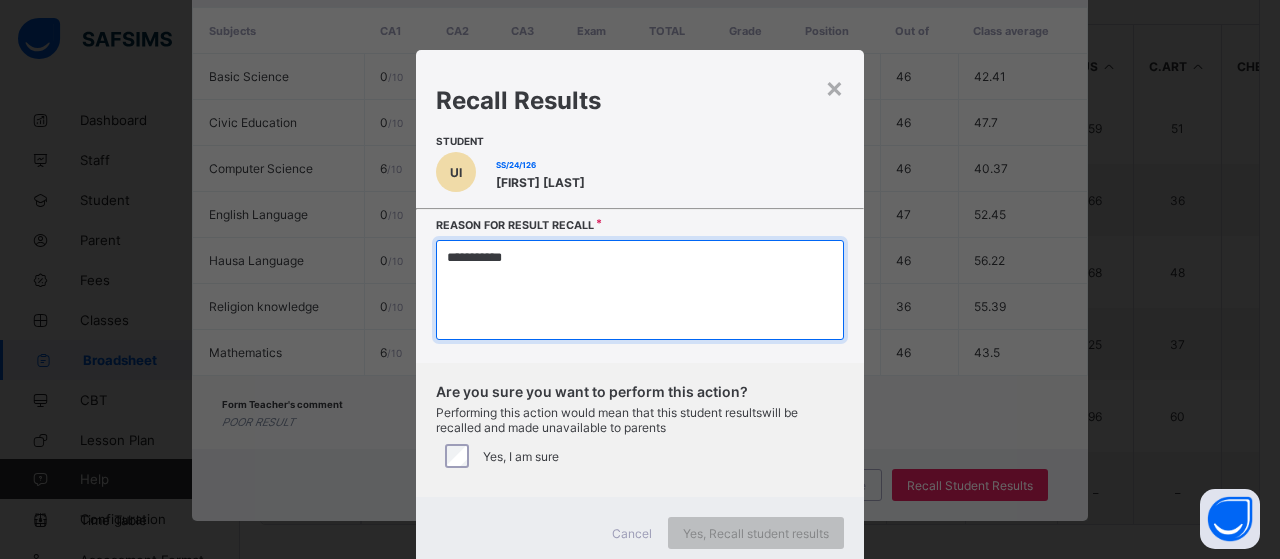 type on "**********" 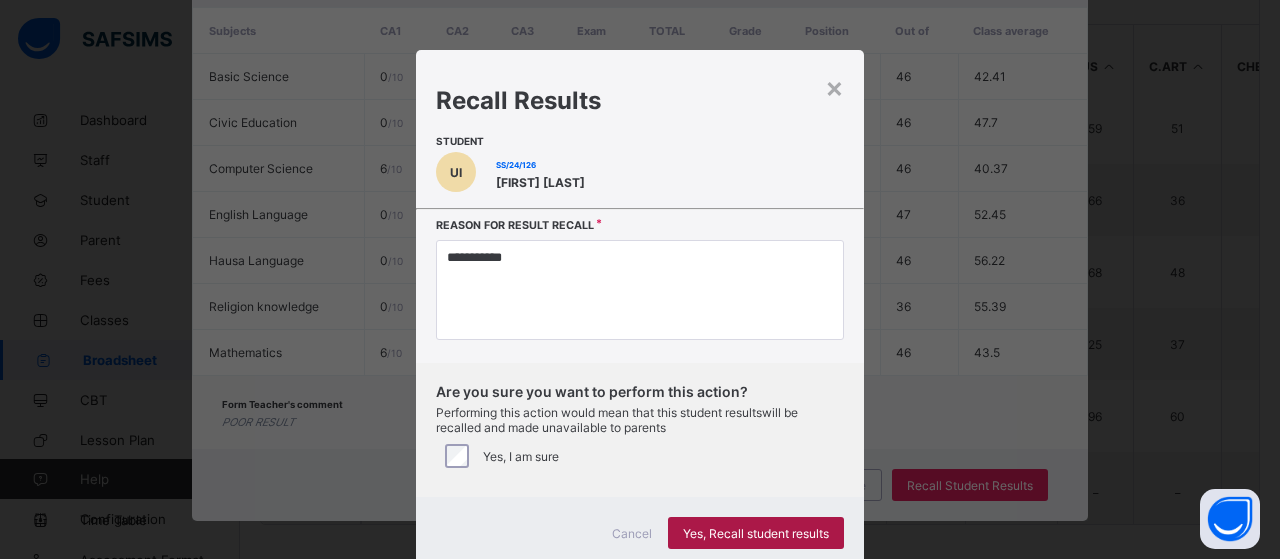 click on "Yes, Recall student results" at bounding box center (756, 533) 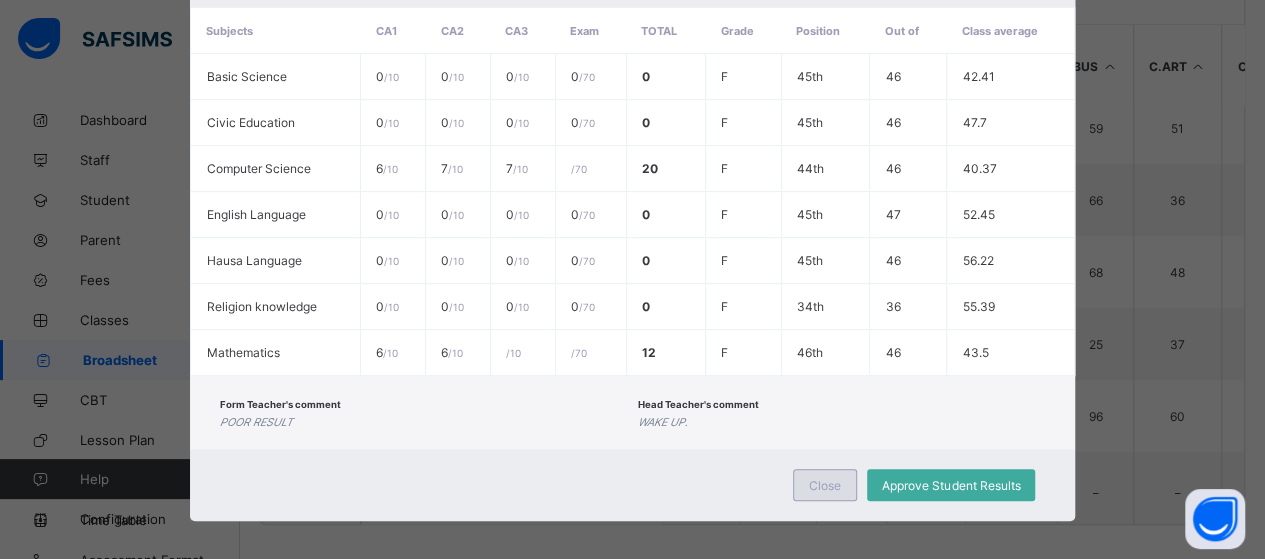 click on "Close" at bounding box center (825, 485) 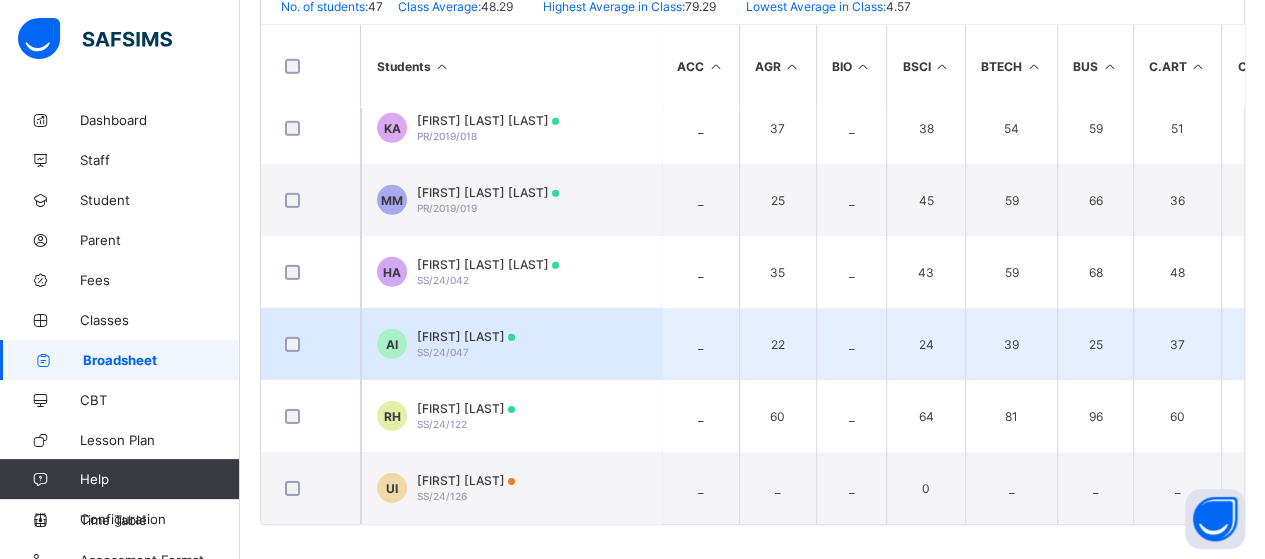 click on "[FIRST] [LAST]   SS/24/047" at bounding box center [511, 344] 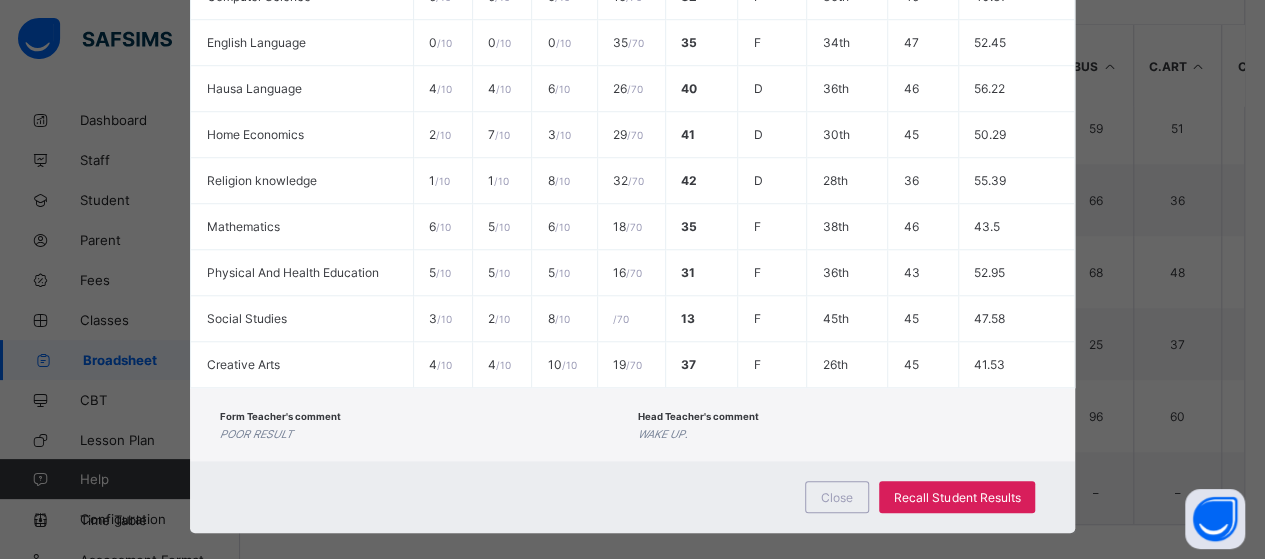 scroll, scrollTop: 739, scrollLeft: 0, axis: vertical 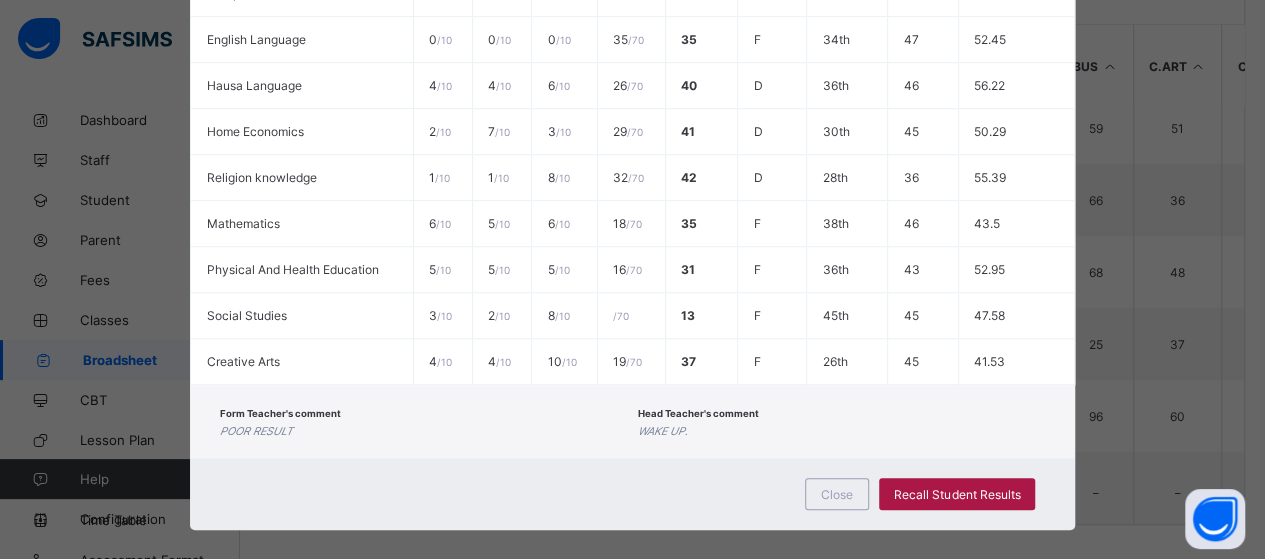 click on "Recall Student Results" at bounding box center (957, 494) 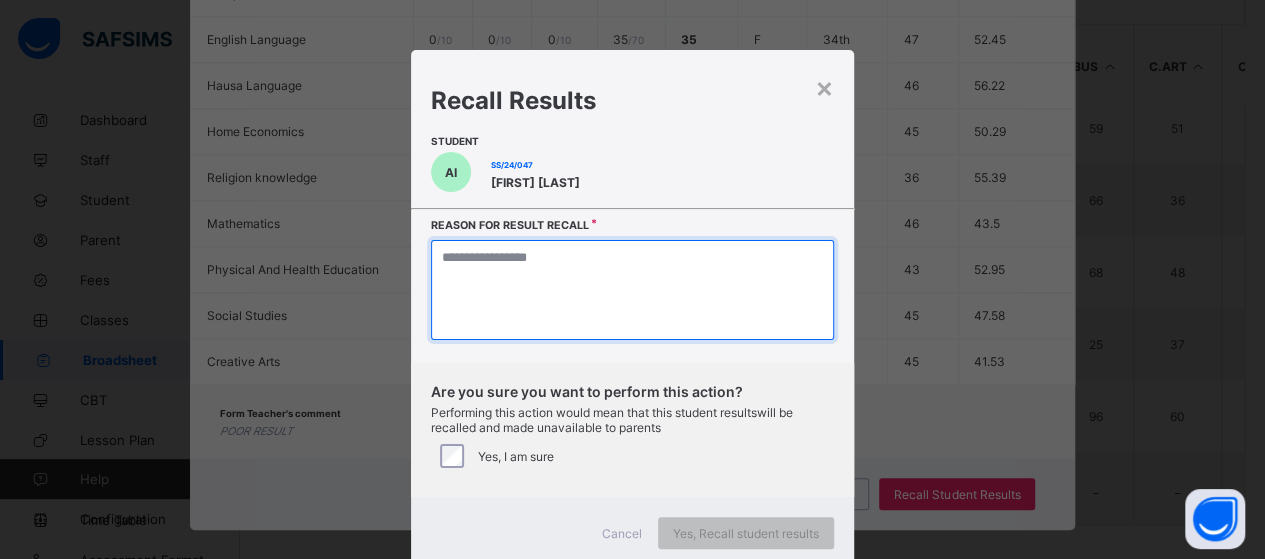 click at bounding box center (632, 290) 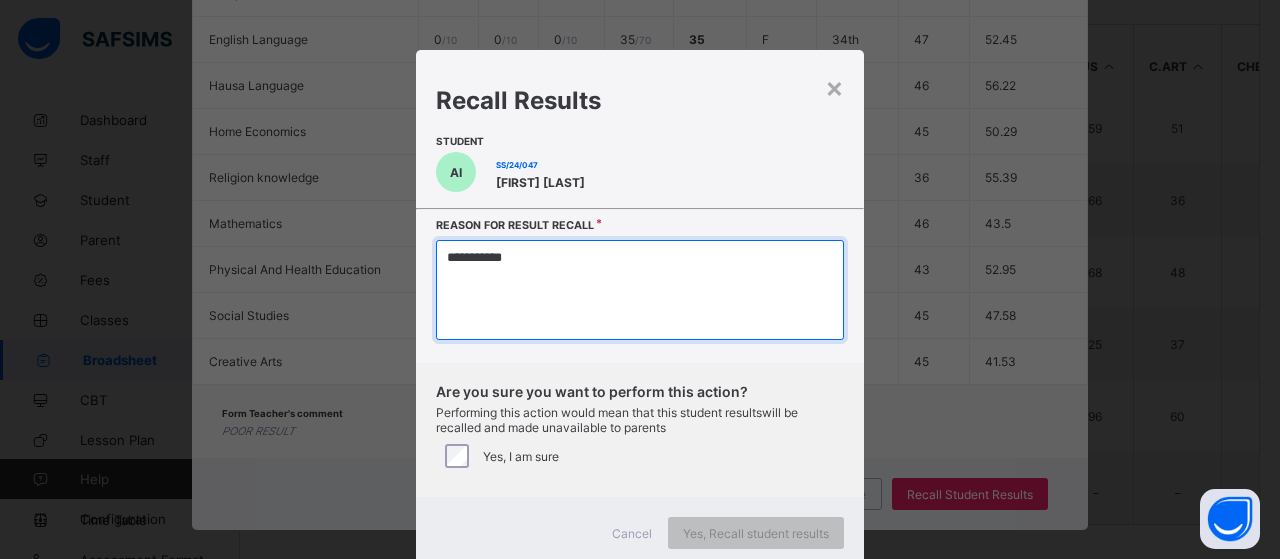 drag, startPoint x: 523, startPoint y: 267, endPoint x: 435, endPoint y: 265, distance: 88.02273 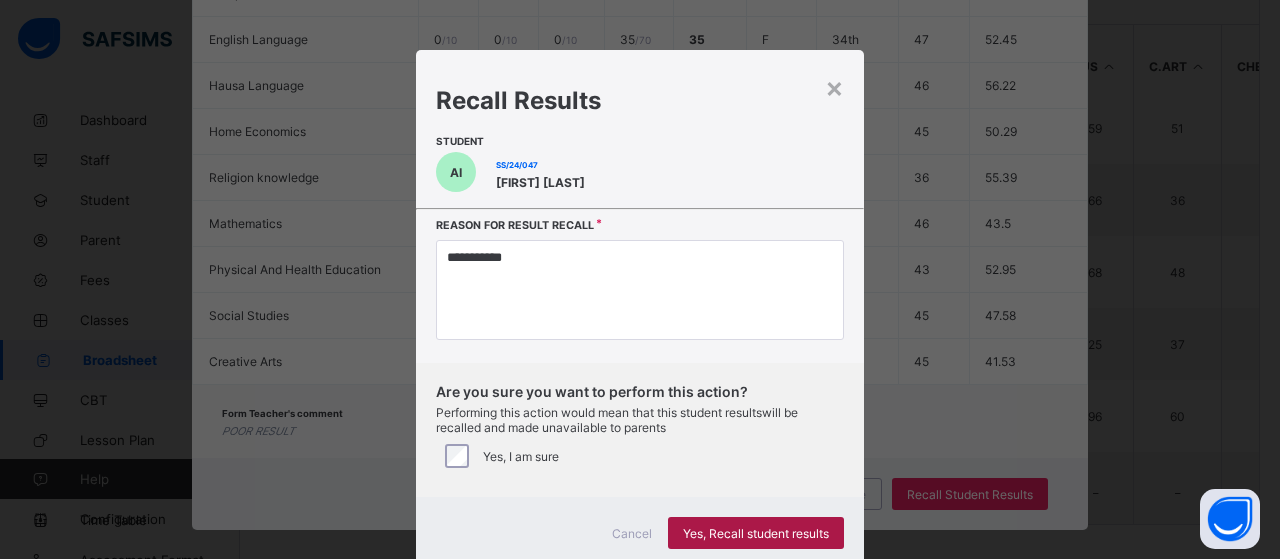 click on "Yes, Recall student results" at bounding box center [756, 533] 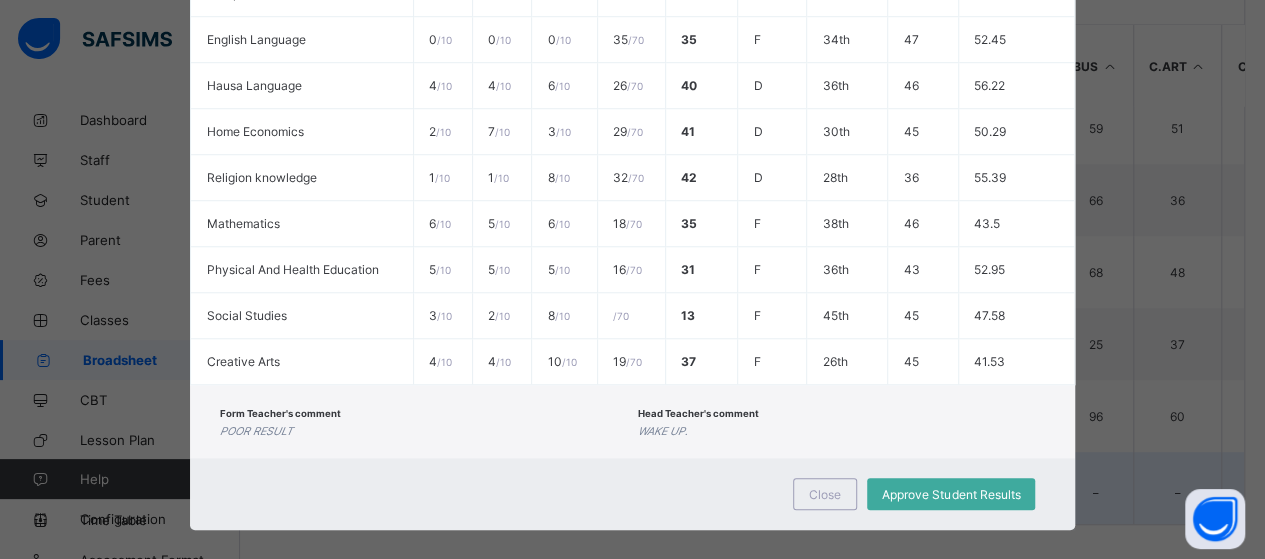 click on "Close" at bounding box center (825, 494) 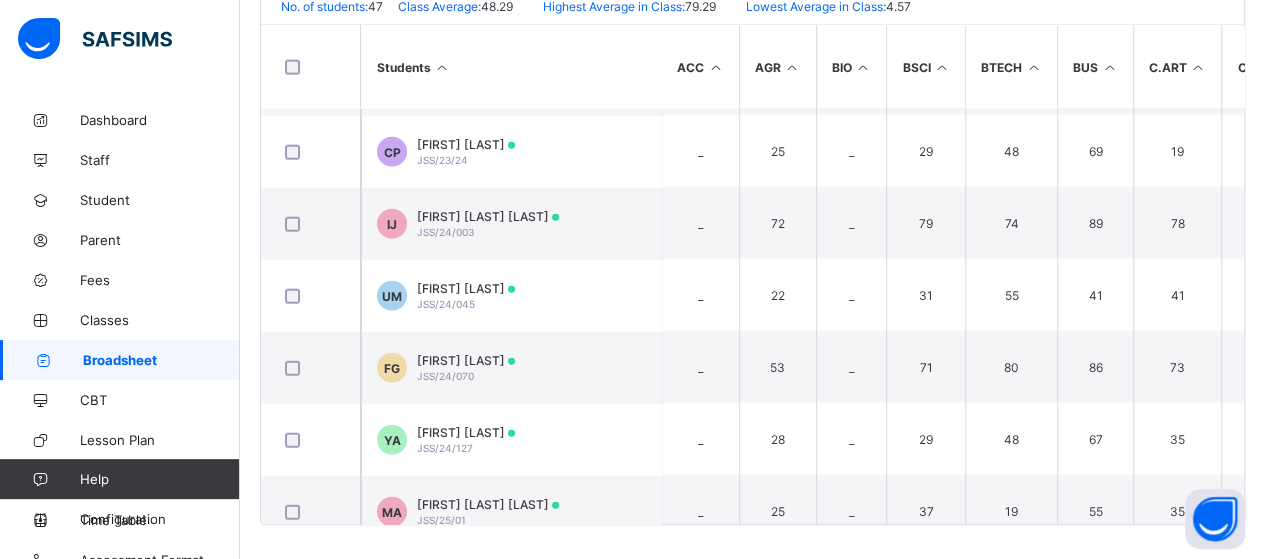 scroll, scrollTop: 2274, scrollLeft: 0, axis: vertical 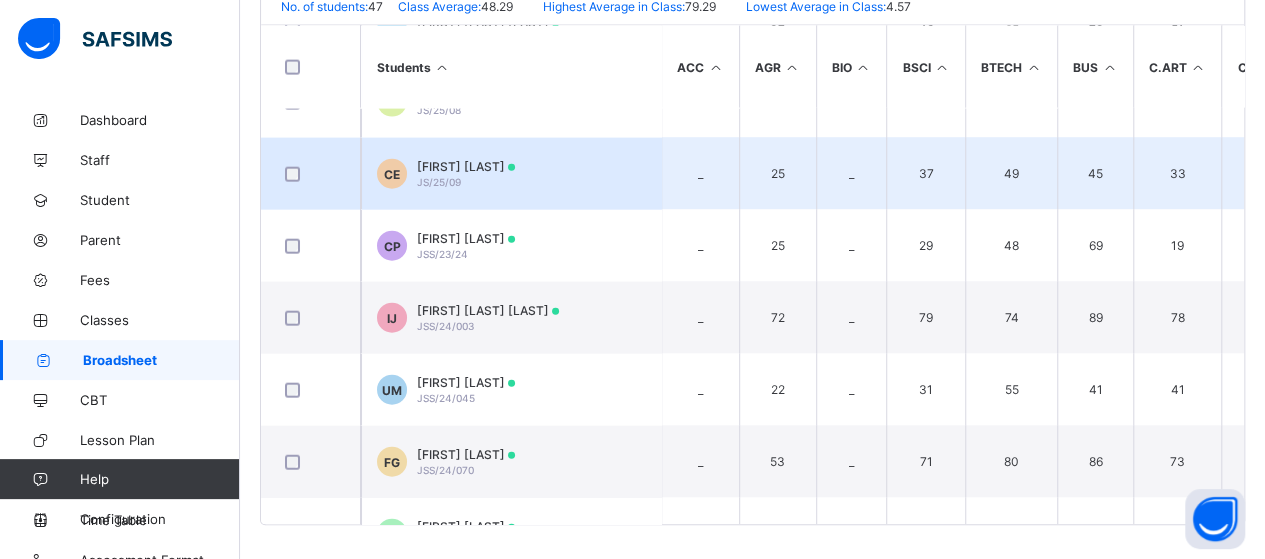 click on "[FIRST] [LAST]" at bounding box center (466, 165) 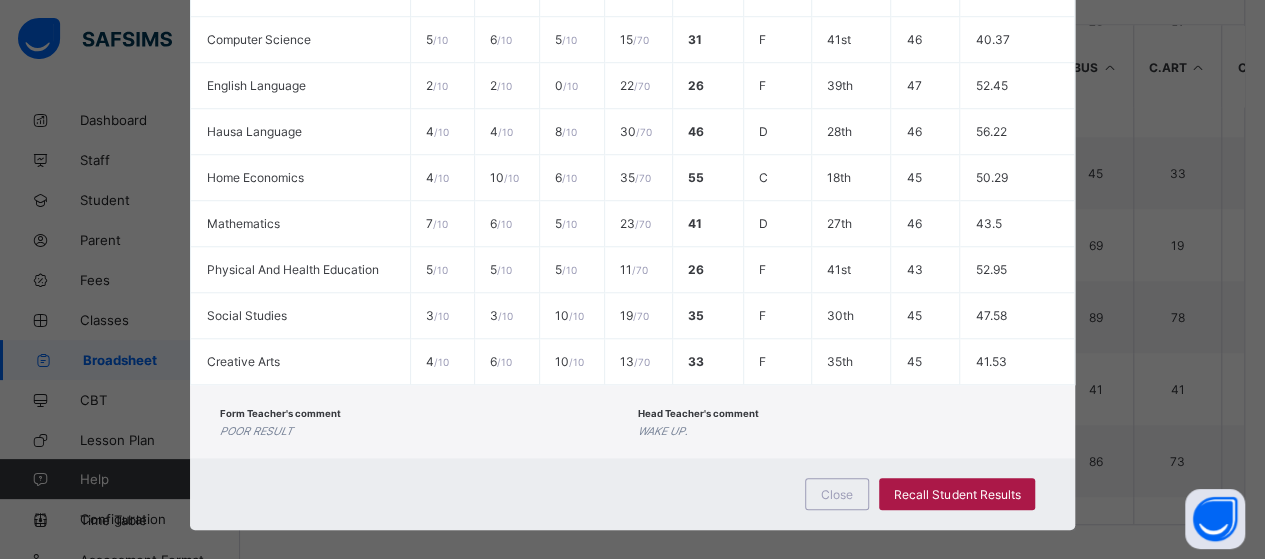 click on "Recall Student Results" at bounding box center [957, 494] 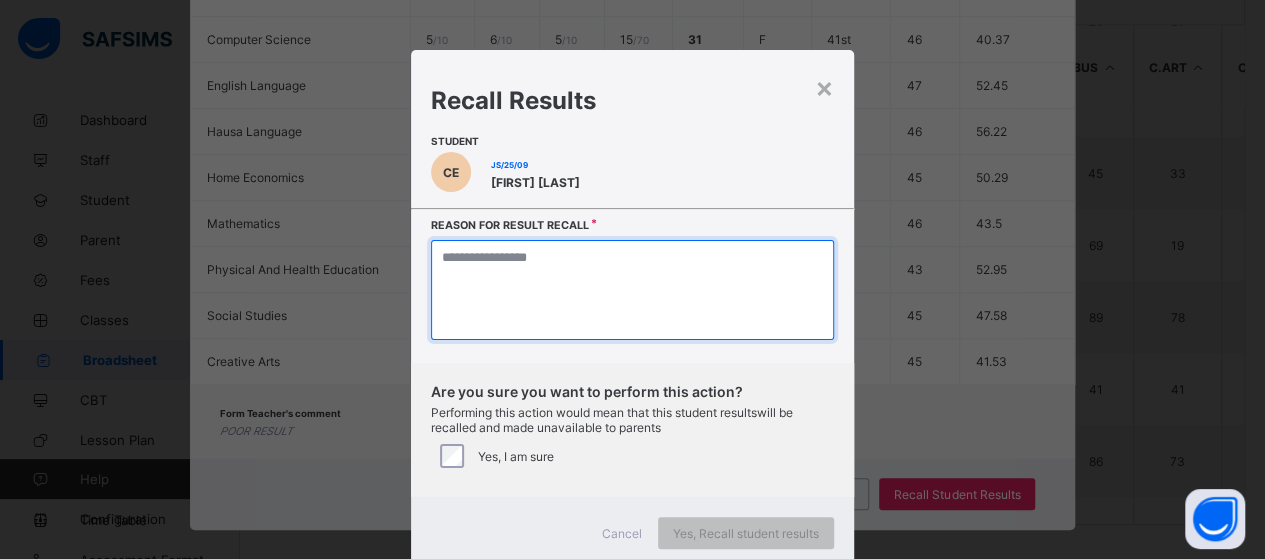 click at bounding box center (632, 290) 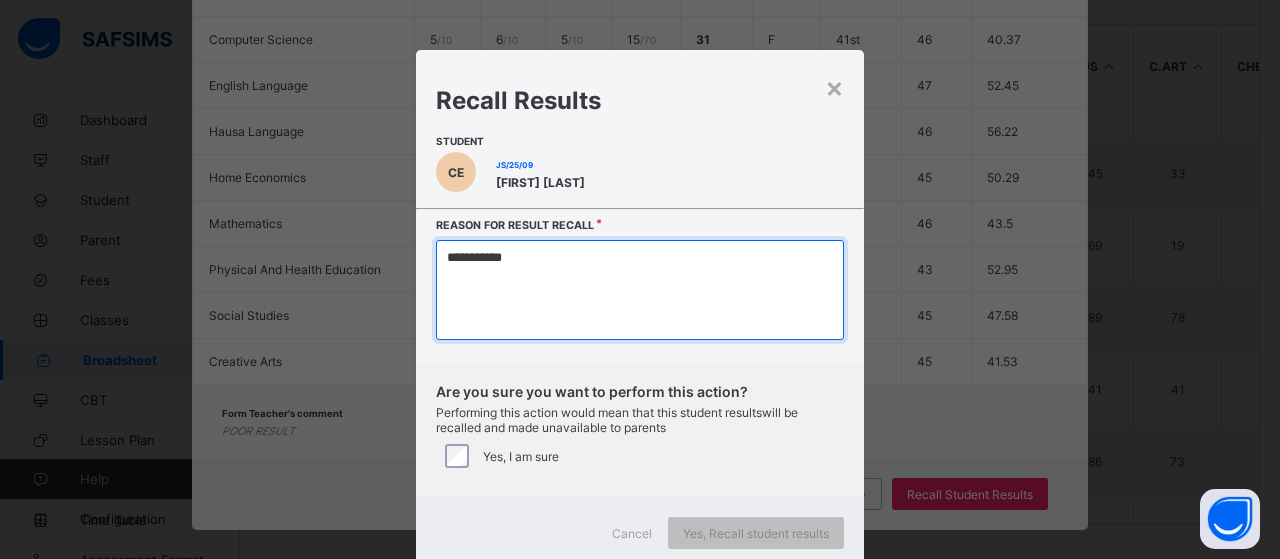 type on "**********" 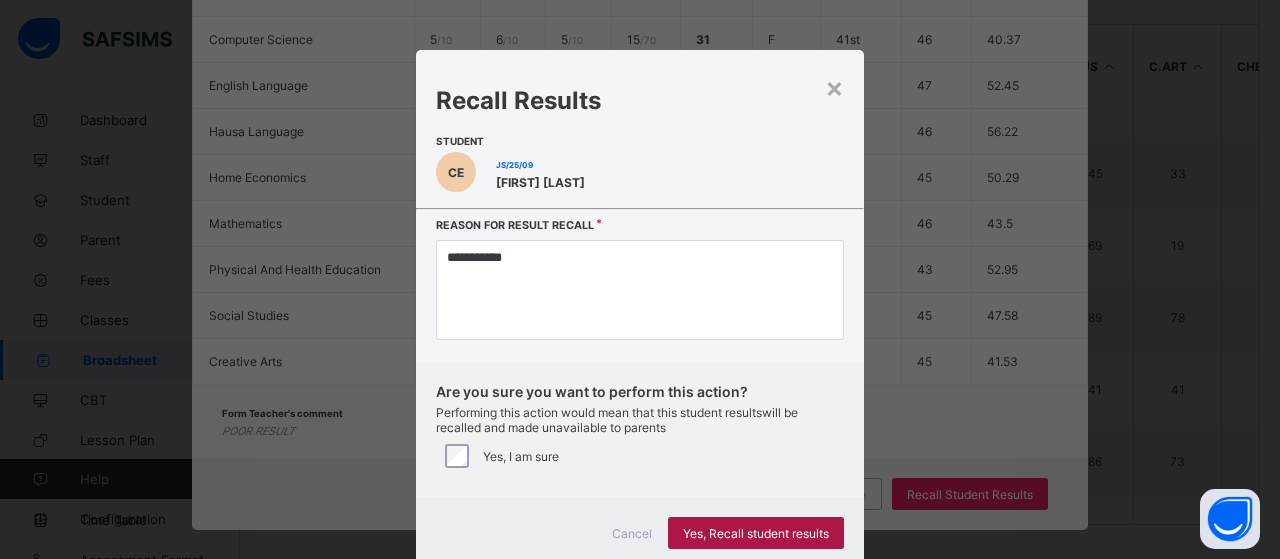 click on "Yes, Recall student results" at bounding box center (756, 533) 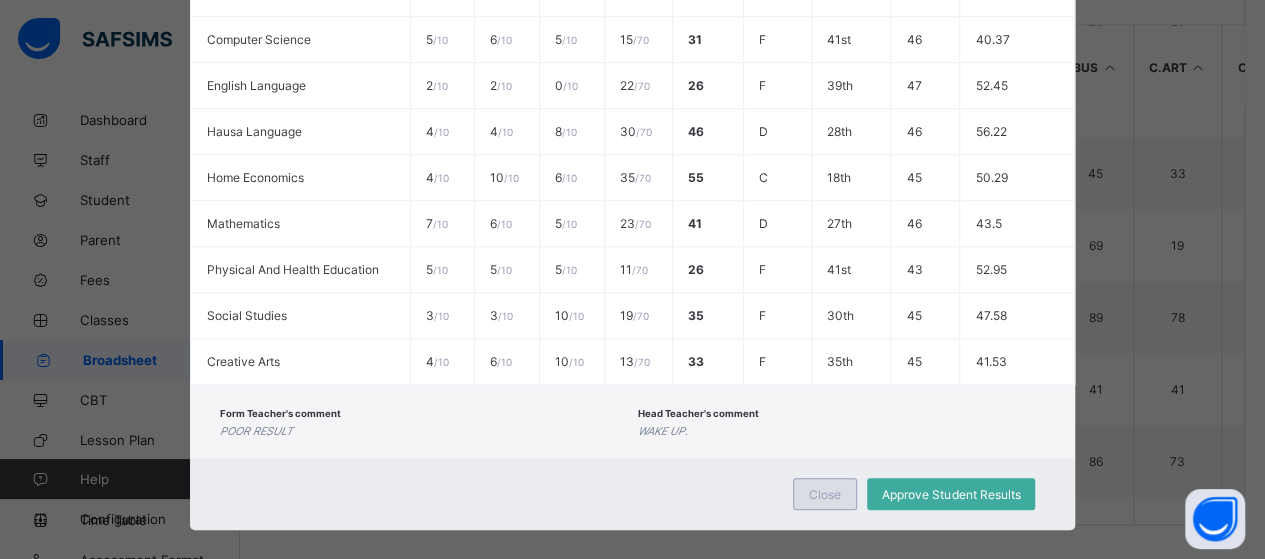 click on "Close" at bounding box center [825, 494] 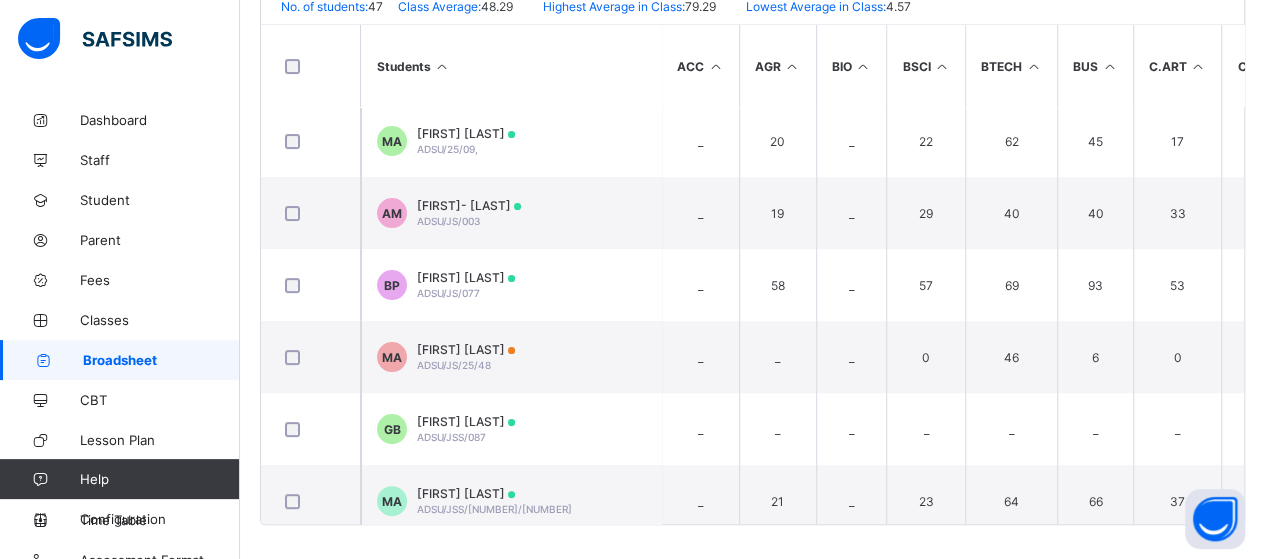 scroll, scrollTop: 0, scrollLeft: 0, axis: both 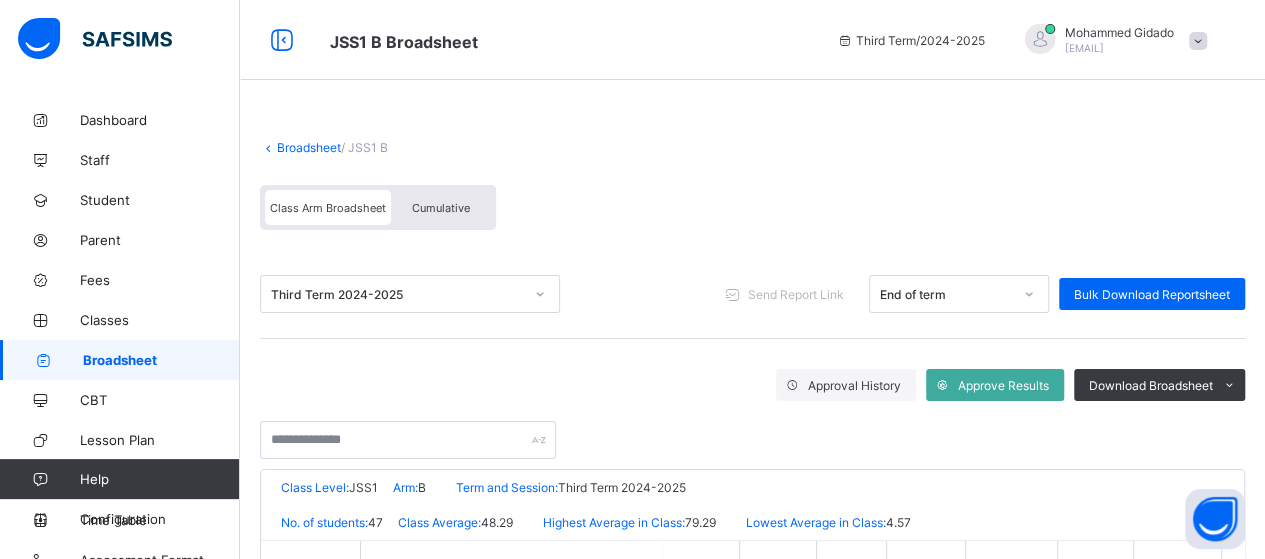 click on "Broadsheet" at bounding box center (309, 147) 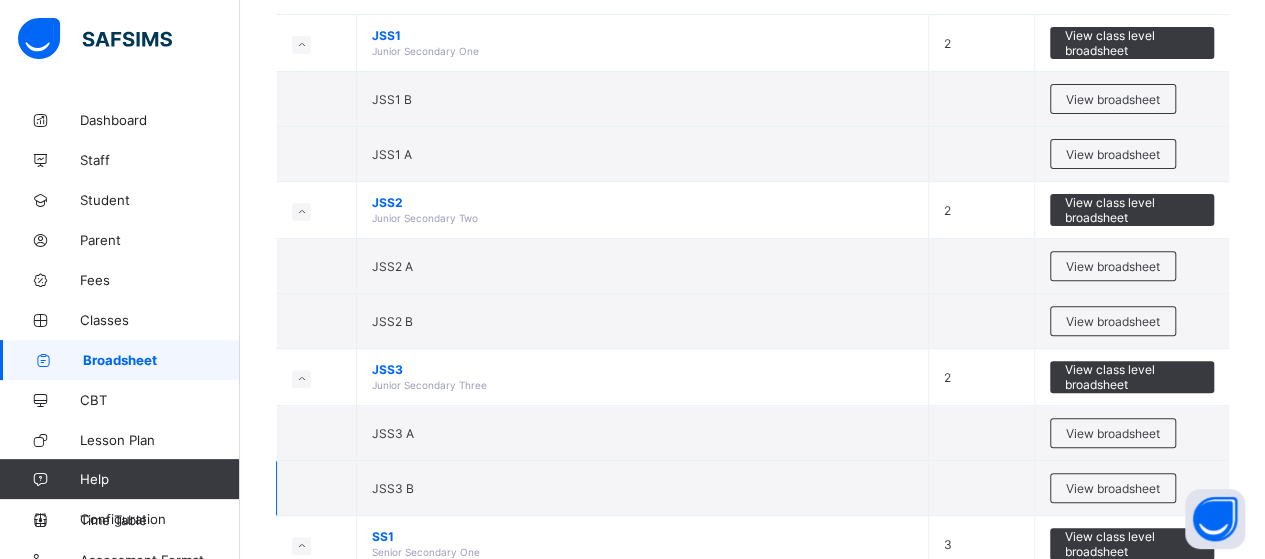 scroll, scrollTop: 300, scrollLeft: 0, axis: vertical 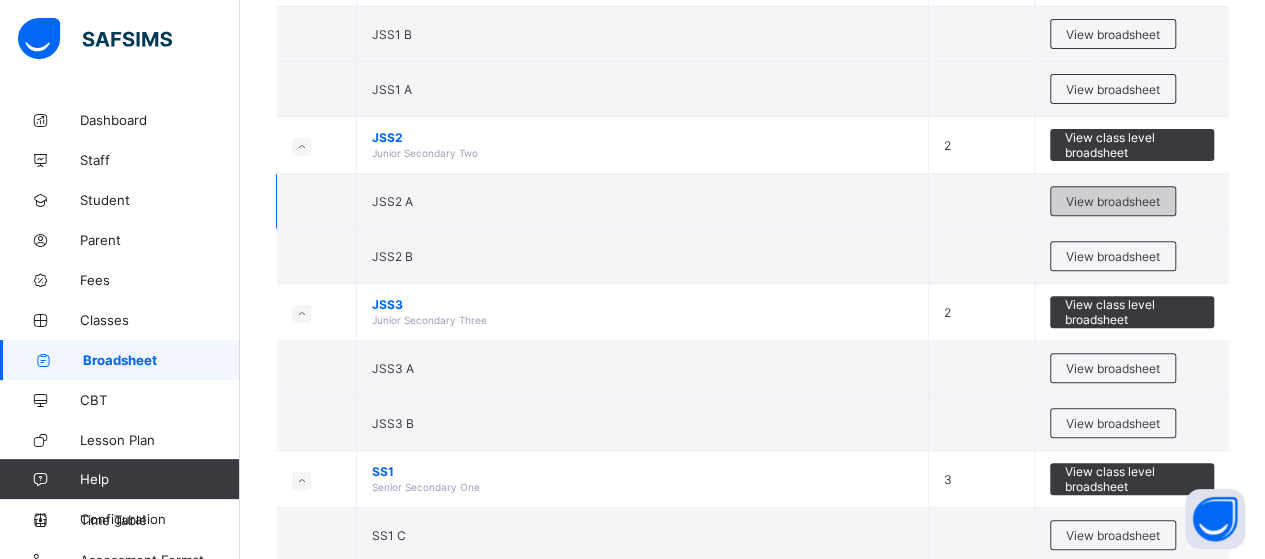 click on "View broadsheet" at bounding box center (1113, 201) 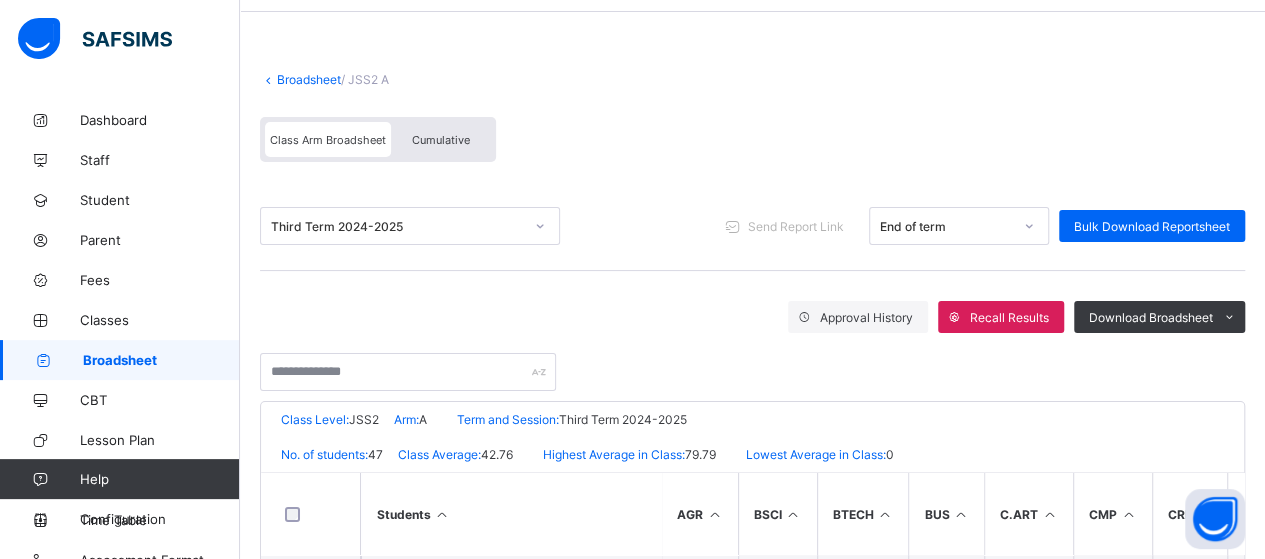 scroll, scrollTop: 100, scrollLeft: 0, axis: vertical 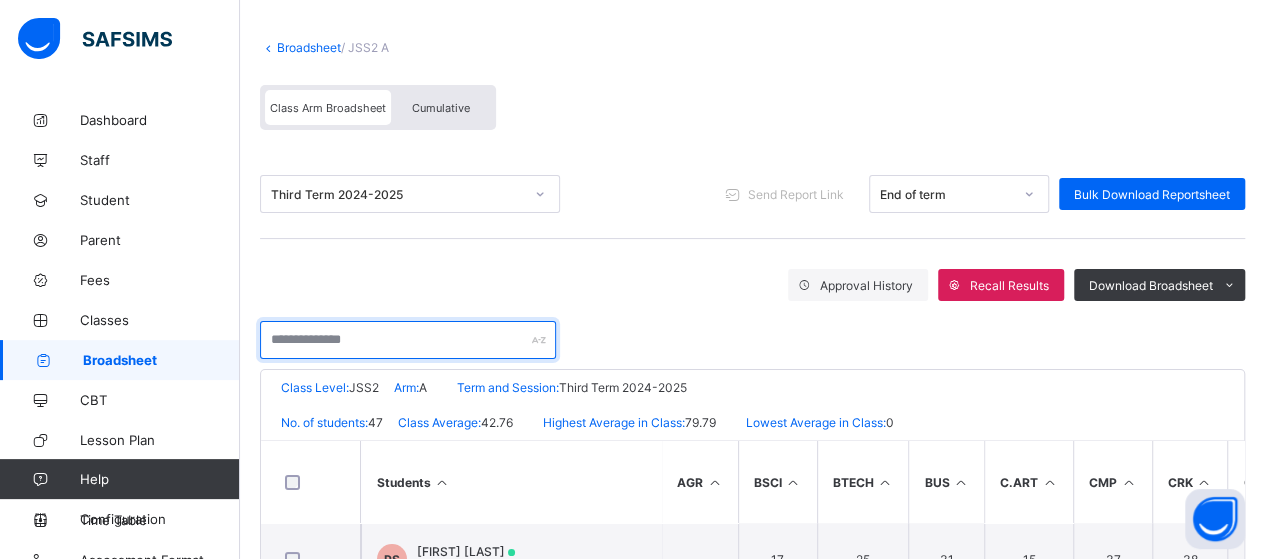 click at bounding box center (408, 340) 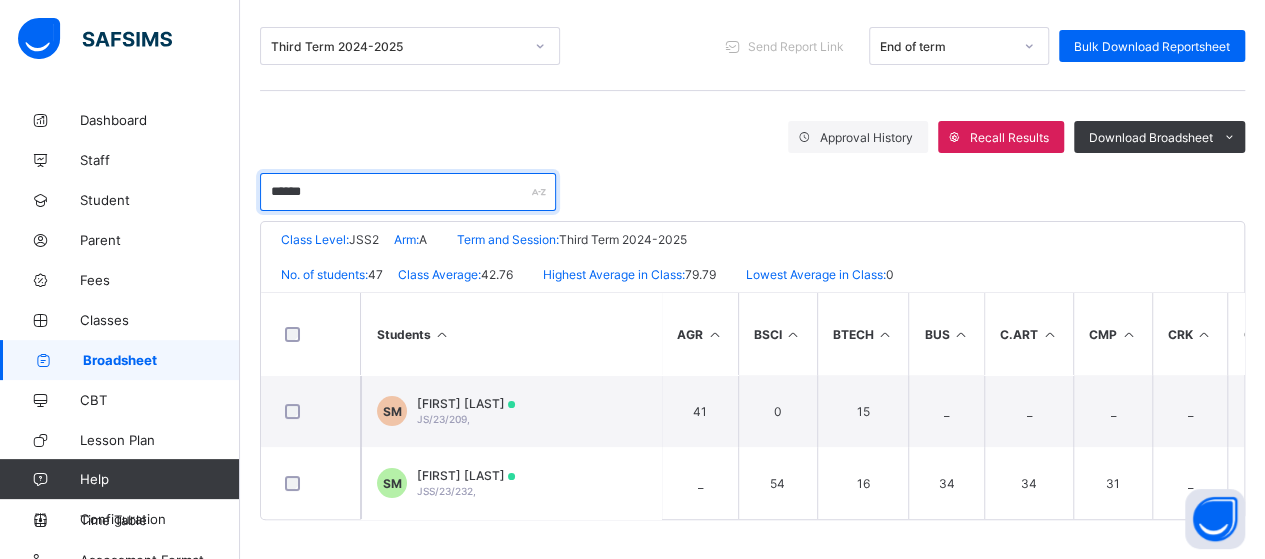 scroll, scrollTop: 251, scrollLeft: 0, axis: vertical 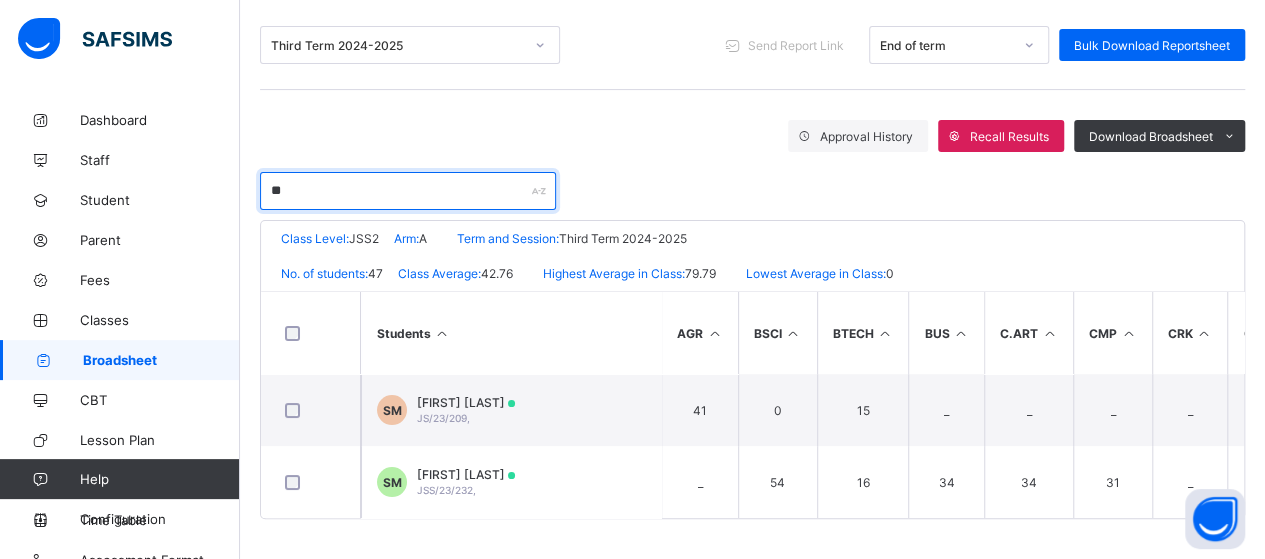 type on "*" 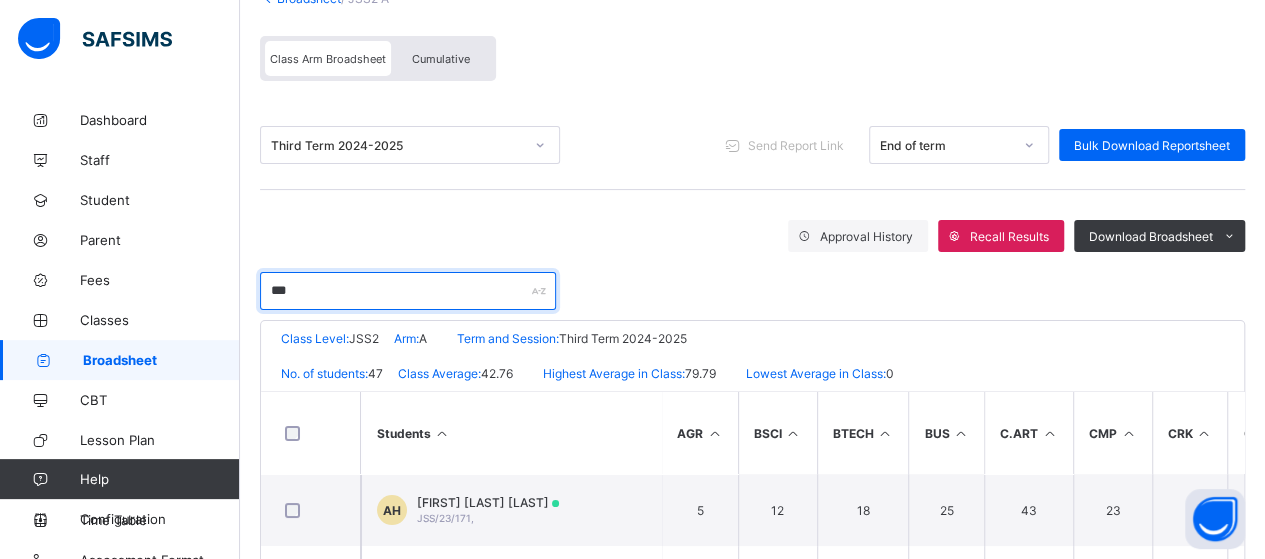 scroll, scrollTop: 251, scrollLeft: 0, axis: vertical 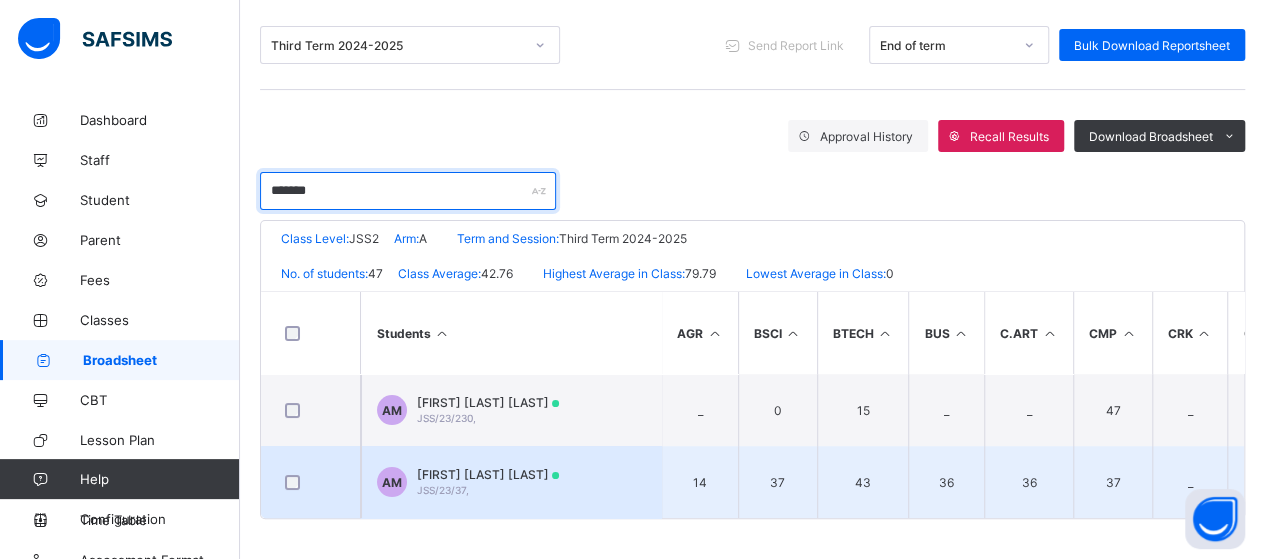 type on "*******" 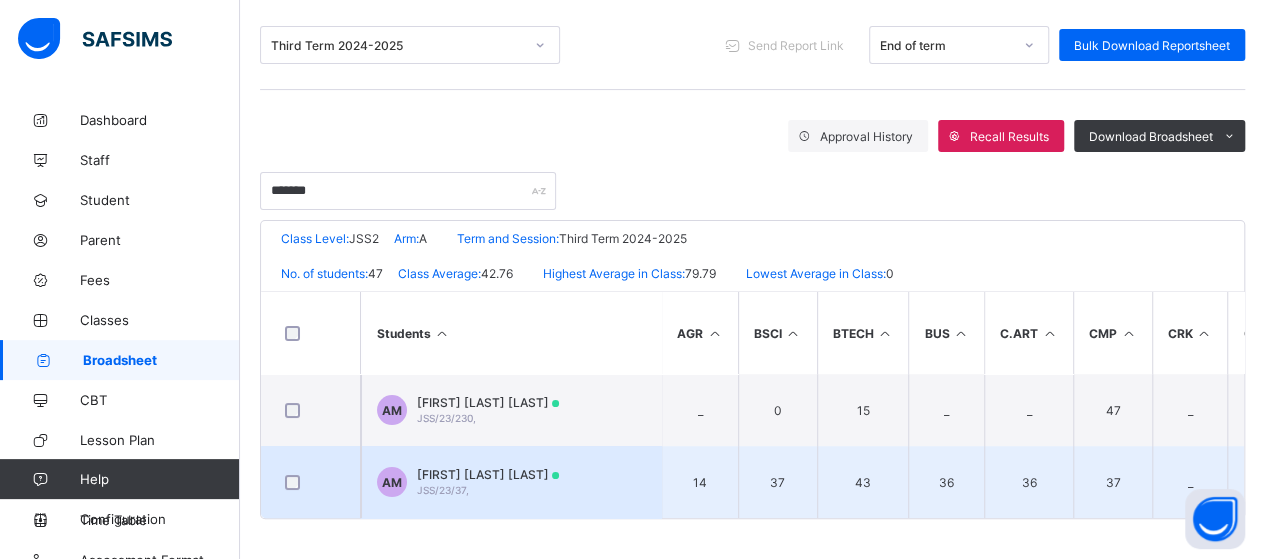 click on "[FIRST] [LAST] [LAST]" at bounding box center [488, 474] 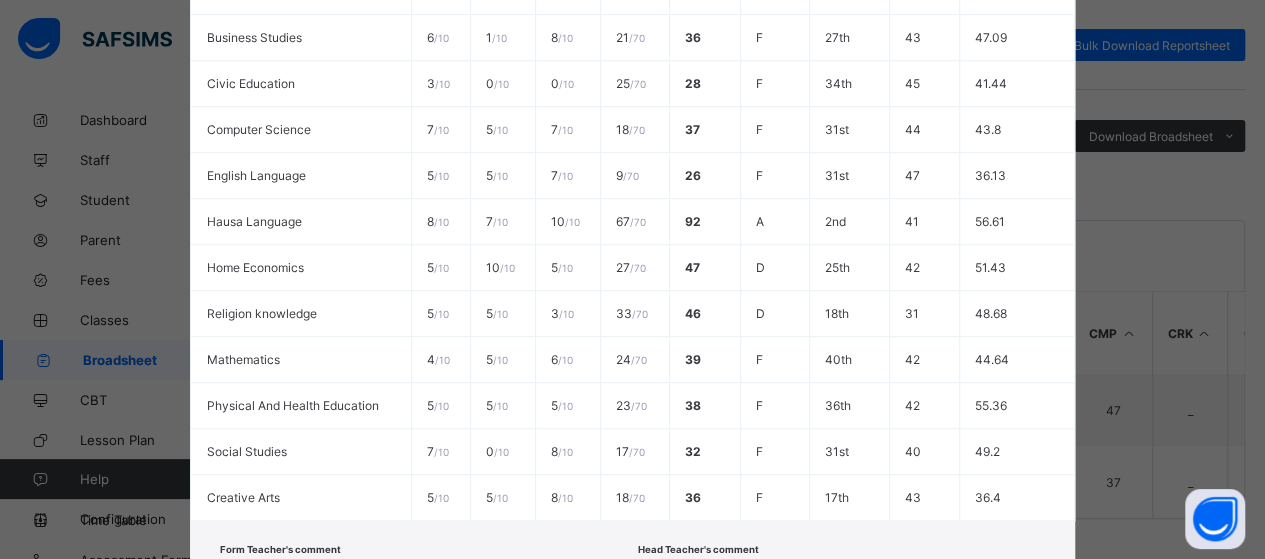 scroll, scrollTop: 739, scrollLeft: 0, axis: vertical 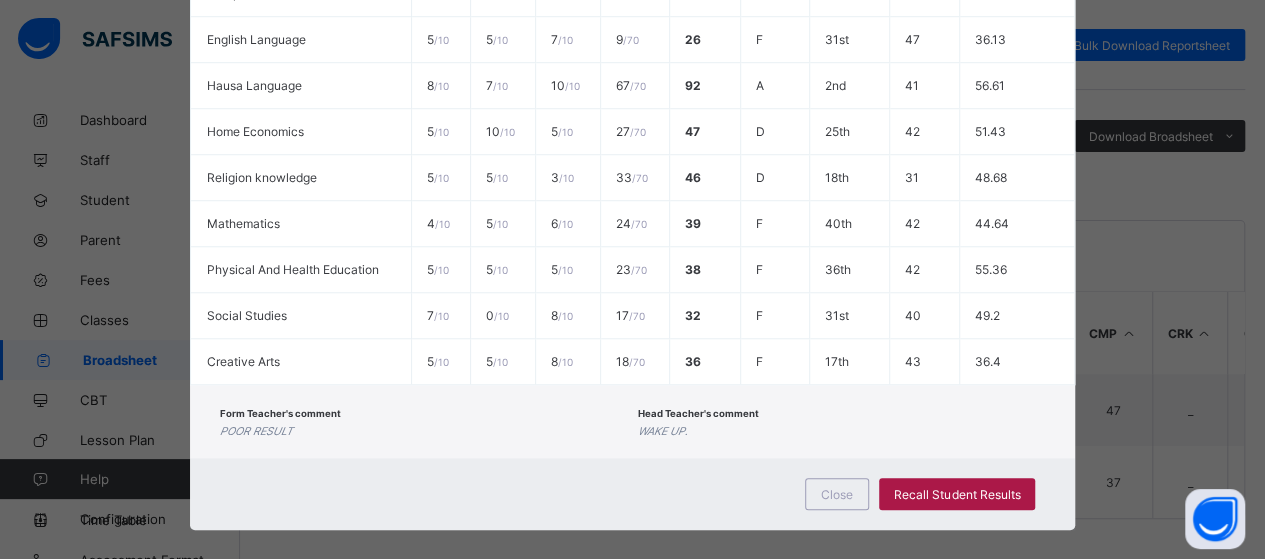 click on "Recall Student Results" at bounding box center (957, 494) 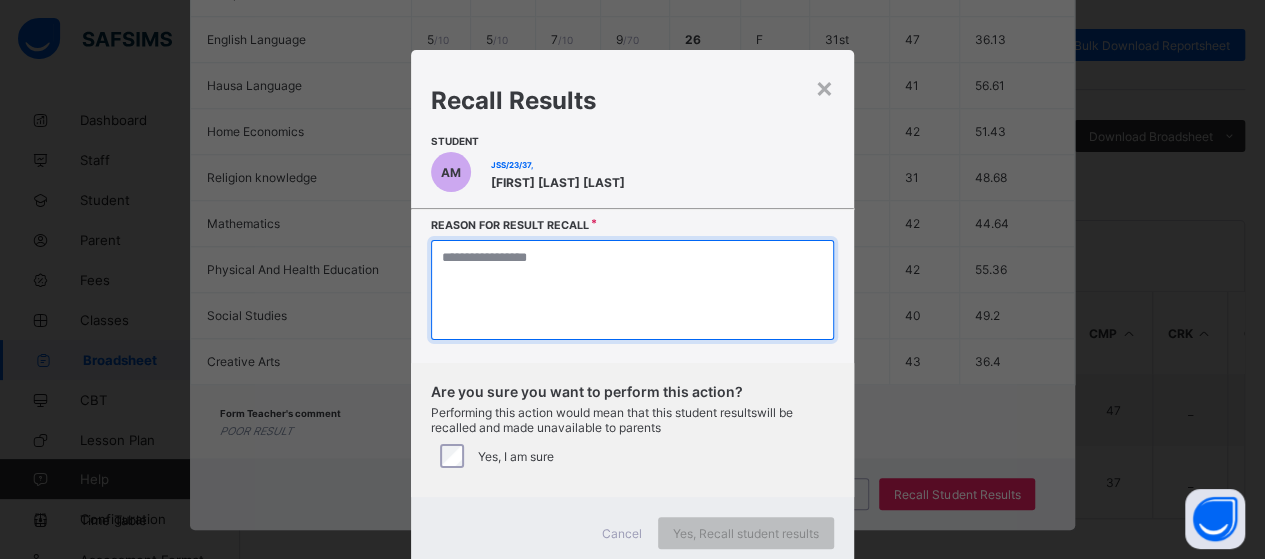 click at bounding box center [632, 290] 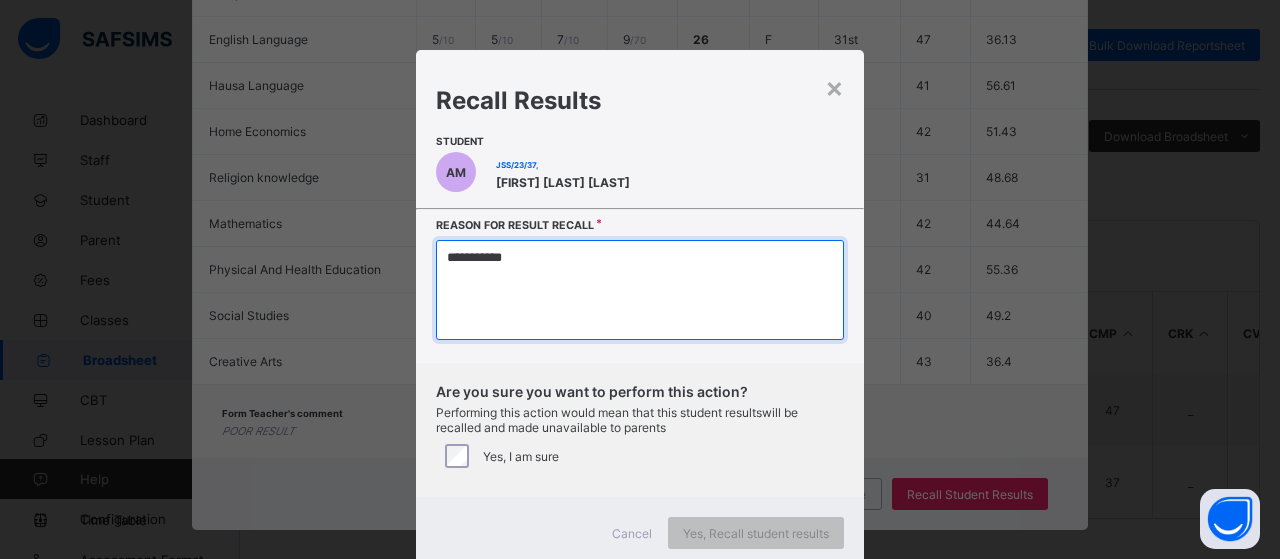 type on "**********" 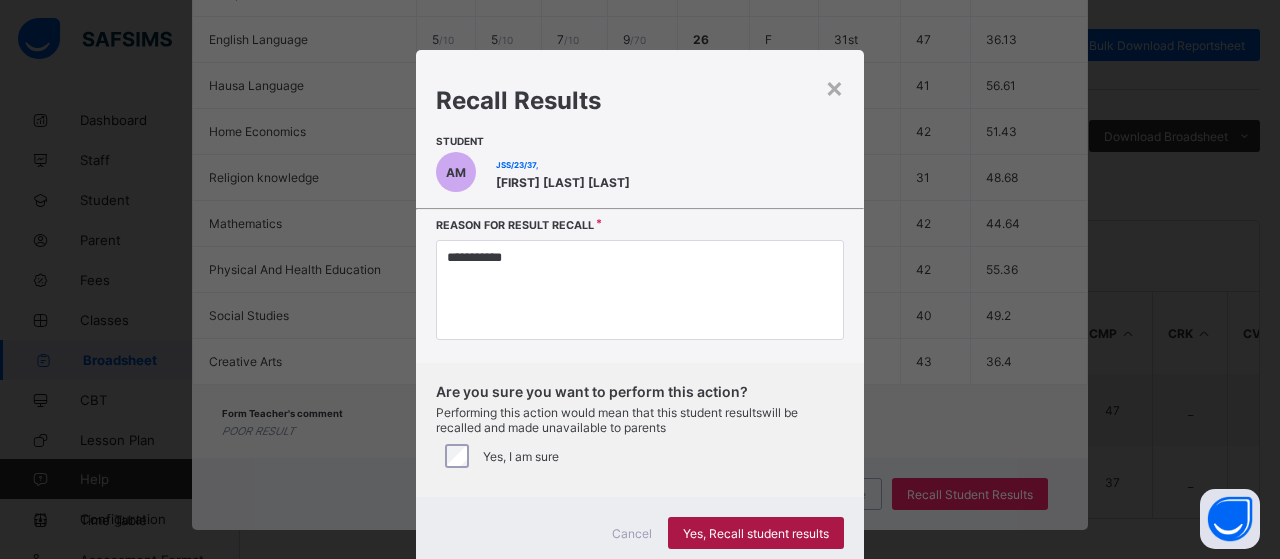 click on "Yes, Recall student results" at bounding box center [756, 533] 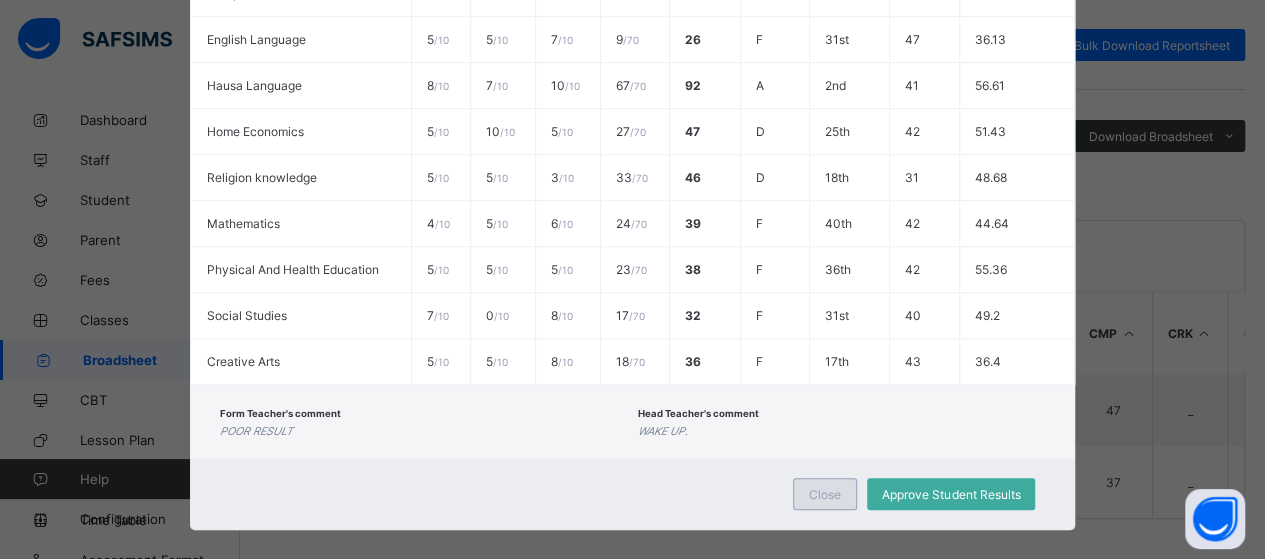 click on "Close" at bounding box center (825, 494) 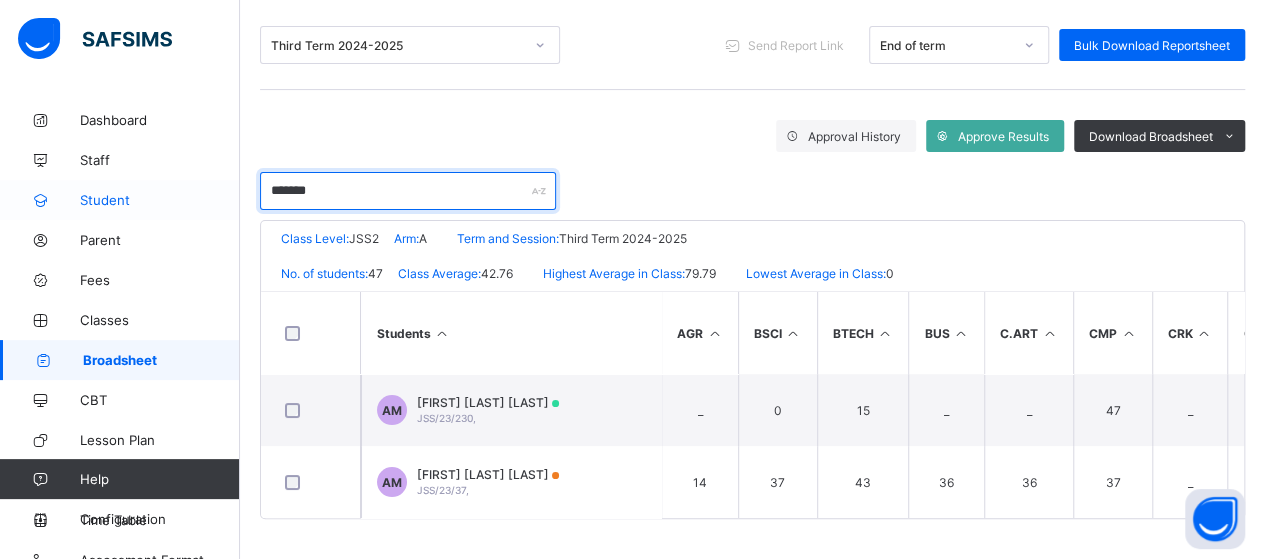 drag, startPoint x: 328, startPoint y: 186, endPoint x: 181, endPoint y: 206, distance: 148.35431 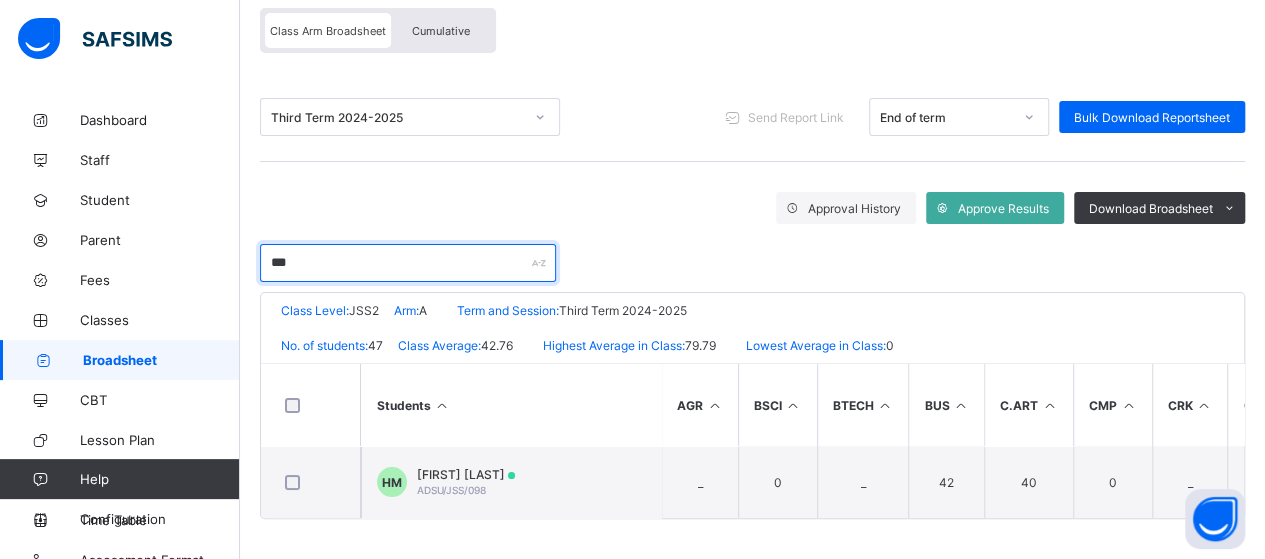 scroll, scrollTop: 179, scrollLeft: 0, axis: vertical 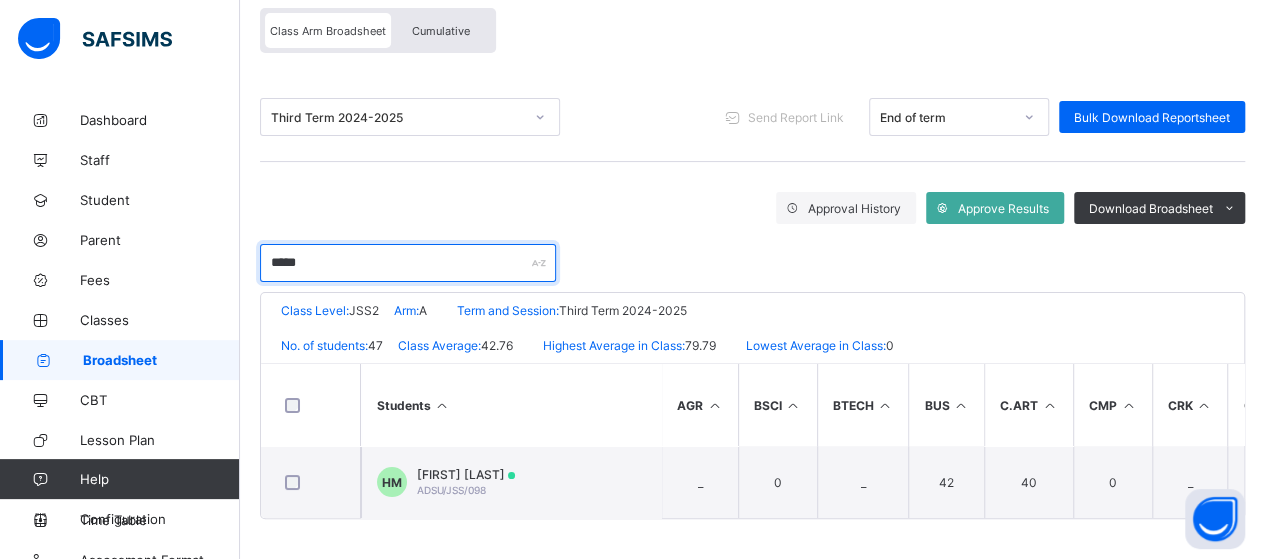 type on "*****" 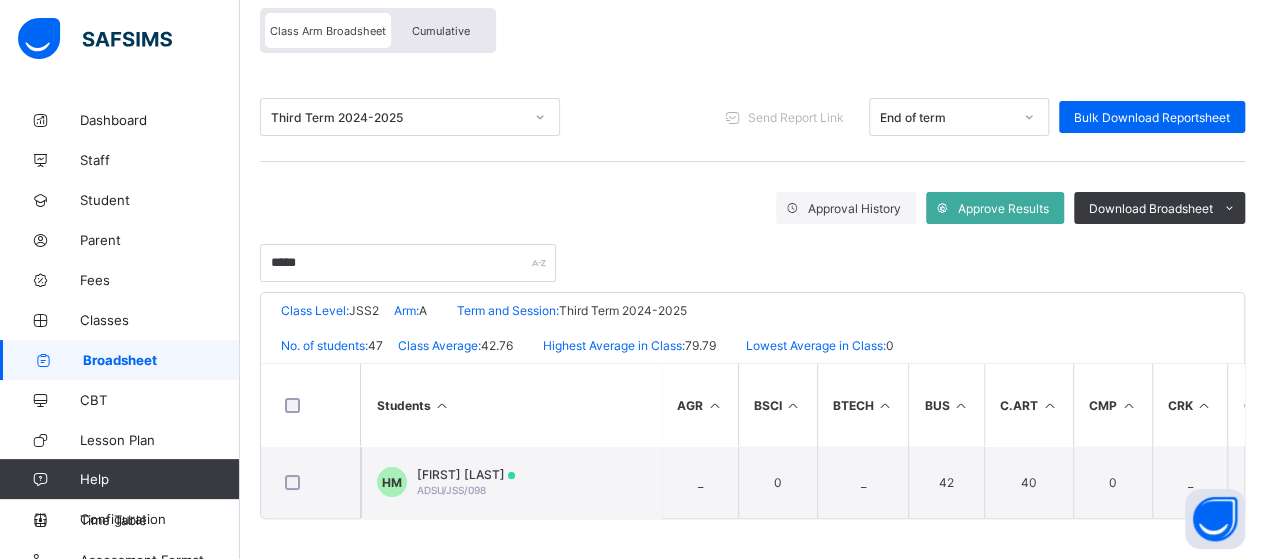 click on "Highest Average in Class:" at bounding box center [614, 345] 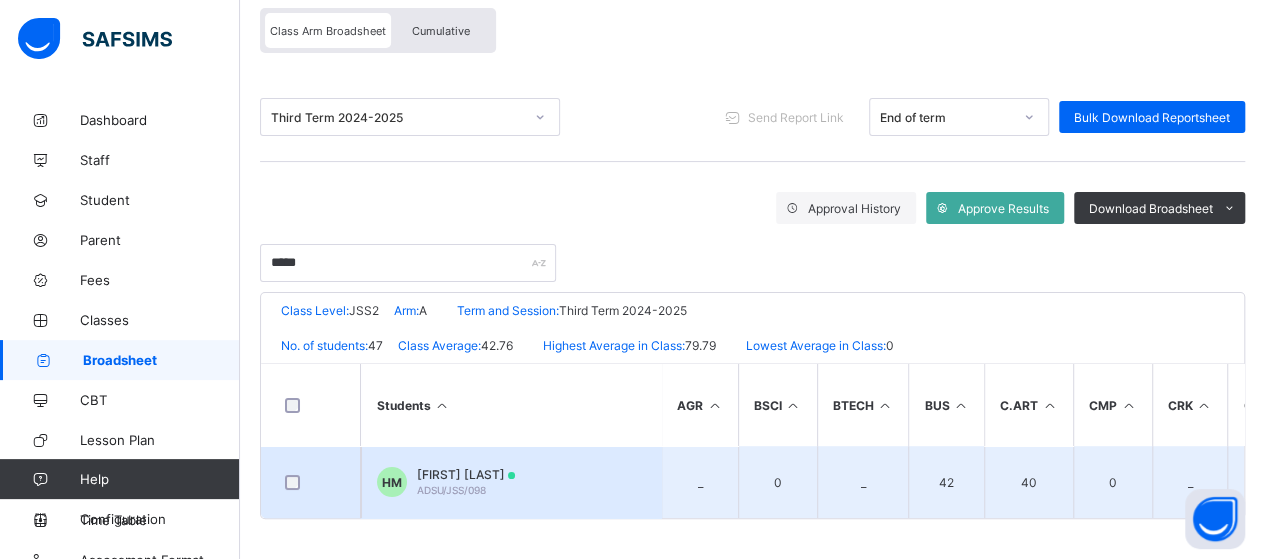 click on "HM [FIRST] [LAST] [LAST] ADSU/JSS/[NUMBER]" at bounding box center [511, 482] 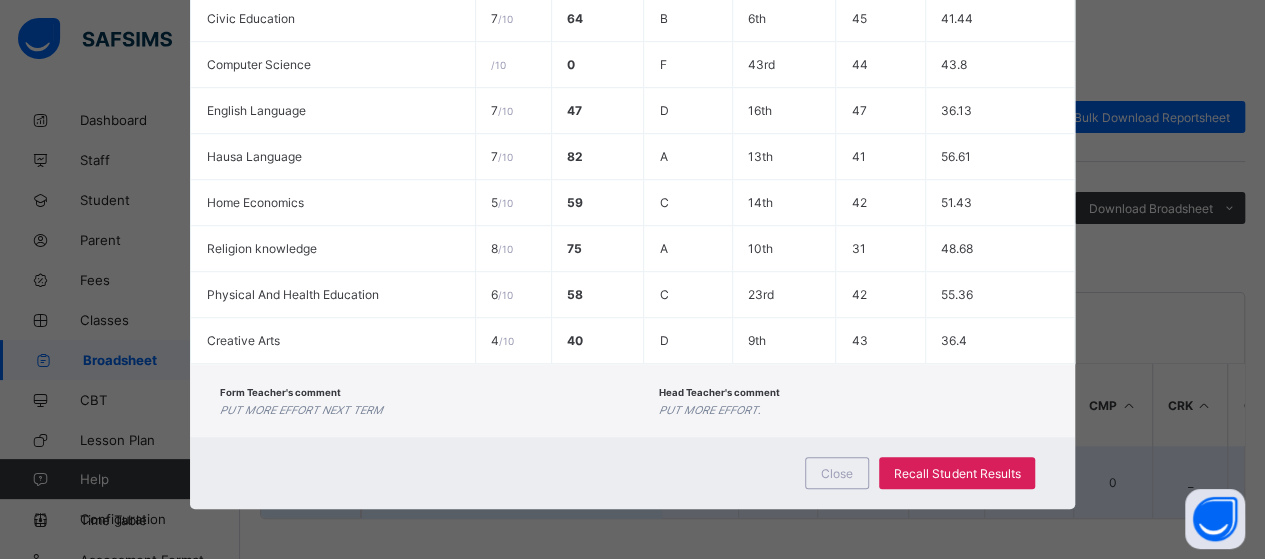 scroll, scrollTop: 560, scrollLeft: 0, axis: vertical 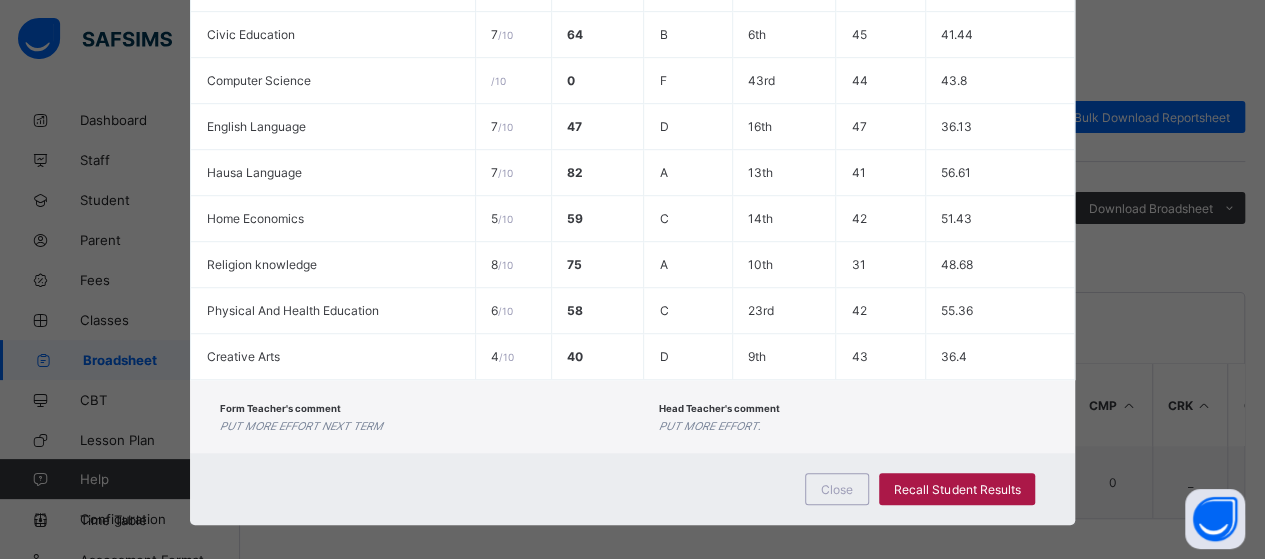 click on "Recall Student Results" at bounding box center (957, 489) 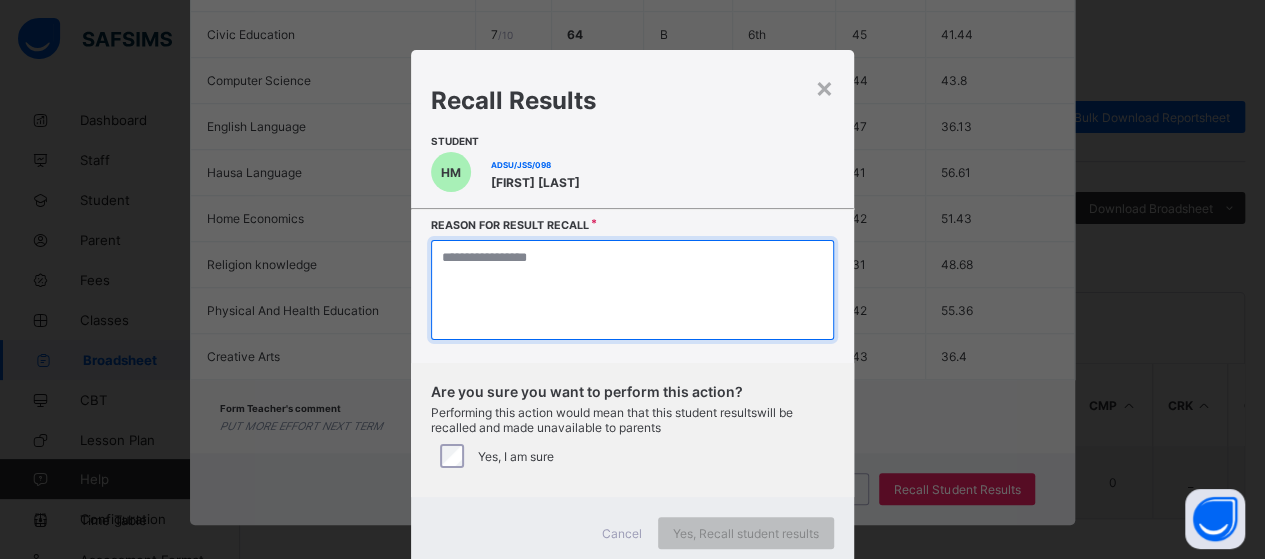 click at bounding box center [632, 290] 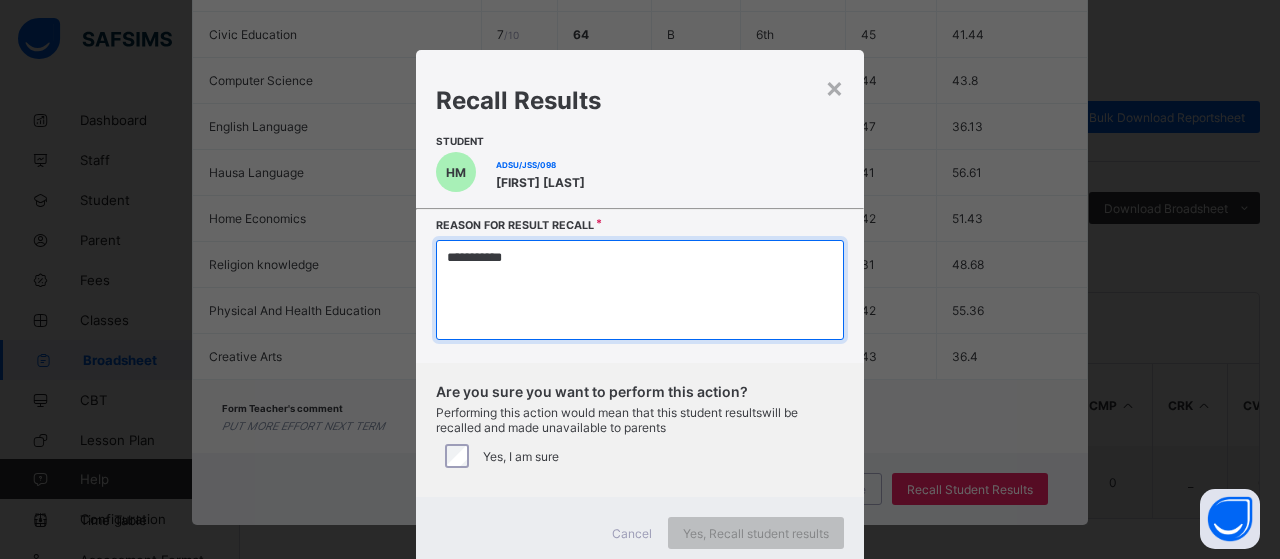 type on "**********" 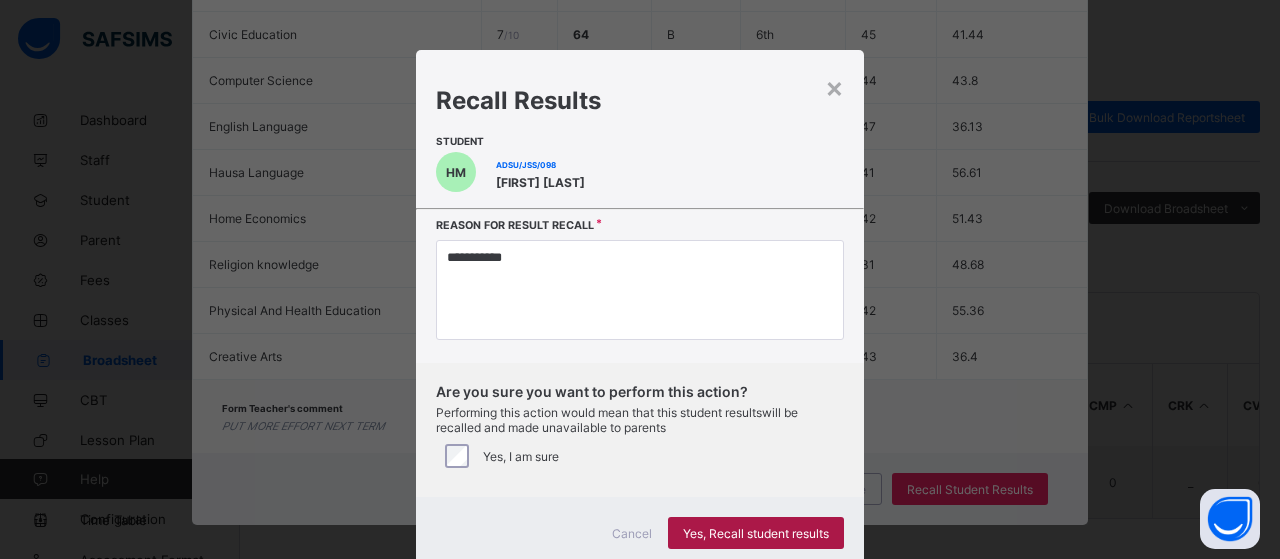 click on "Yes, Recall student results" at bounding box center [756, 533] 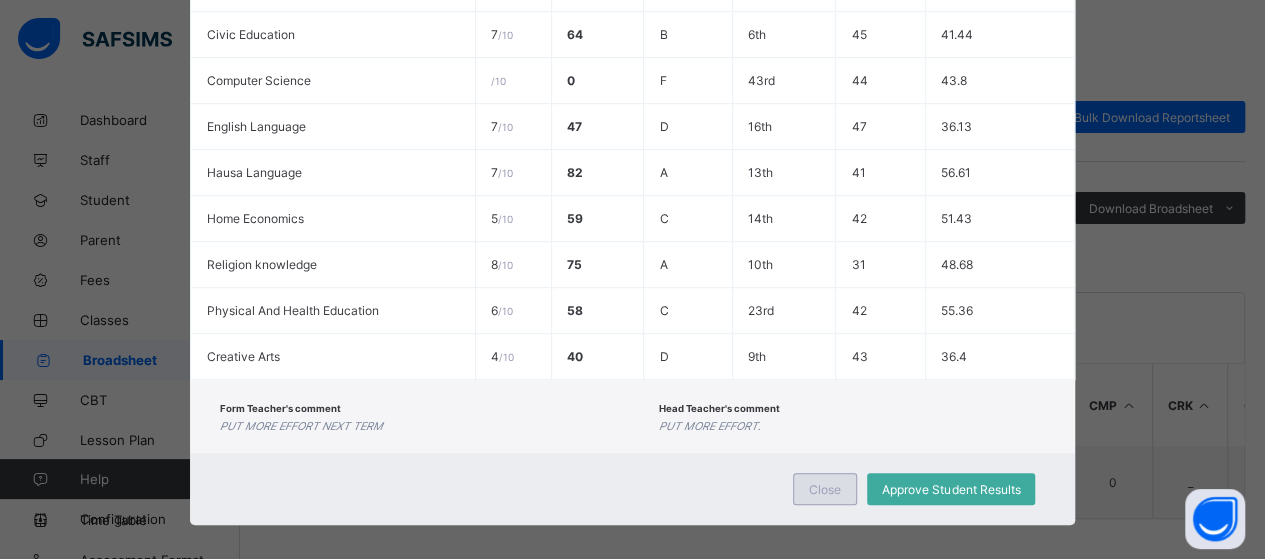 click on "Close" at bounding box center [825, 489] 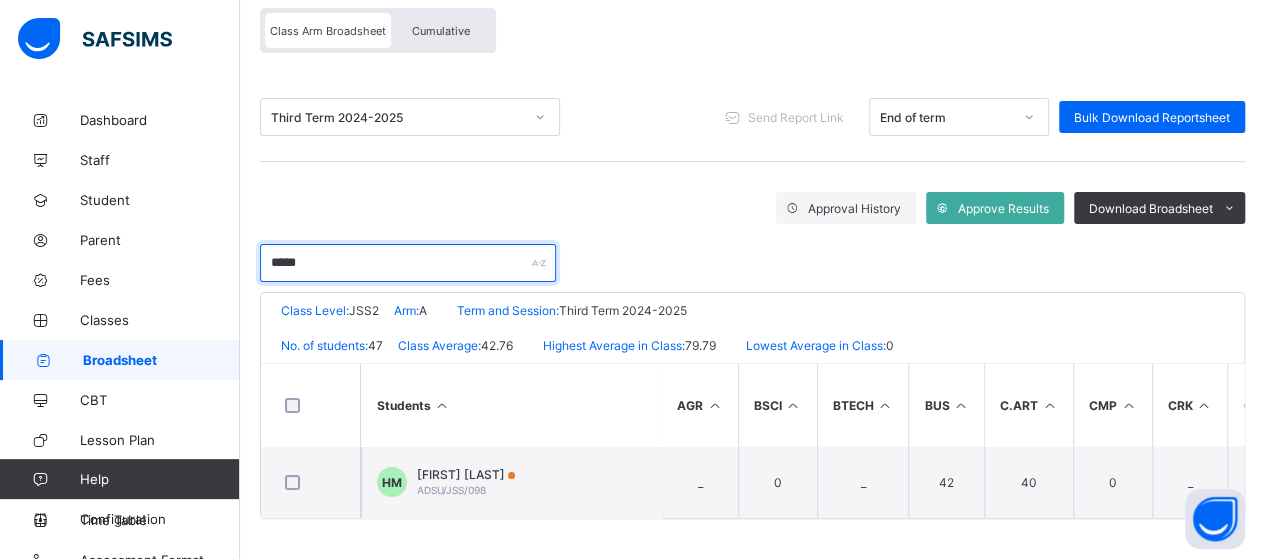 click on "*****" at bounding box center (408, 263) 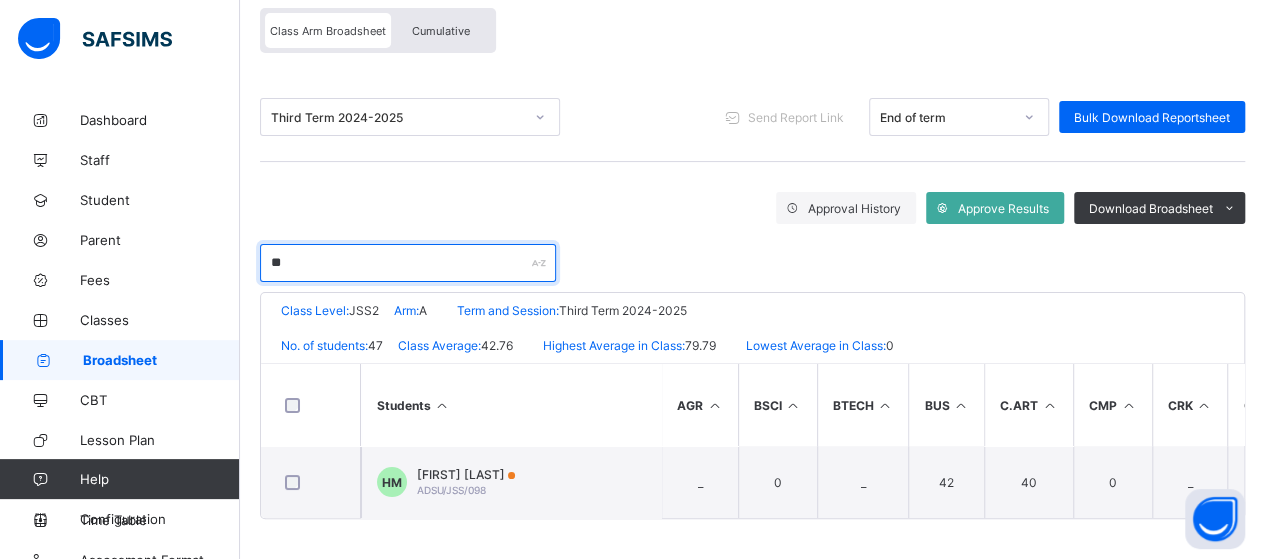 type on "*" 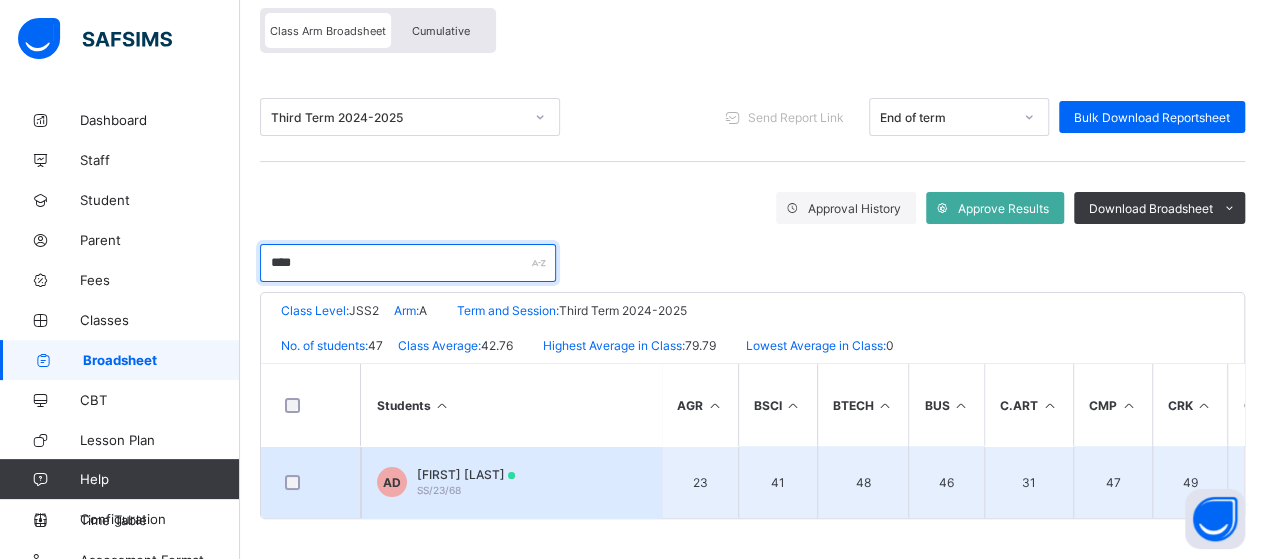 type on "****" 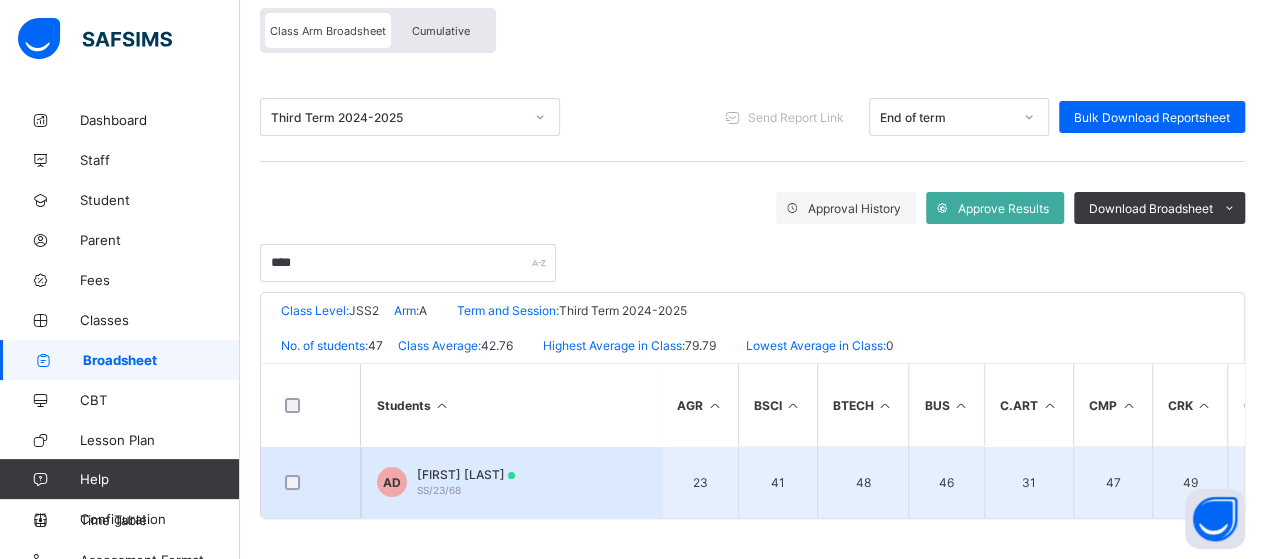 click on "AD [FIRST] [LAST] SS/[NUMBER]/[NUMBER]" at bounding box center [511, 482] 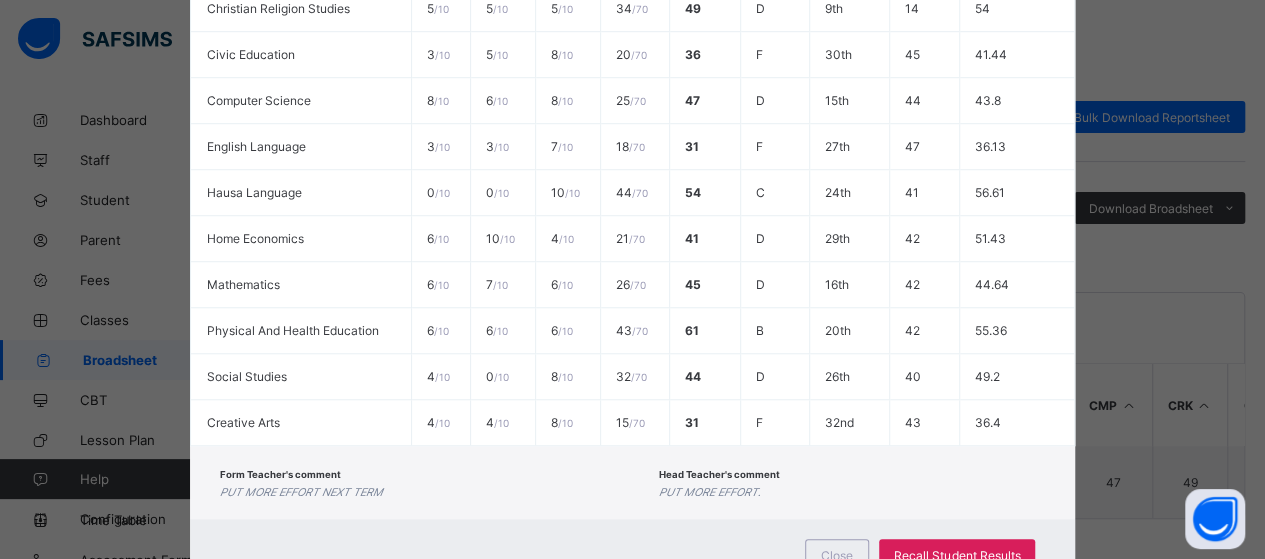 scroll, scrollTop: 739, scrollLeft: 0, axis: vertical 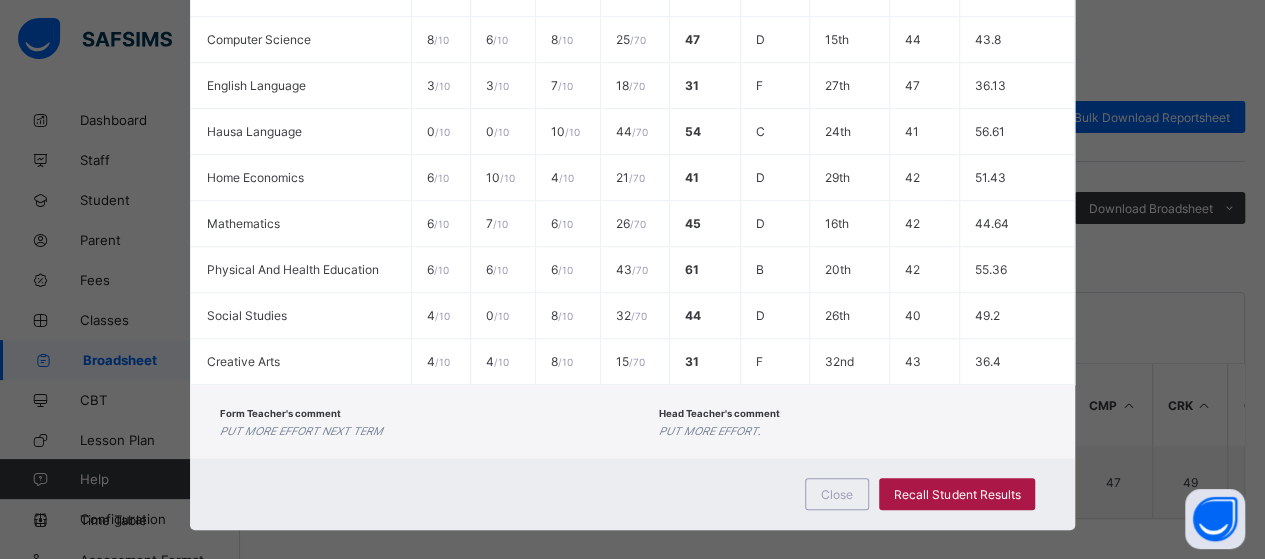 click on "Recall Student Results" at bounding box center (957, 494) 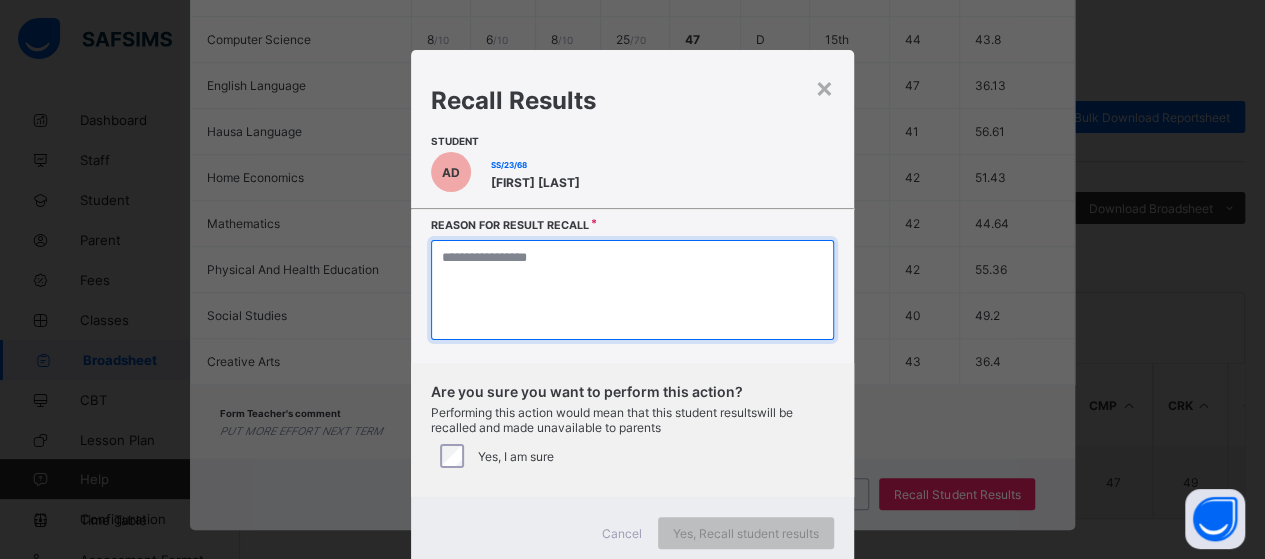 click at bounding box center [632, 290] 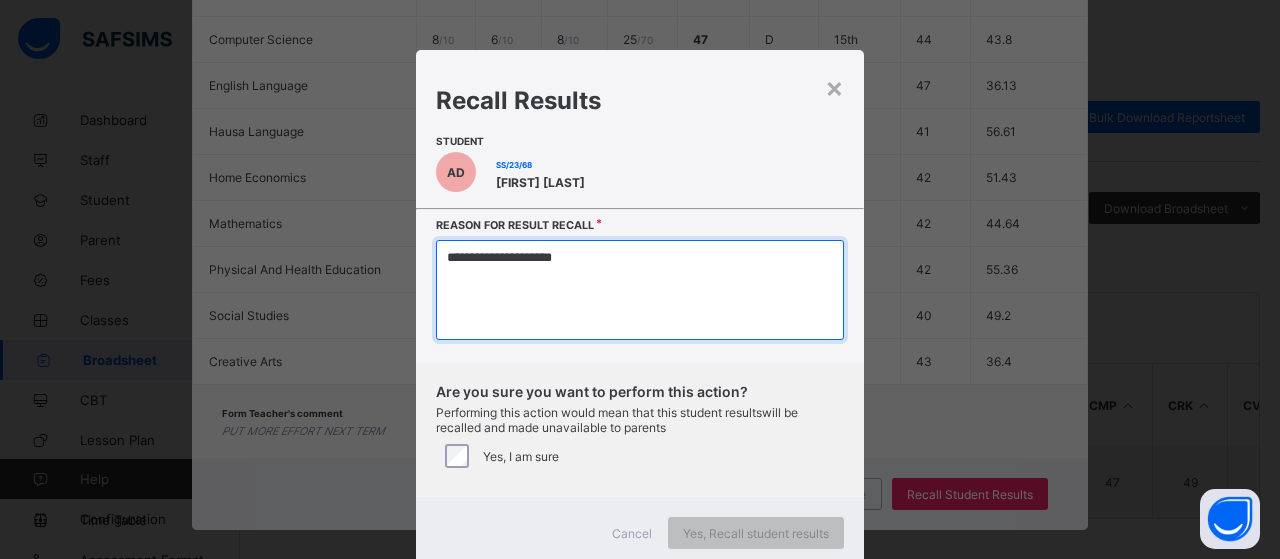 drag, startPoint x: 581, startPoint y: 257, endPoint x: 429, endPoint y: 267, distance: 152.3286 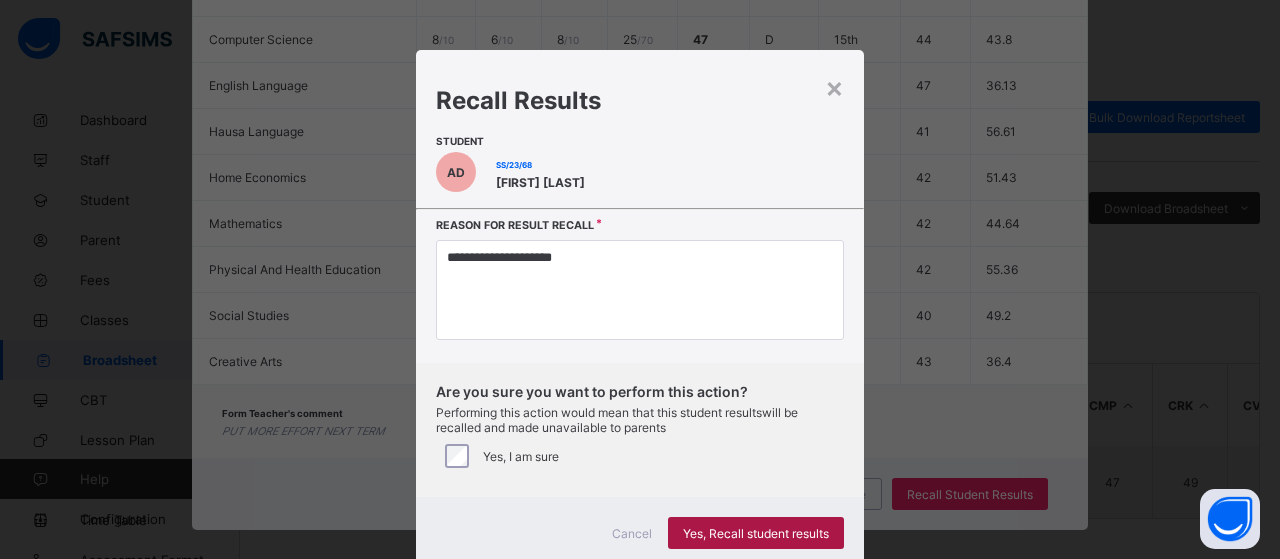 click on "Yes, Recall student results" at bounding box center [756, 533] 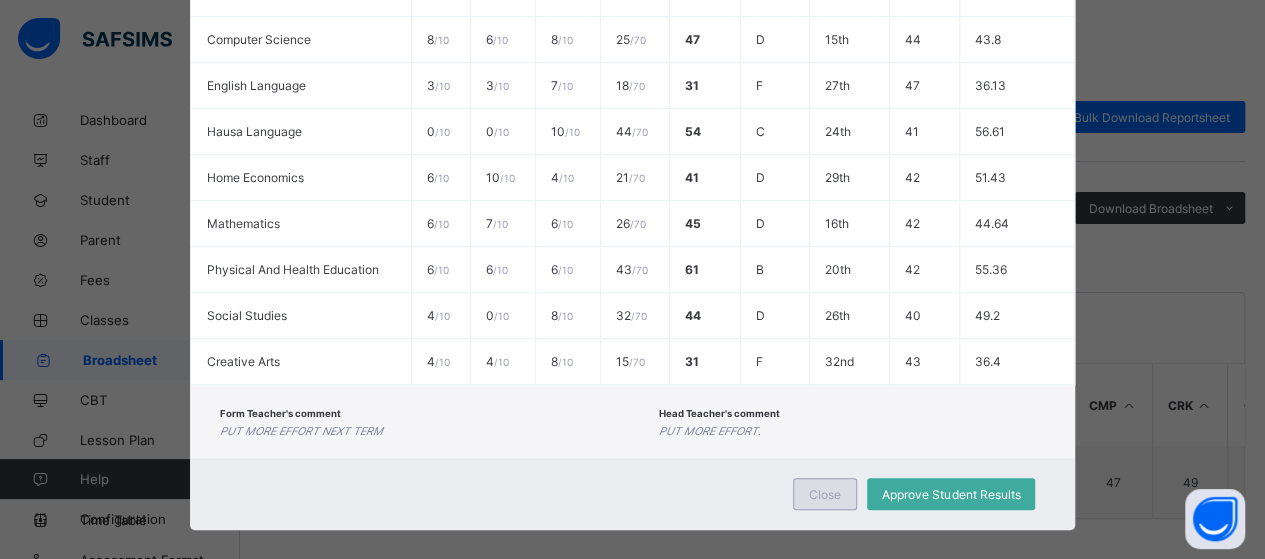 click on "Close" at bounding box center (825, 494) 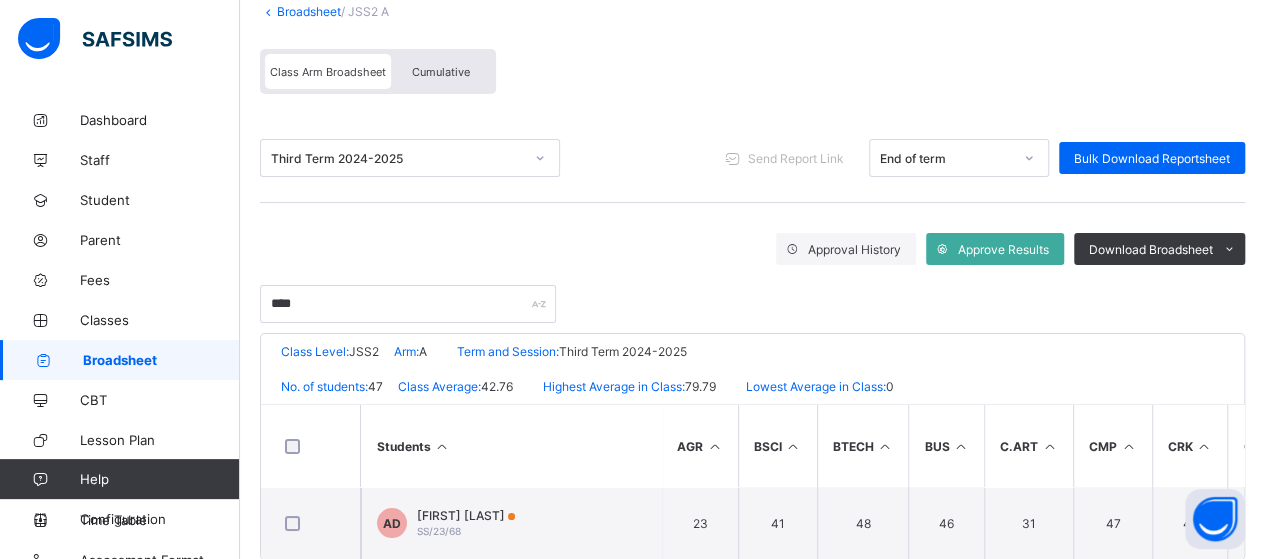 scroll, scrollTop: 179, scrollLeft: 0, axis: vertical 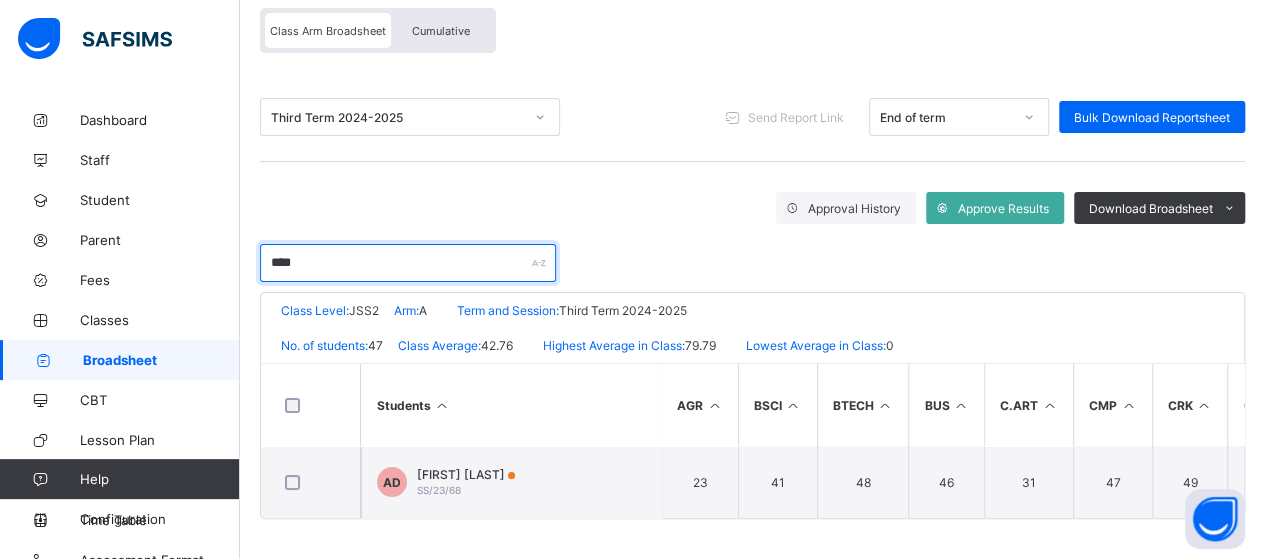 click on "****" at bounding box center [408, 263] 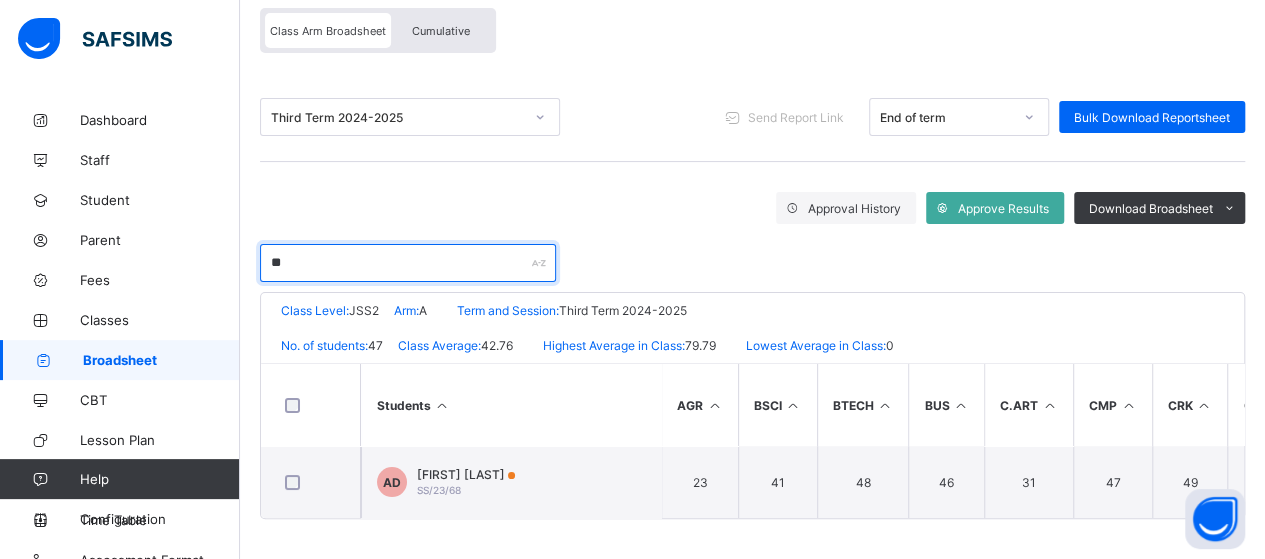 type on "*" 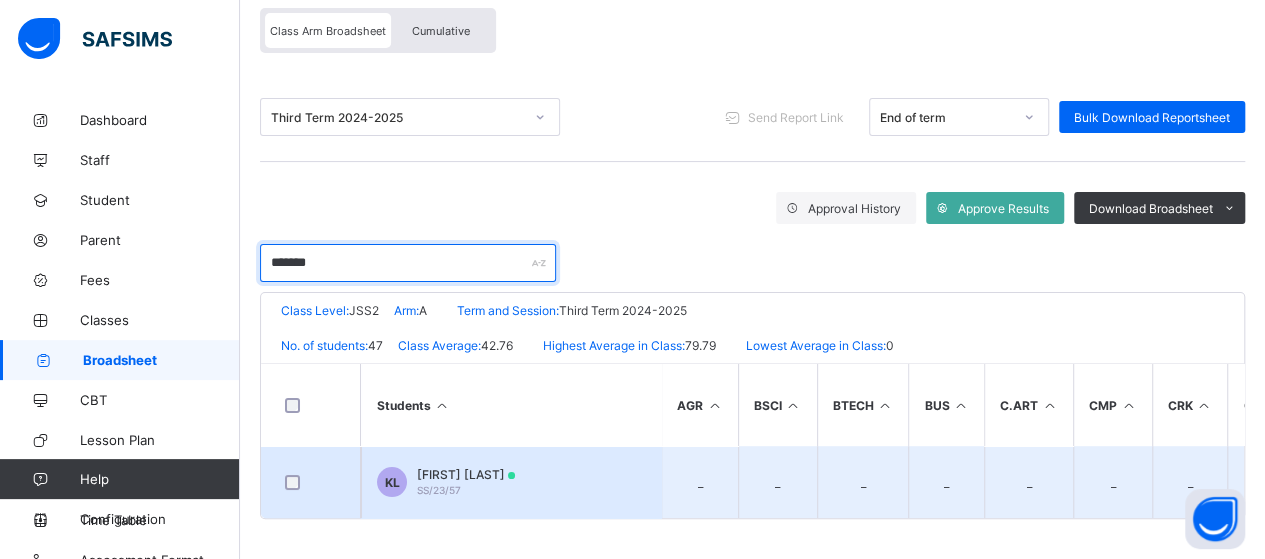 type on "*******" 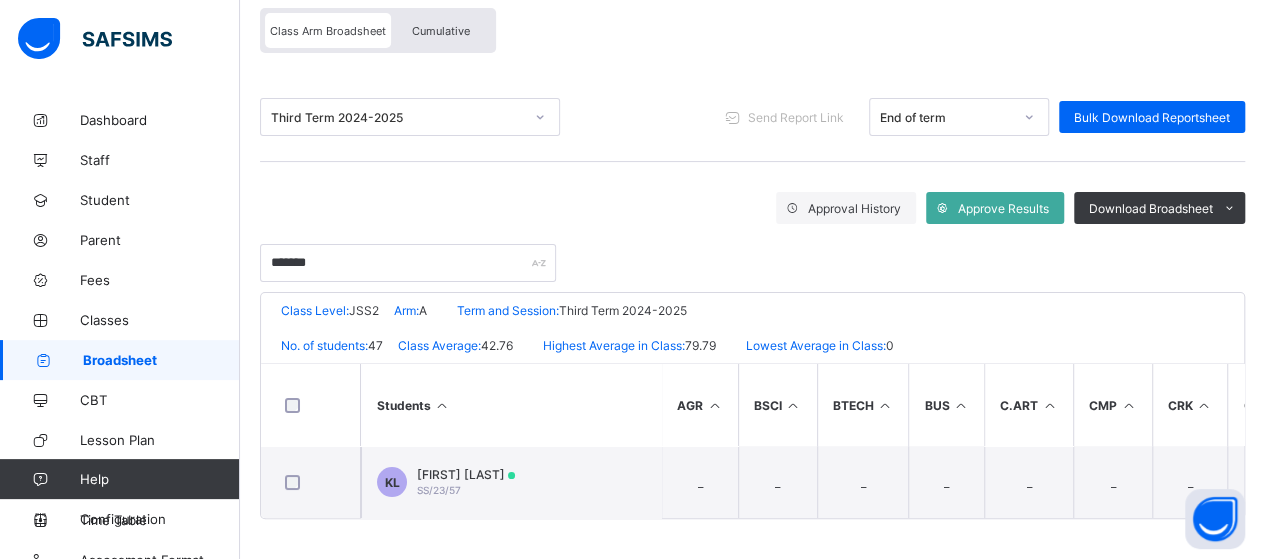 click on "KL [FIRST] [LAST] SS/[NUMBER]/[NUMBER]" at bounding box center (511, 482) 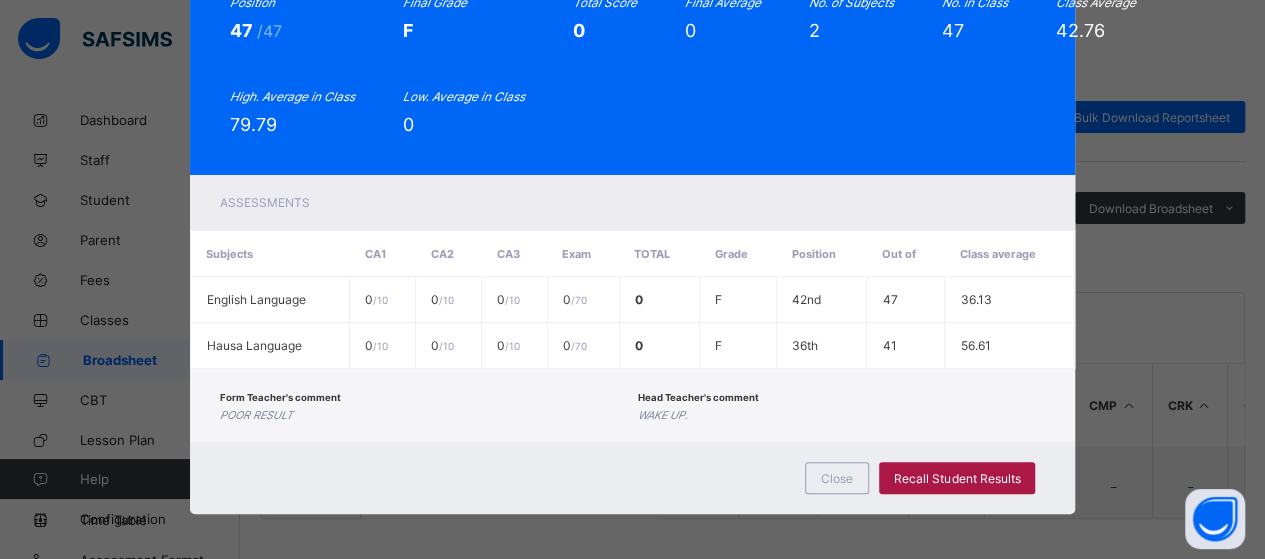 click on "Recall Student Results" at bounding box center (957, 478) 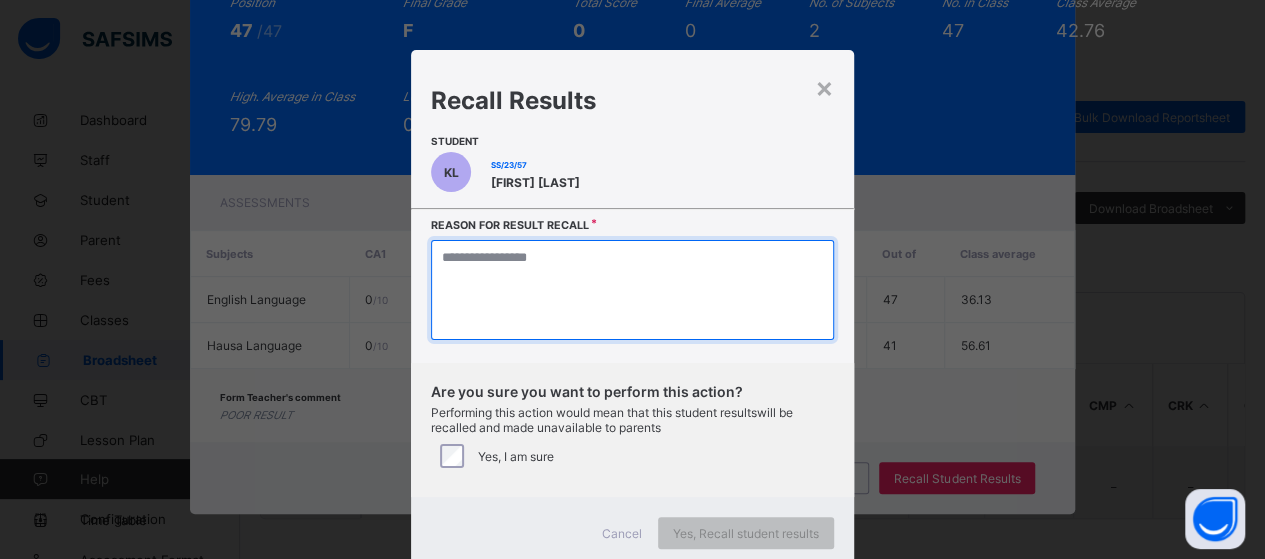 click at bounding box center [632, 290] 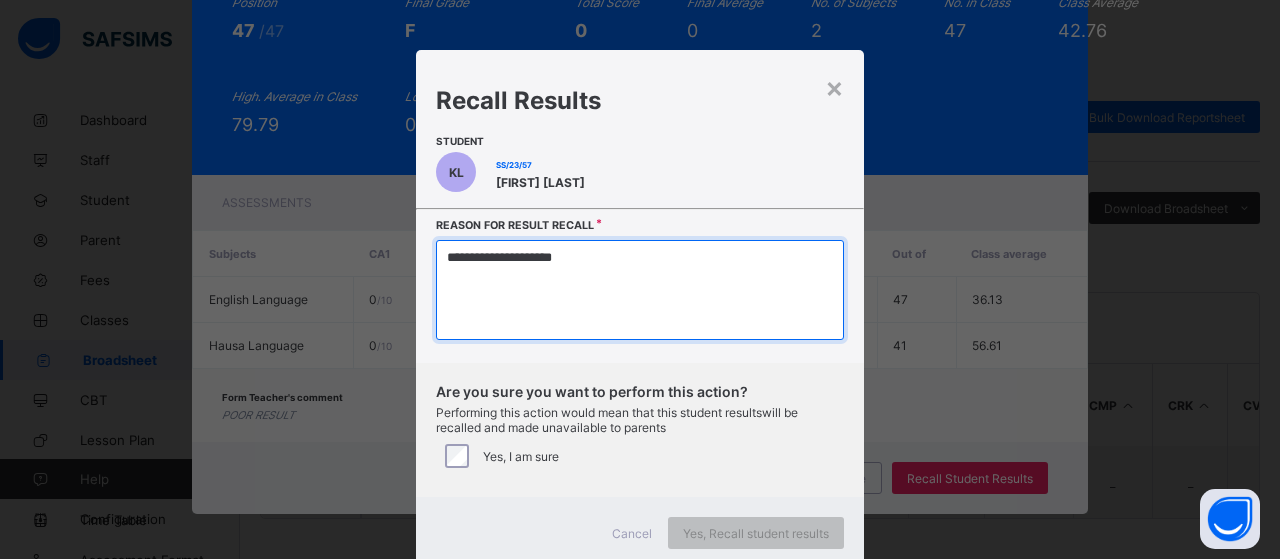 type on "**********" 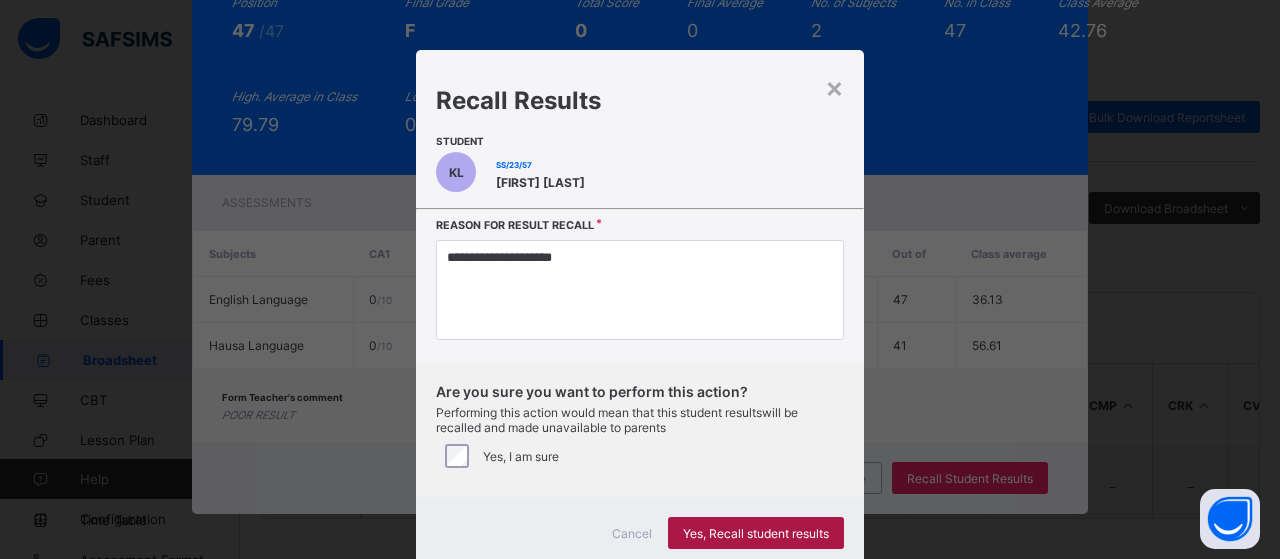 click on "Yes, Recall student results" at bounding box center [756, 533] 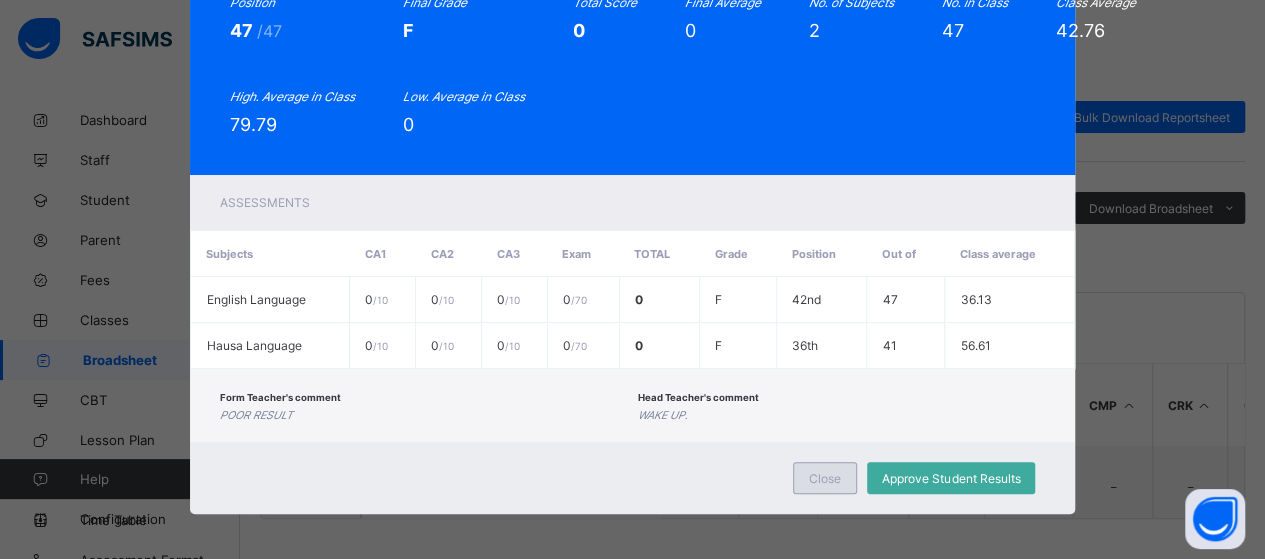 click on "Close" at bounding box center [825, 478] 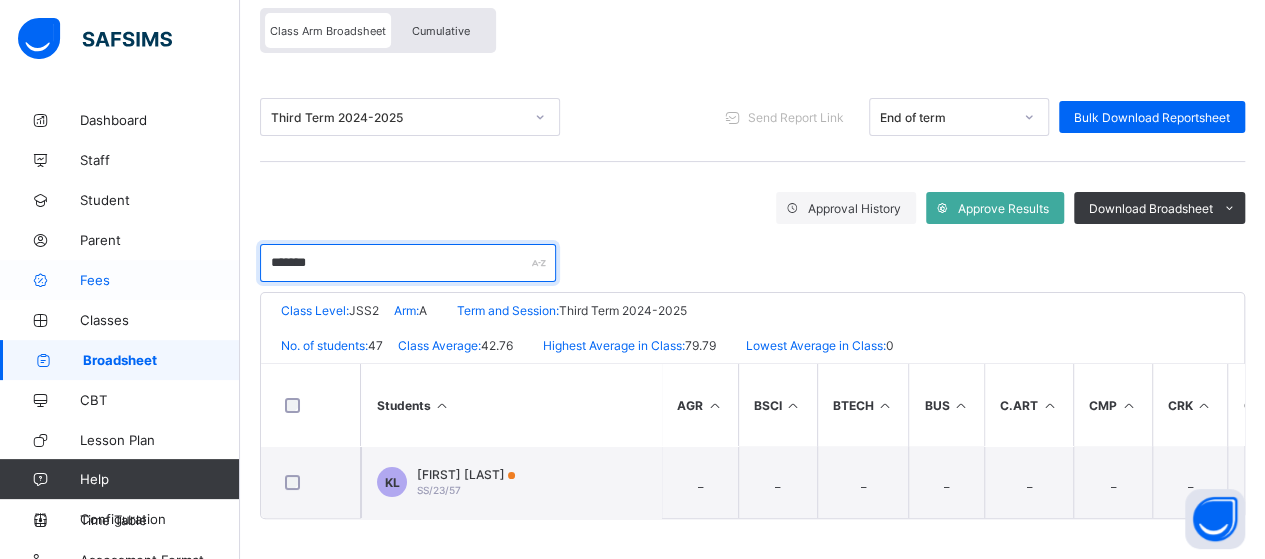 drag, startPoint x: 356, startPoint y: 259, endPoint x: 220, endPoint y: 265, distance: 136.1323 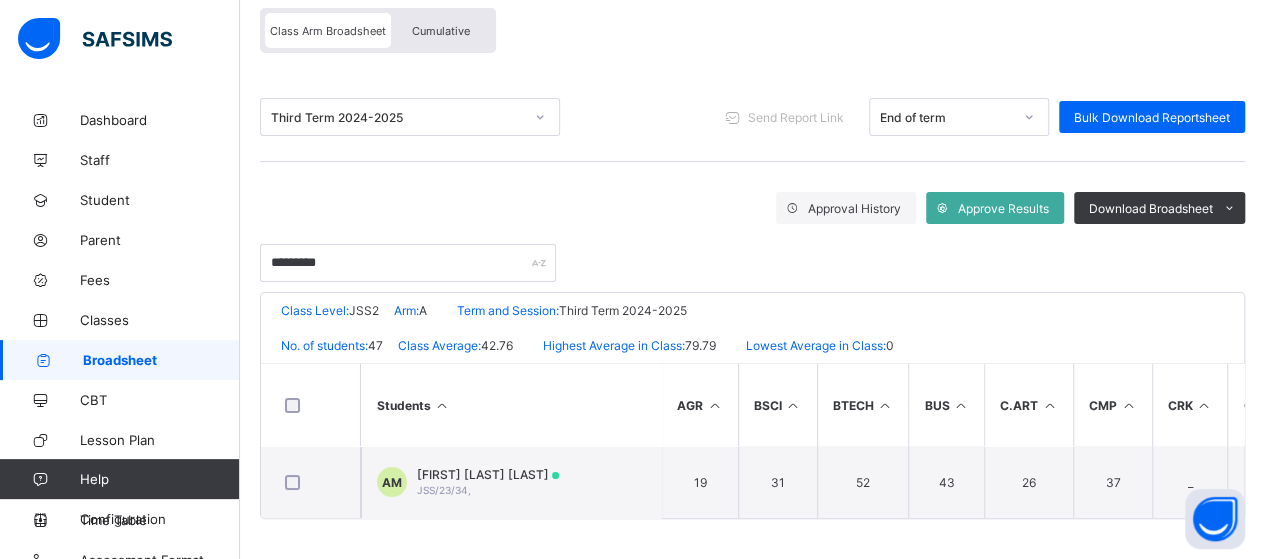 click on "Students" at bounding box center (511, 405) 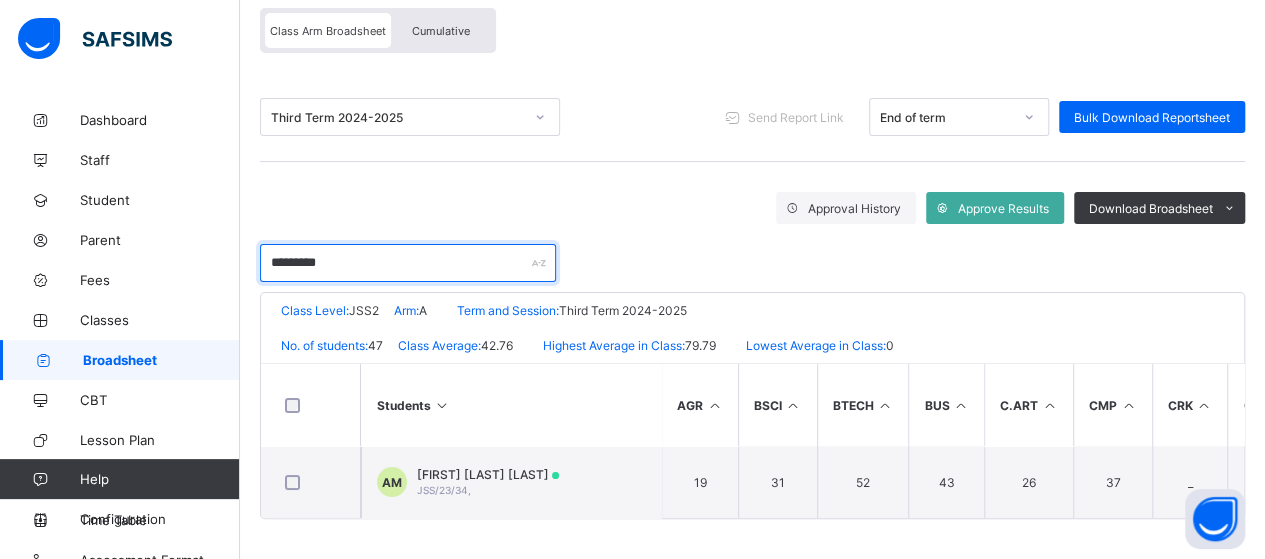 click on "*********" at bounding box center (408, 263) 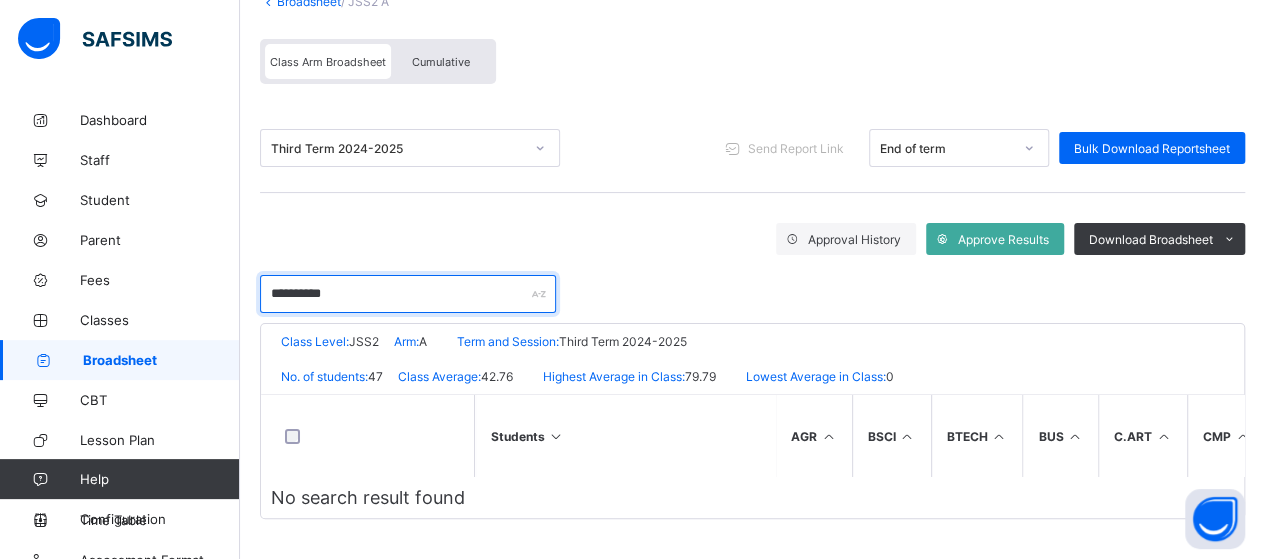 scroll, scrollTop: 179, scrollLeft: 0, axis: vertical 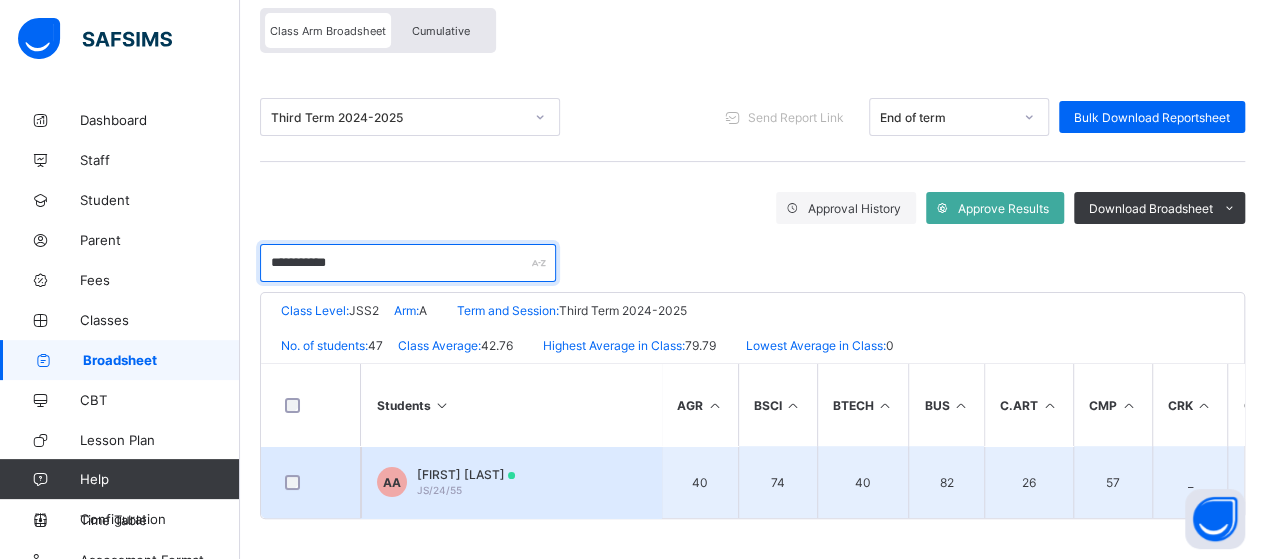 type on "**********" 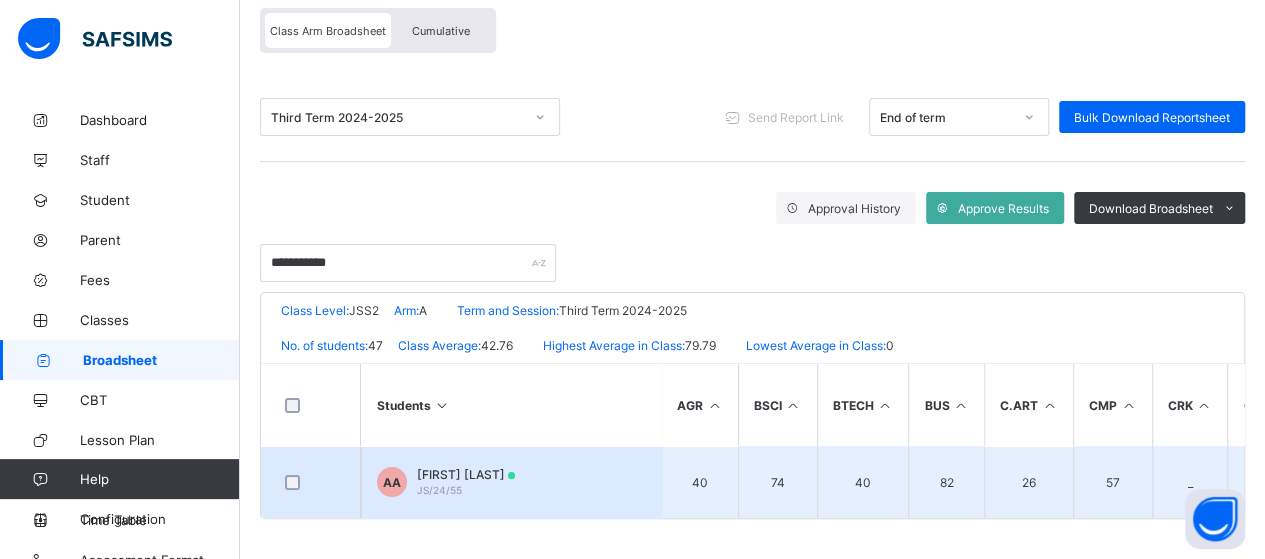 click on "JS/24/55" at bounding box center (439, 490) 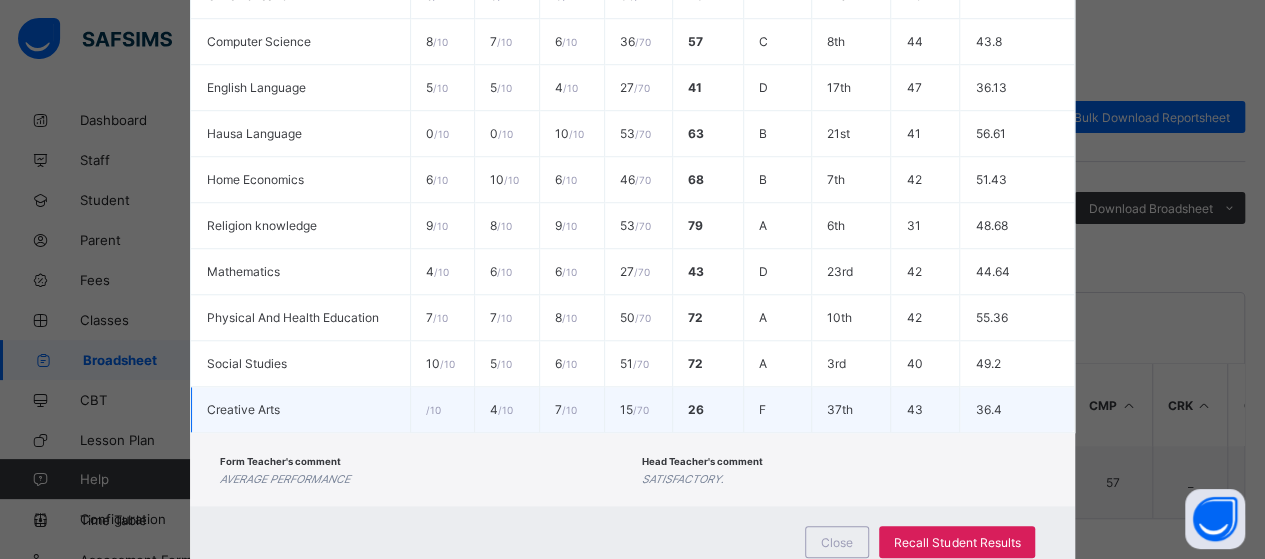 scroll, scrollTop: 739, scrollLeft: 0, axis: vertical 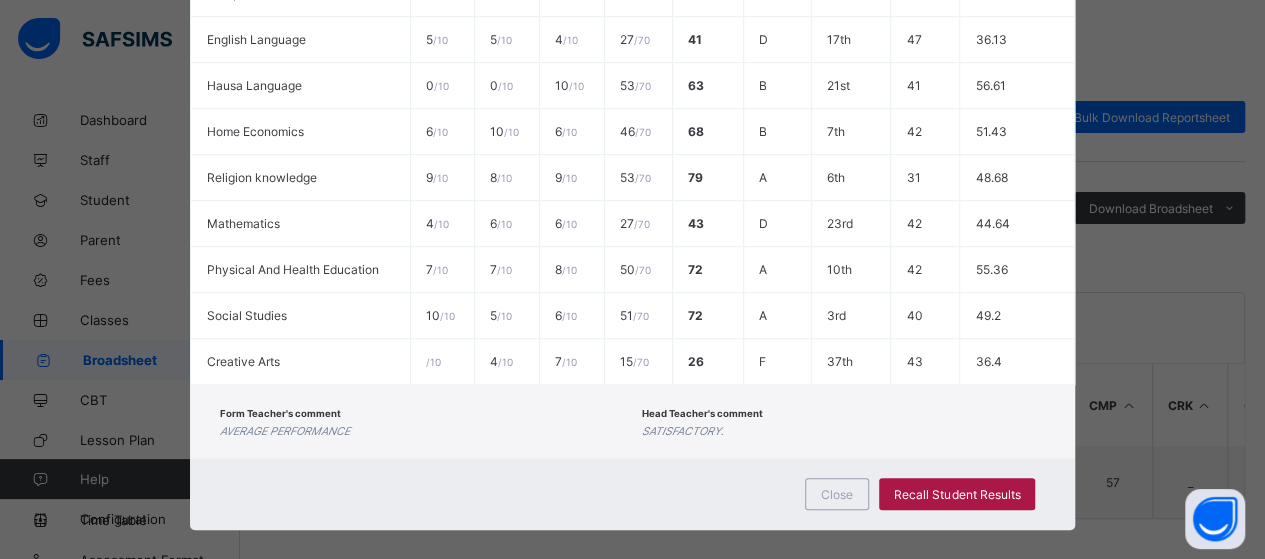 click on "Recall Student Results" at bounding box center [957, 494] 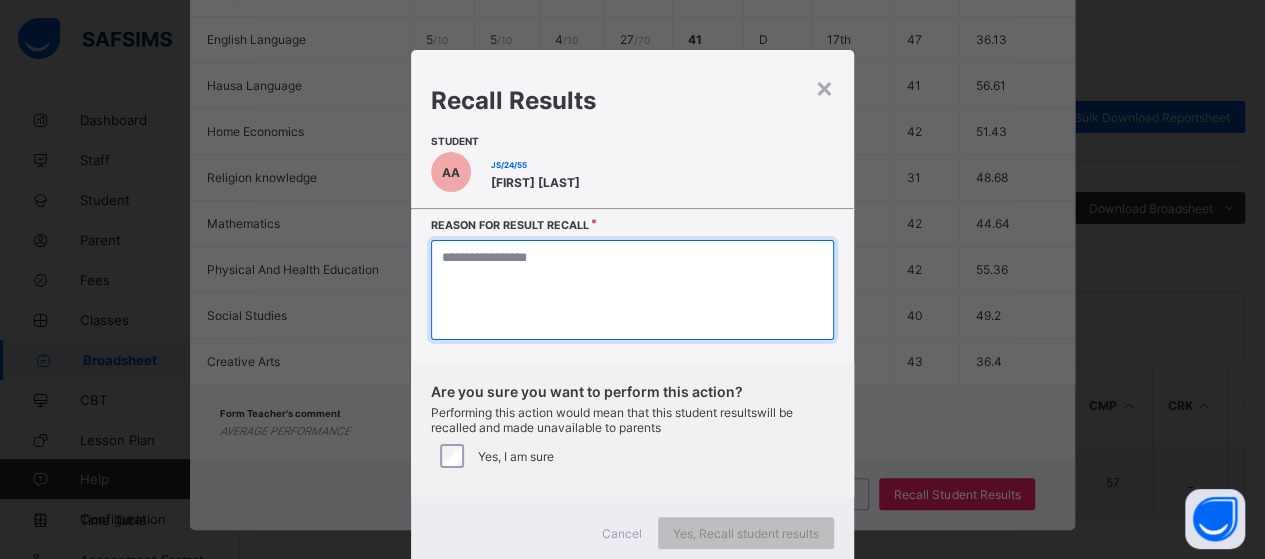 click at bounding box center [632, 290] 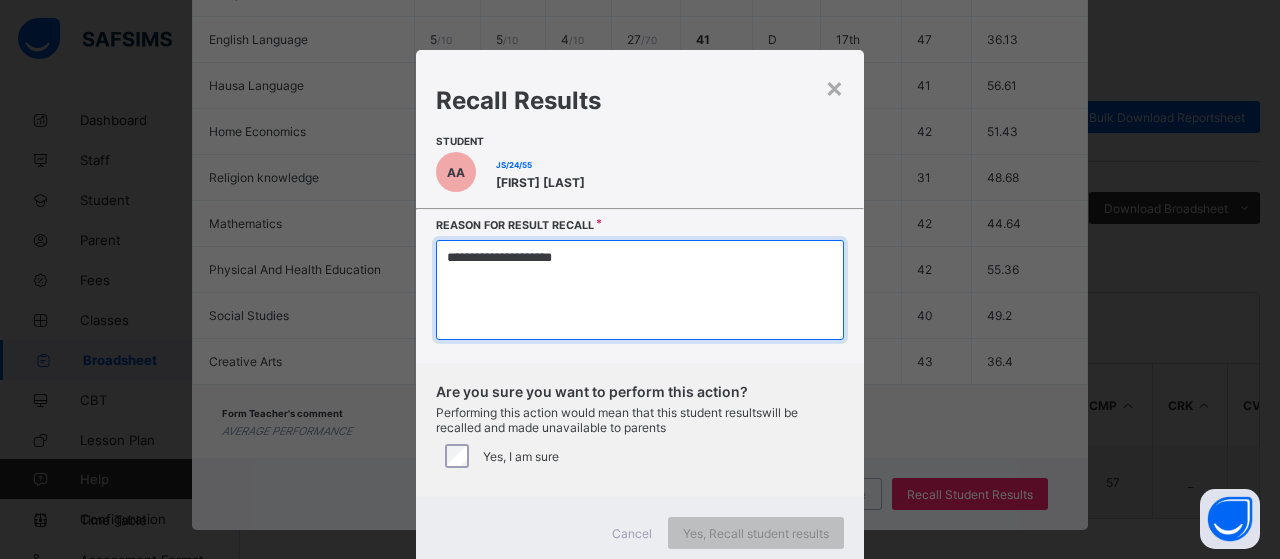 type on "**********" 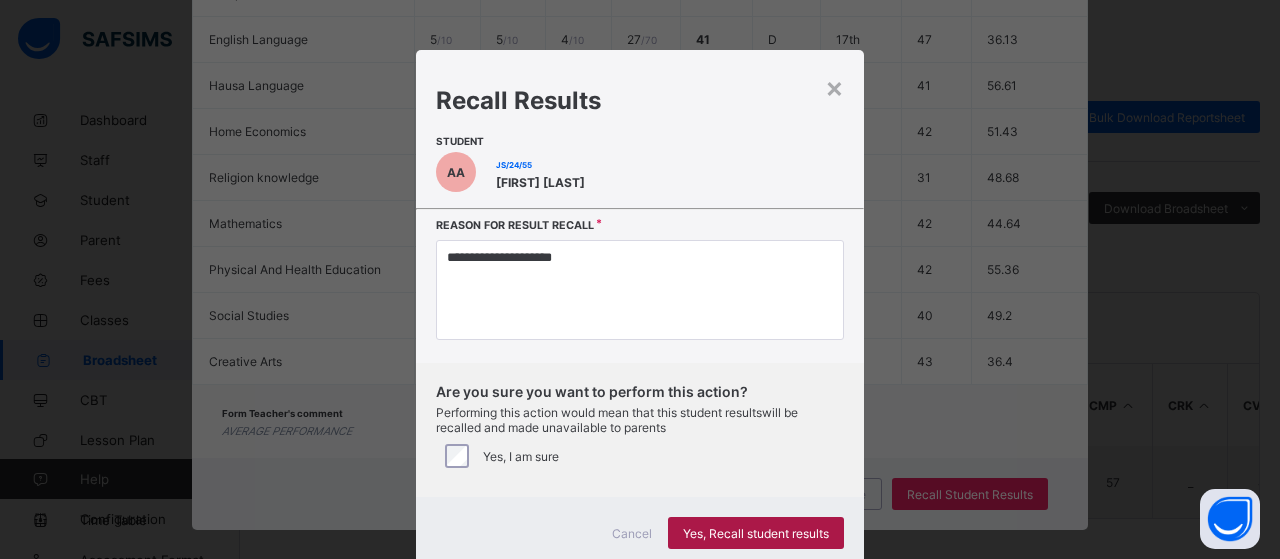 click on "Yes, Recall student results" at bounding box center [756, 533] 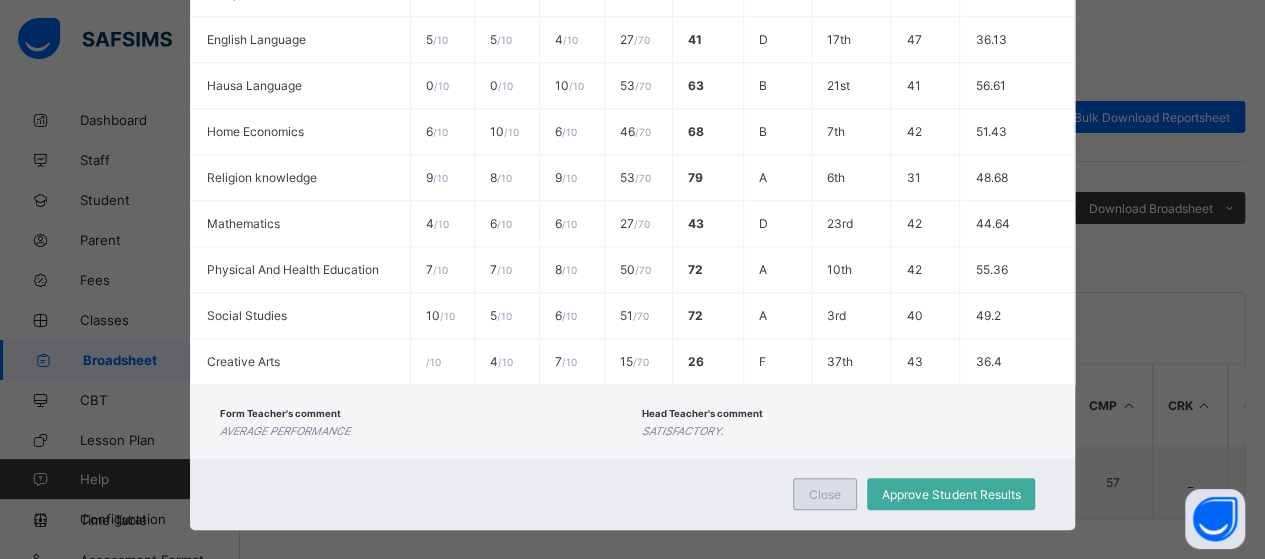 click on "Close" at bounding box center (825, 494) 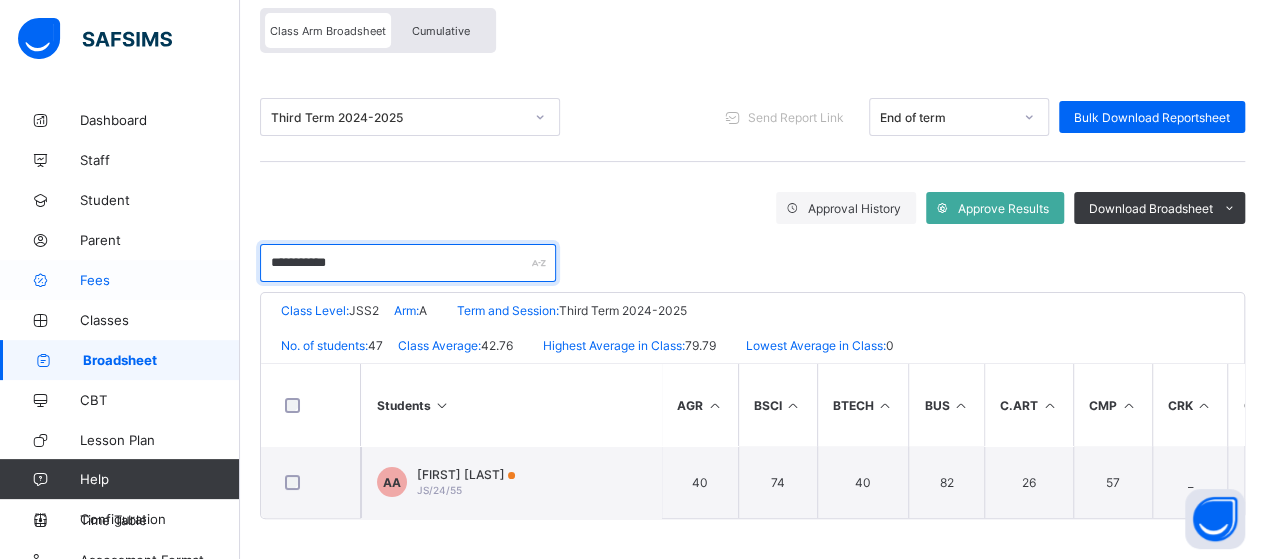 drag, startPoint x: 350, startPoint y: 256, endPoint x: 224, endPoint y: 264, distance: 126.253716 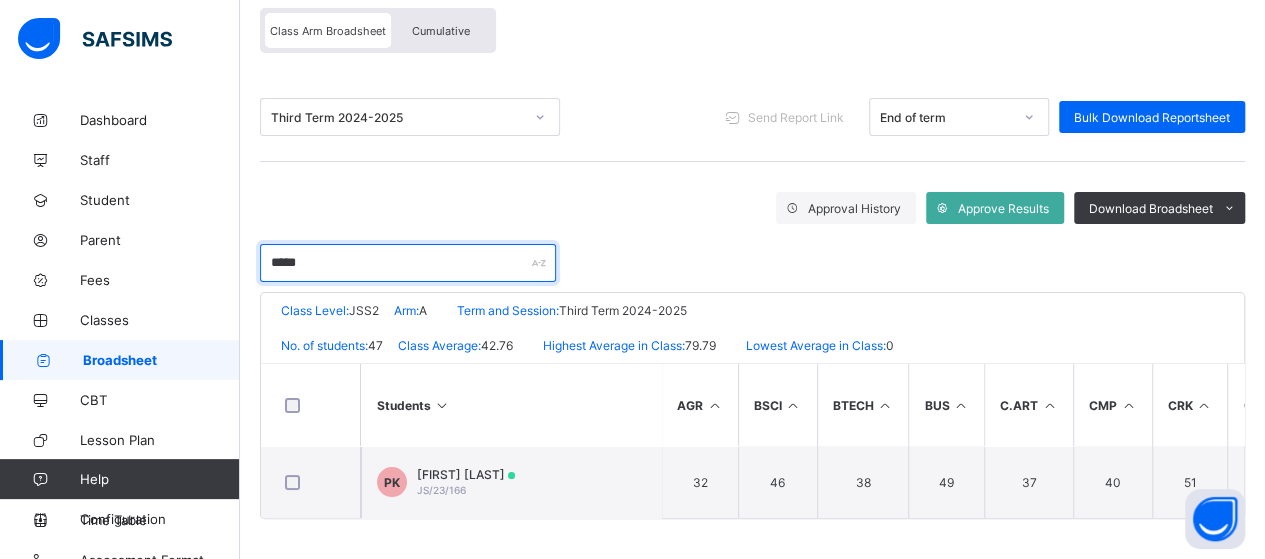 type on "*****" 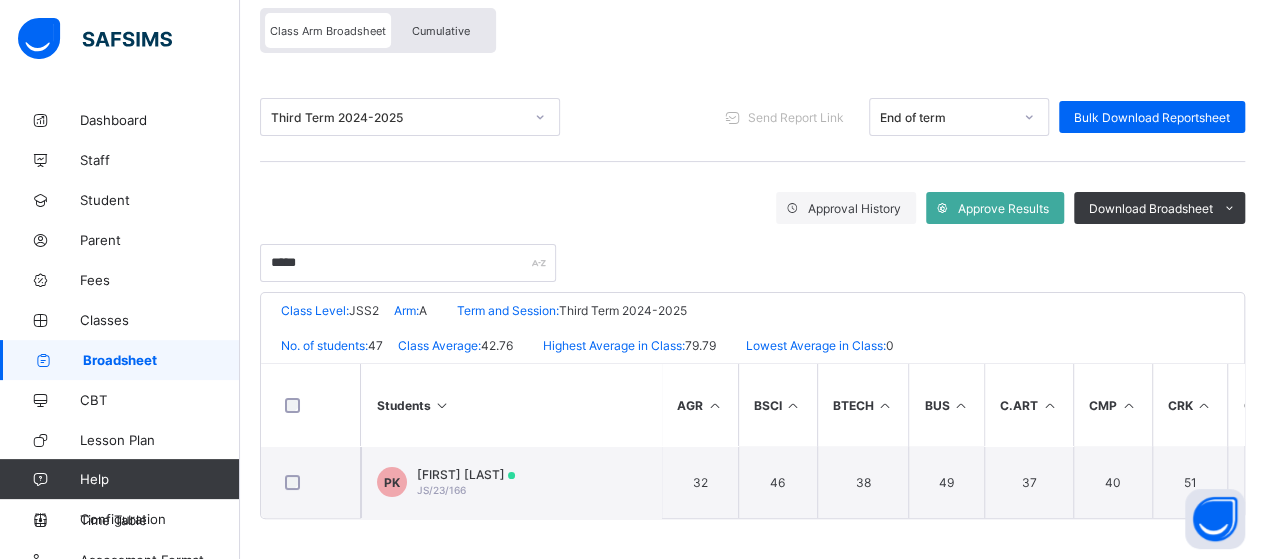 click on "Students" at bounding box center [511, 405] 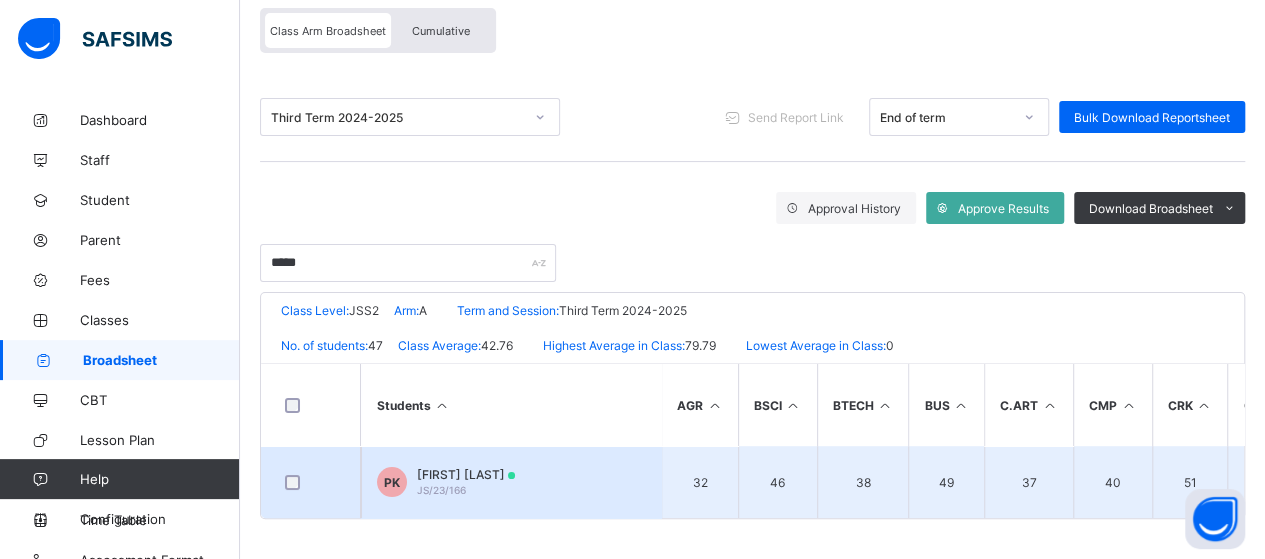 click on "[FIRST] [FIRST] [LAST]   JS/23/166" at bounding box center [511, 482] 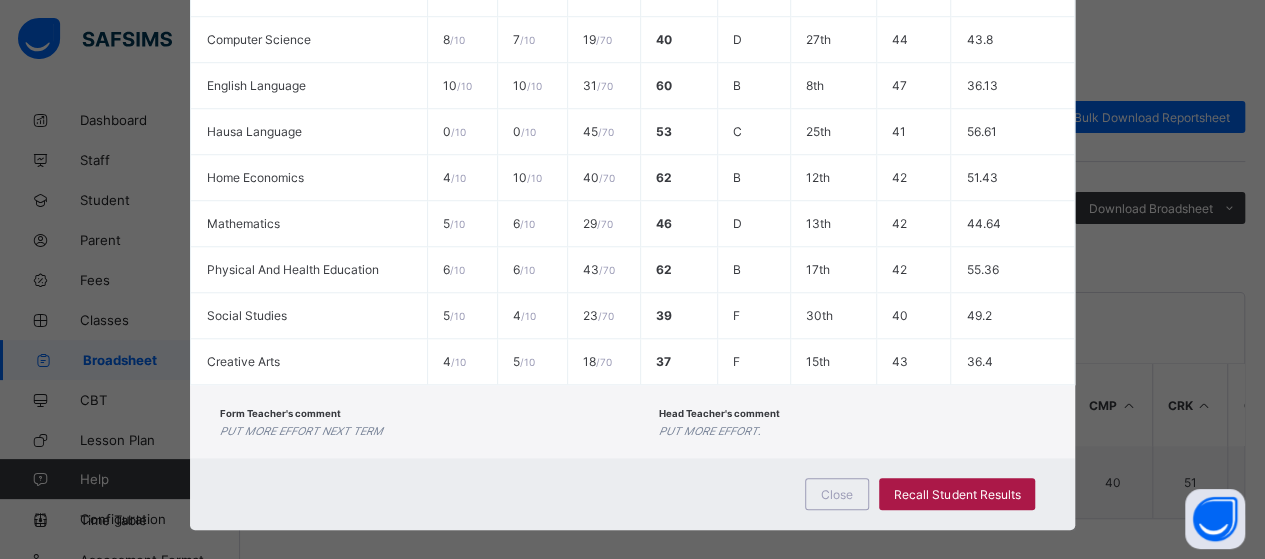 click on "Recall Student Results" at bounding box center (957, 494) 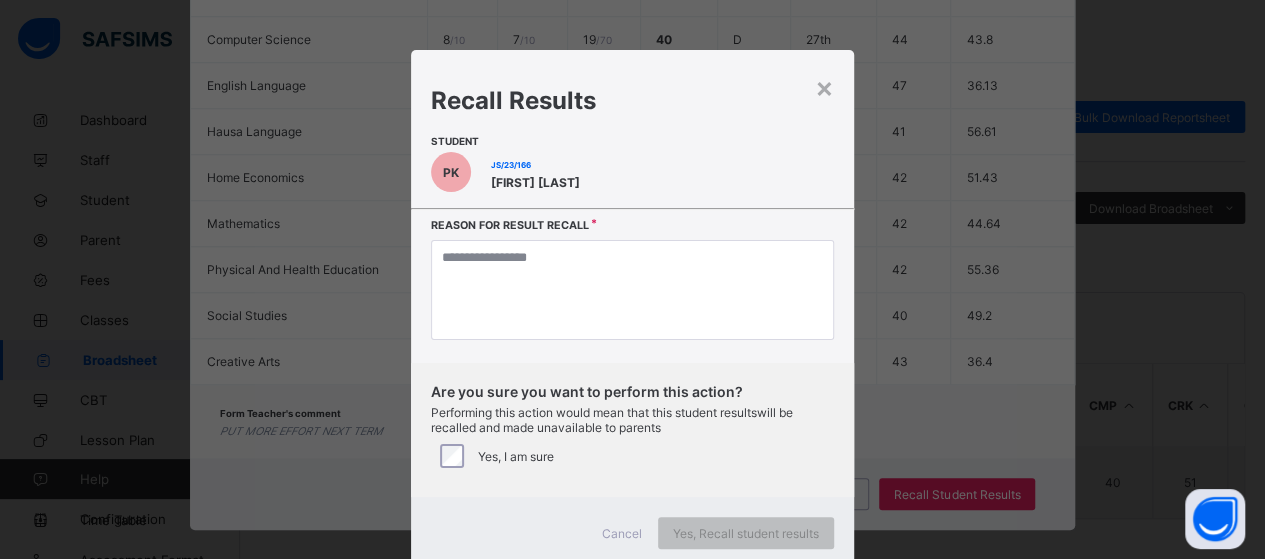 click on "Reason for result recall" at bounding box center (632, 291) 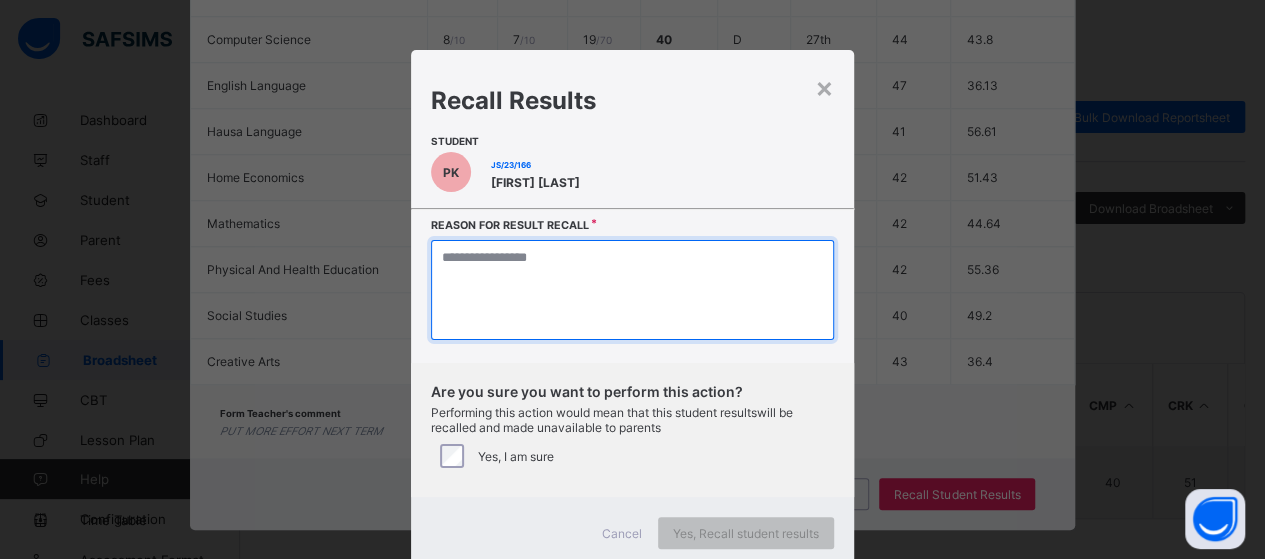 click at bounding box center [632, 290] 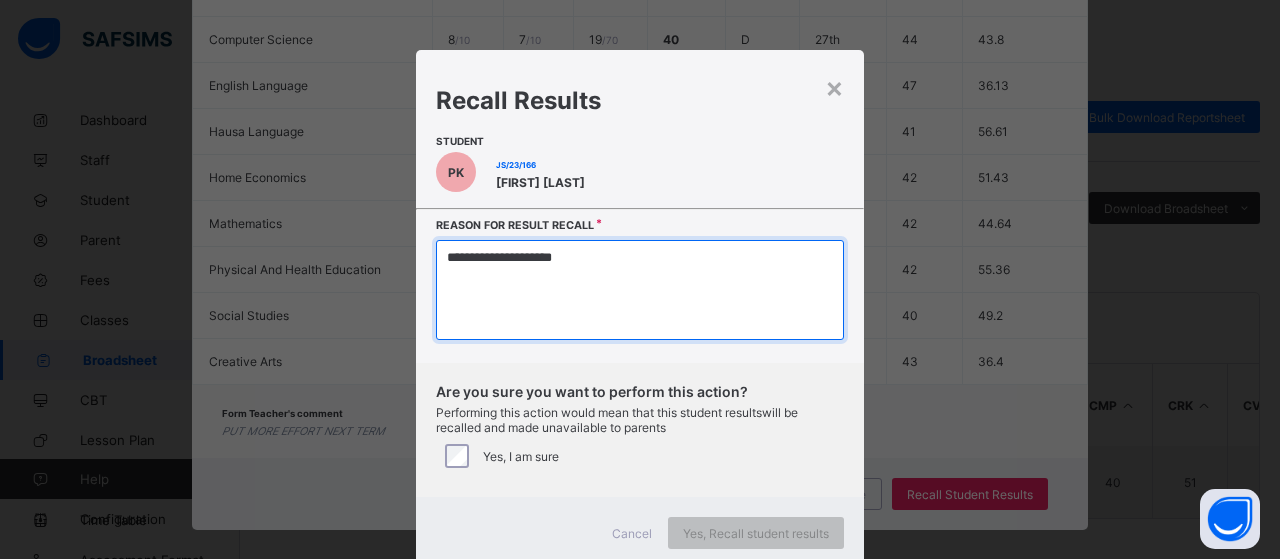type on "**********" 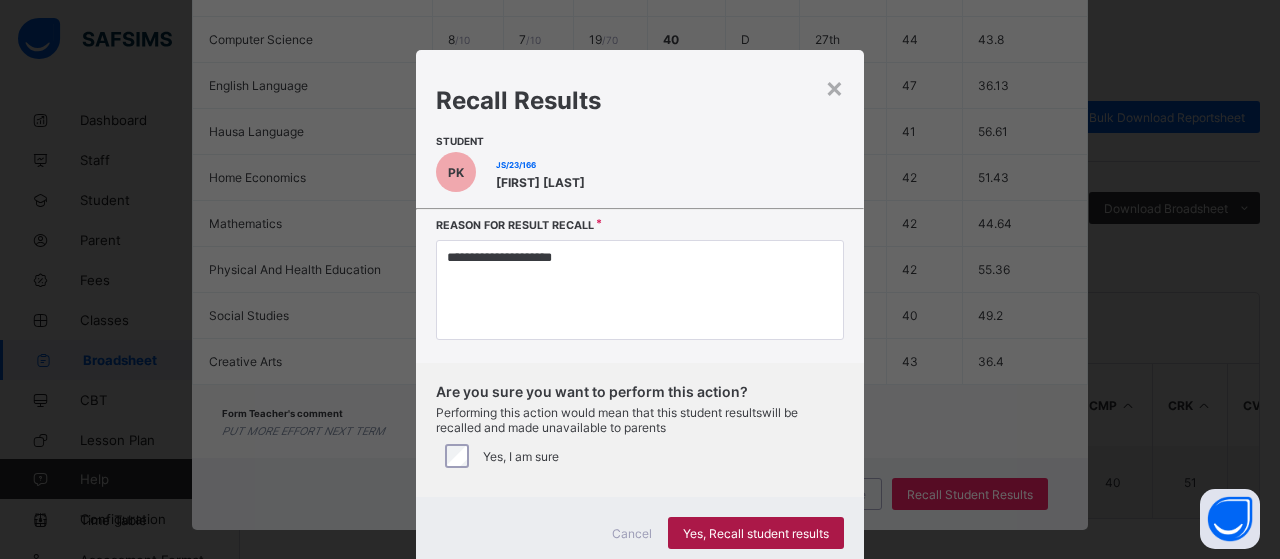 click on "Yes, Recall student results" at bounding box center [756, 533] 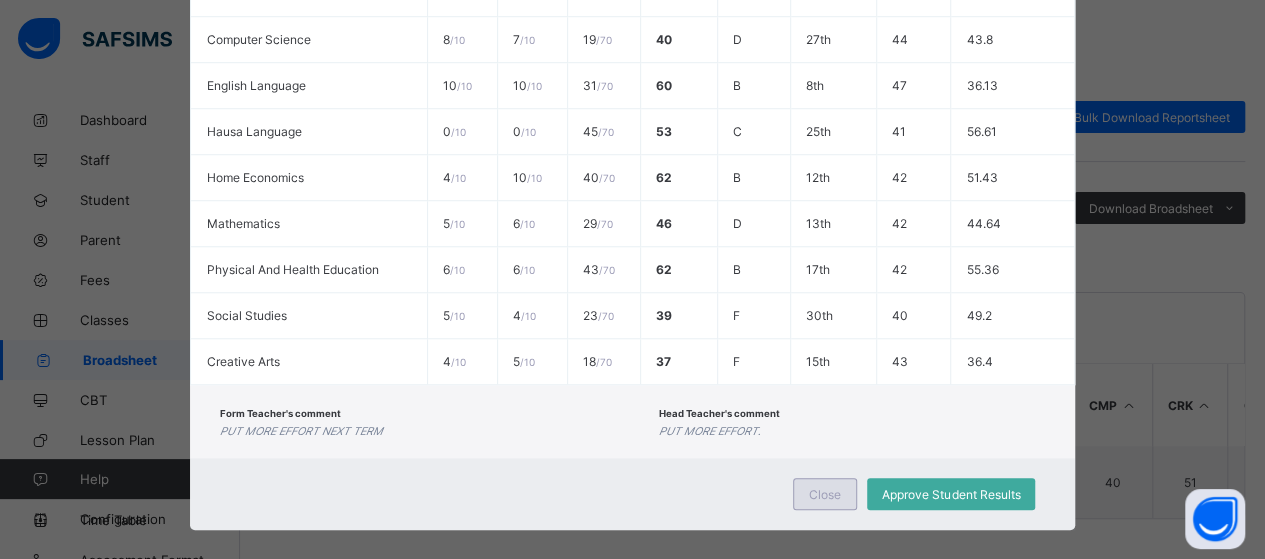 click on "Close" at bounding box center (825, 494) 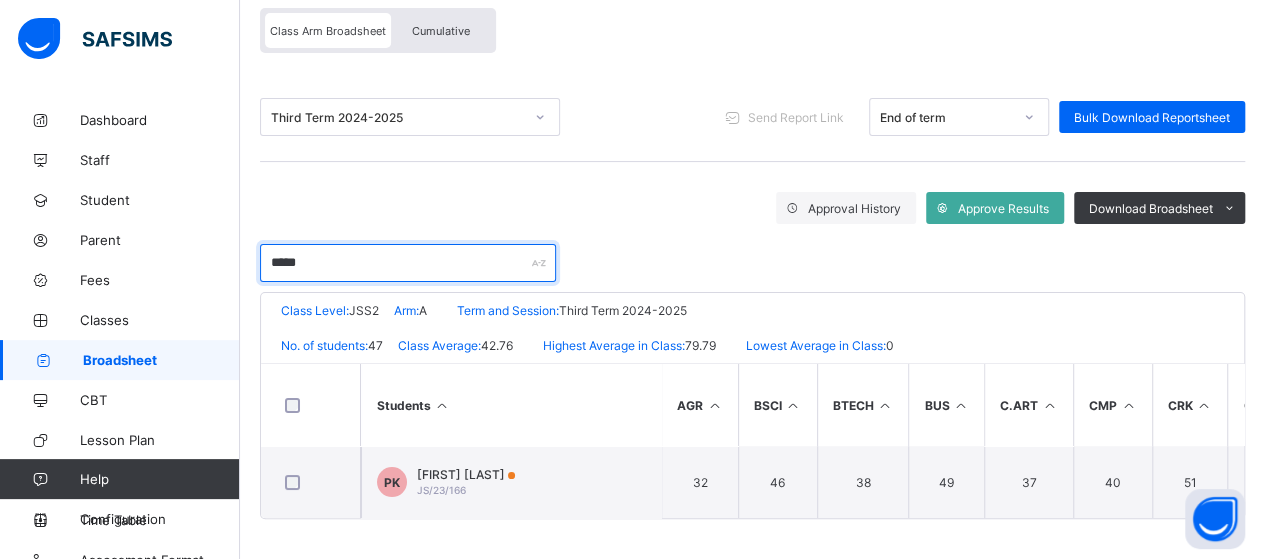 drag, startPoint x: 320, startPoint y: 263, endPoint x: 238, endPoint y: 270, distance: 82.29824 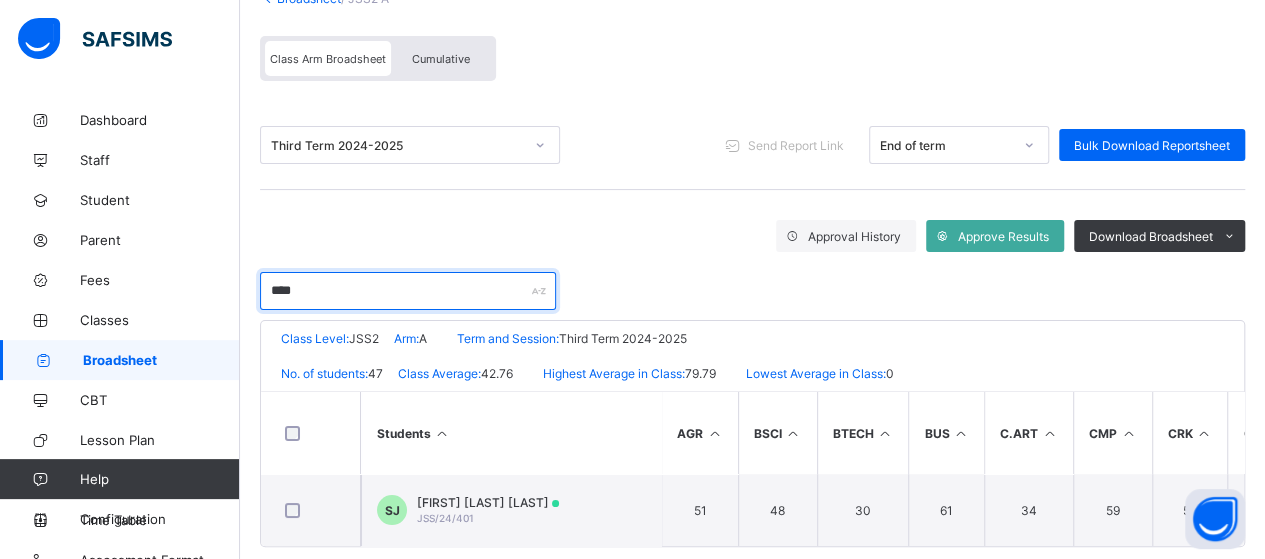 scroll, scrollTop: 179, scrollLeft: 0, axis: vertical 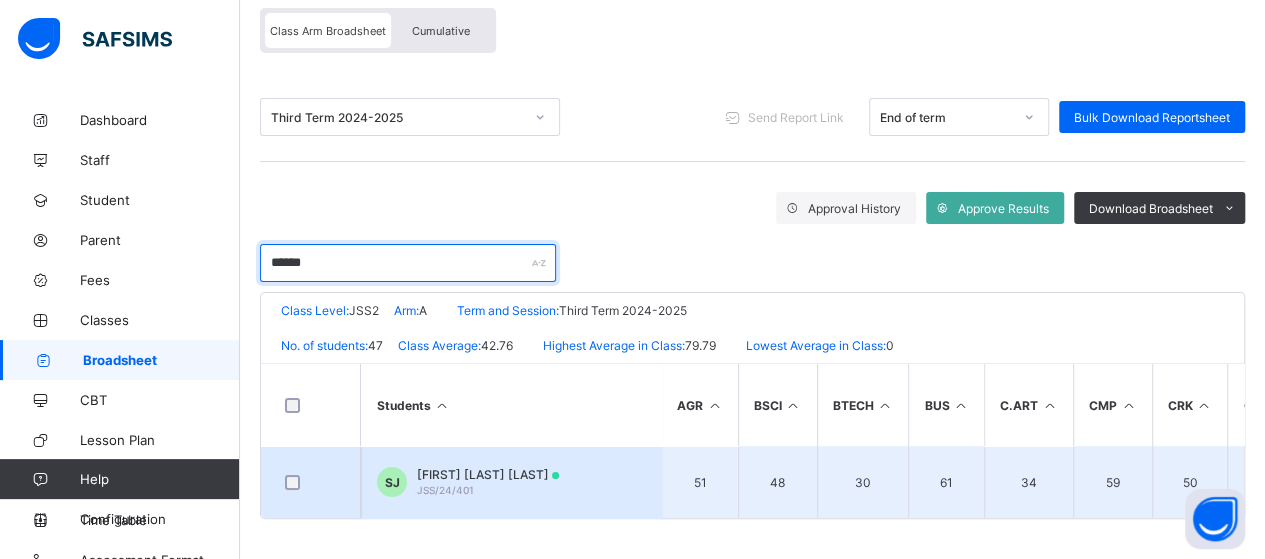 type on "******" 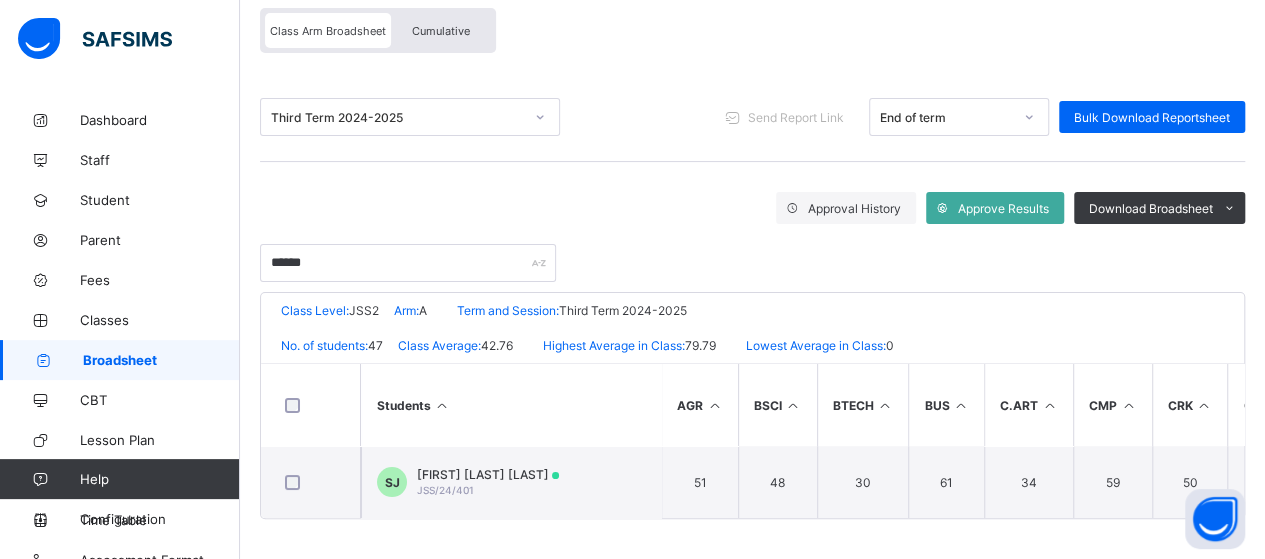 drag, startPoint x: 470, startPoint y: 478, endPoint x: 480, endPoint y: 472, distance: 11.661903 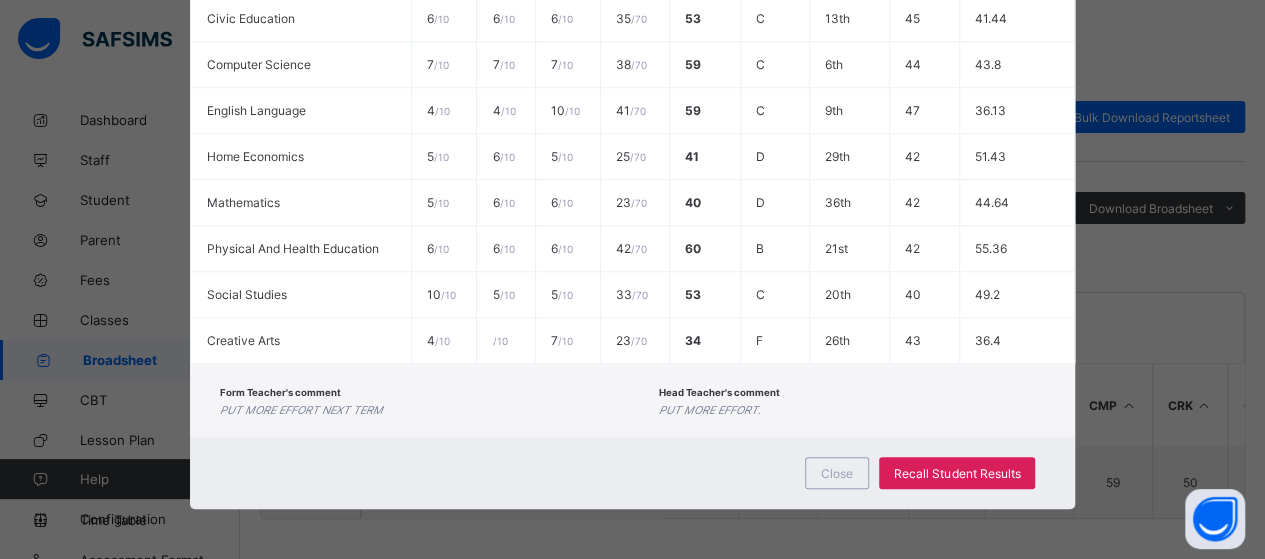 scroll, scrollTop: 694, scrollLeft: 0, axis: vertical 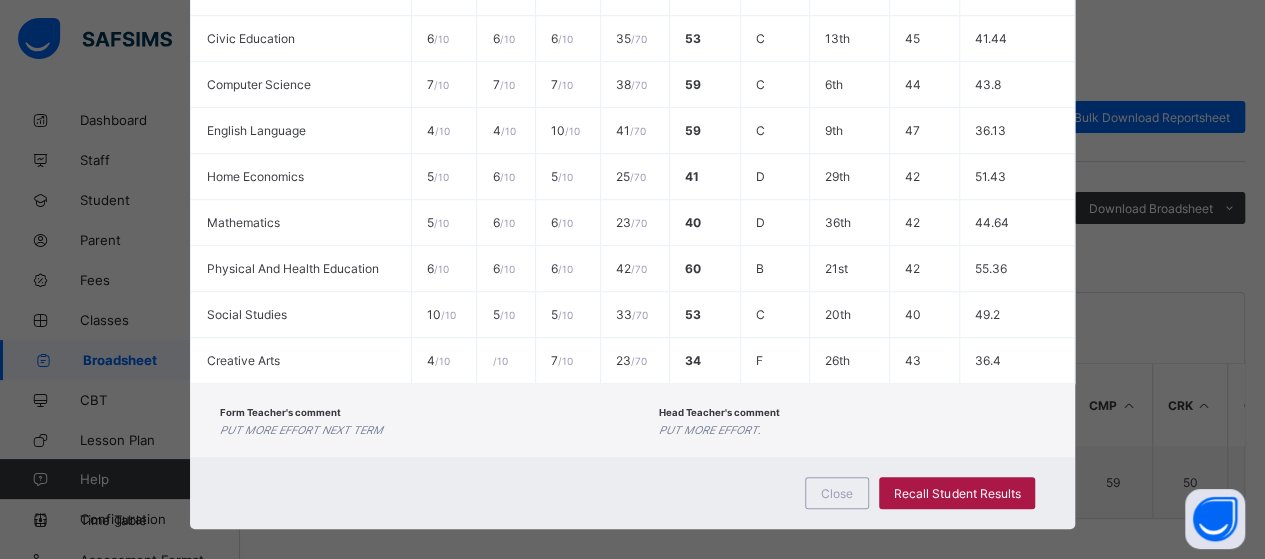 click on "Recall Student Results" at bounding box center [957, 493] 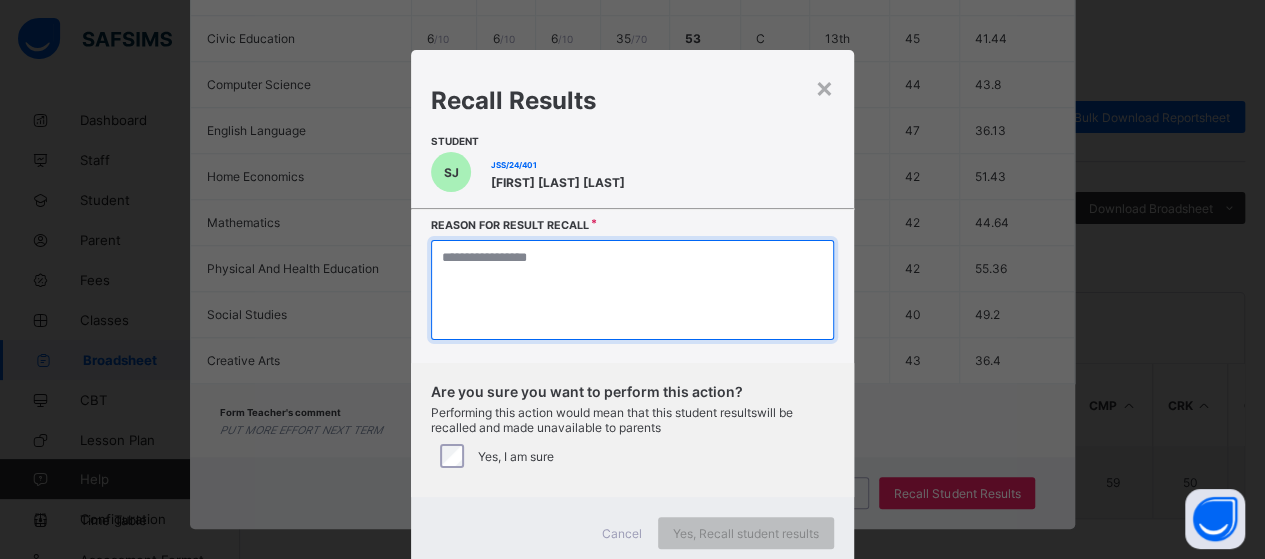 click at bounding box center (632, 290) 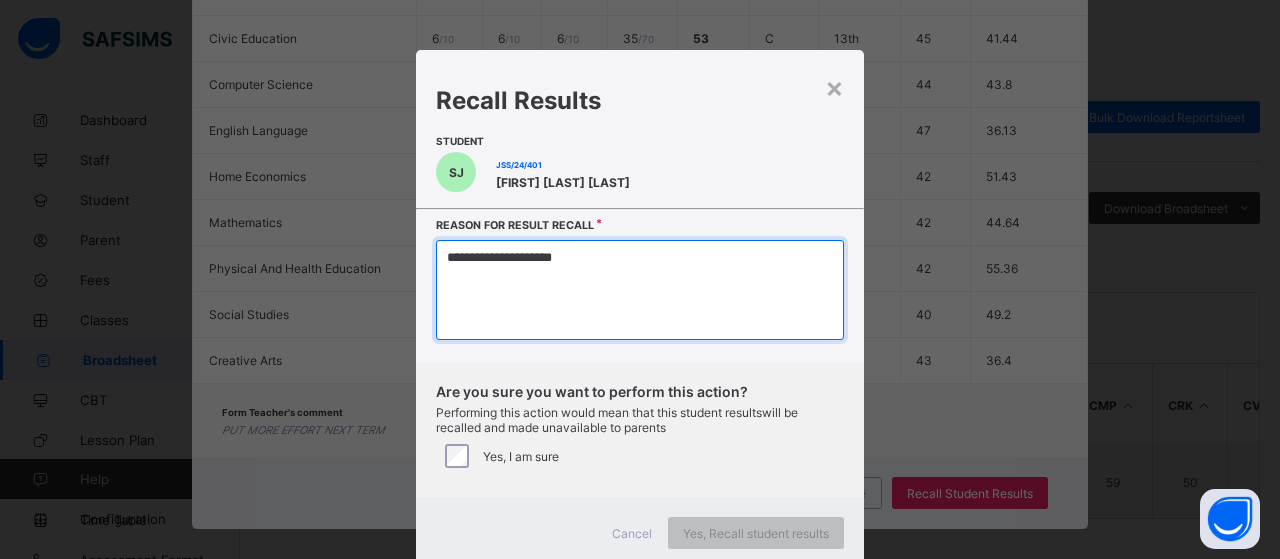 type on "**********" 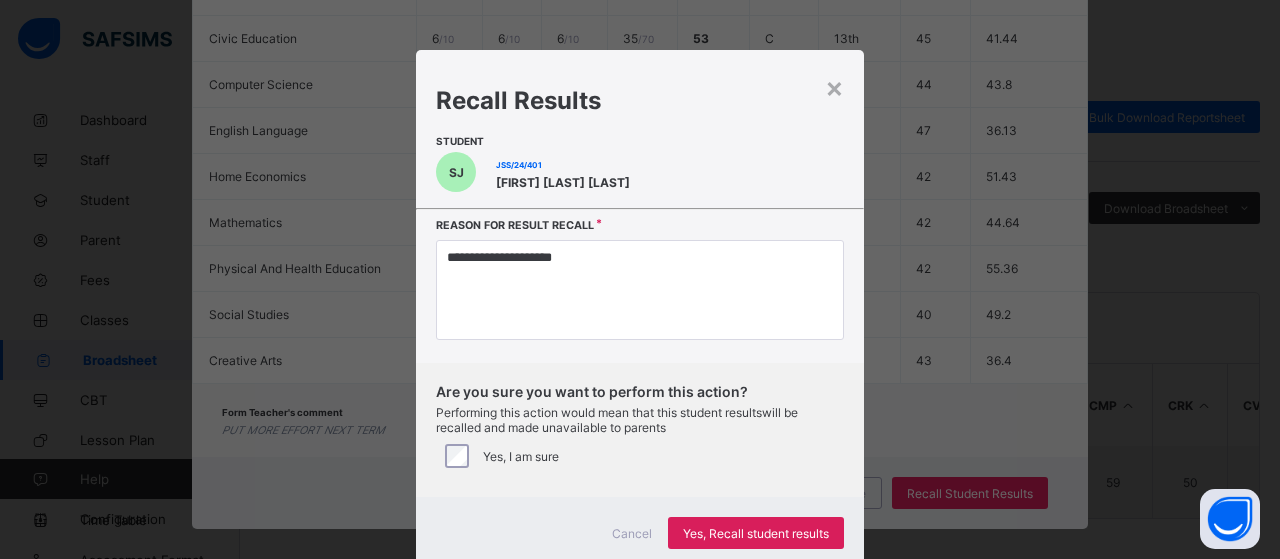 drag, startPoint x: 716, startPoint y: 525, endPoint x: 730, endPoint y: 509, distance: 21.260292 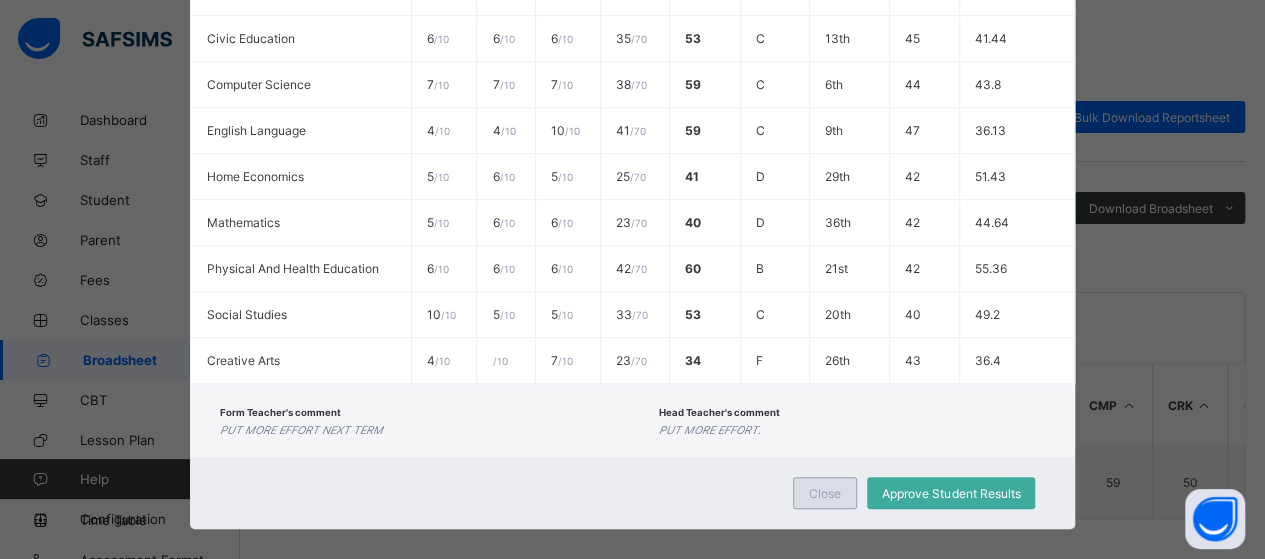 click on "Close" at bounding box center (825, 493) 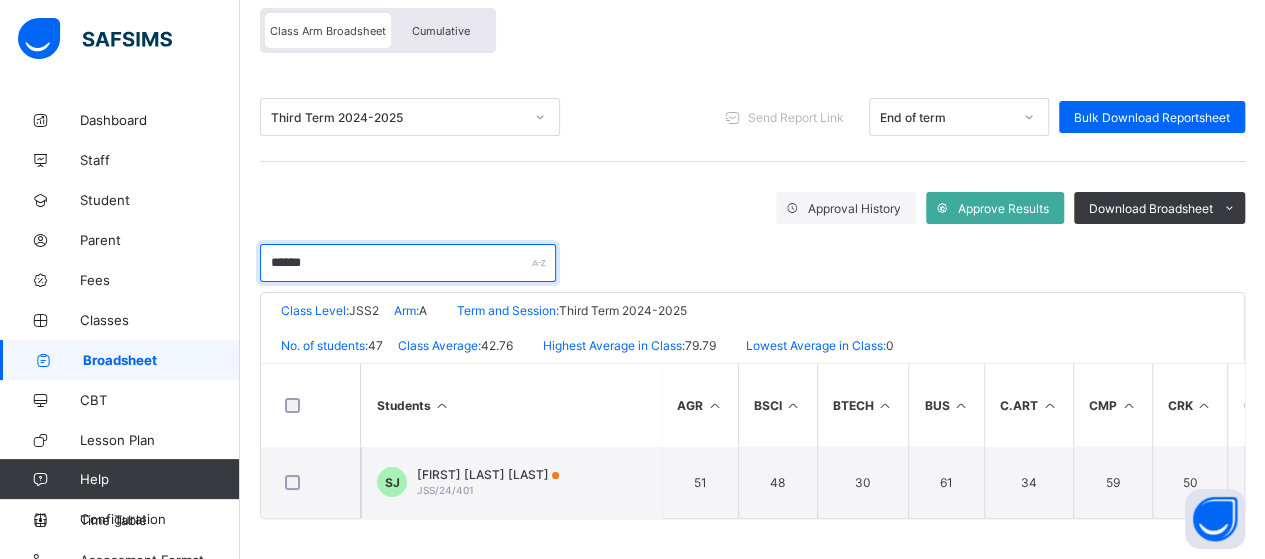 drag, startPoint x: 328, startPoint y: 252, endPoint x: 240, endPoint y: 255, distance: 88.051125 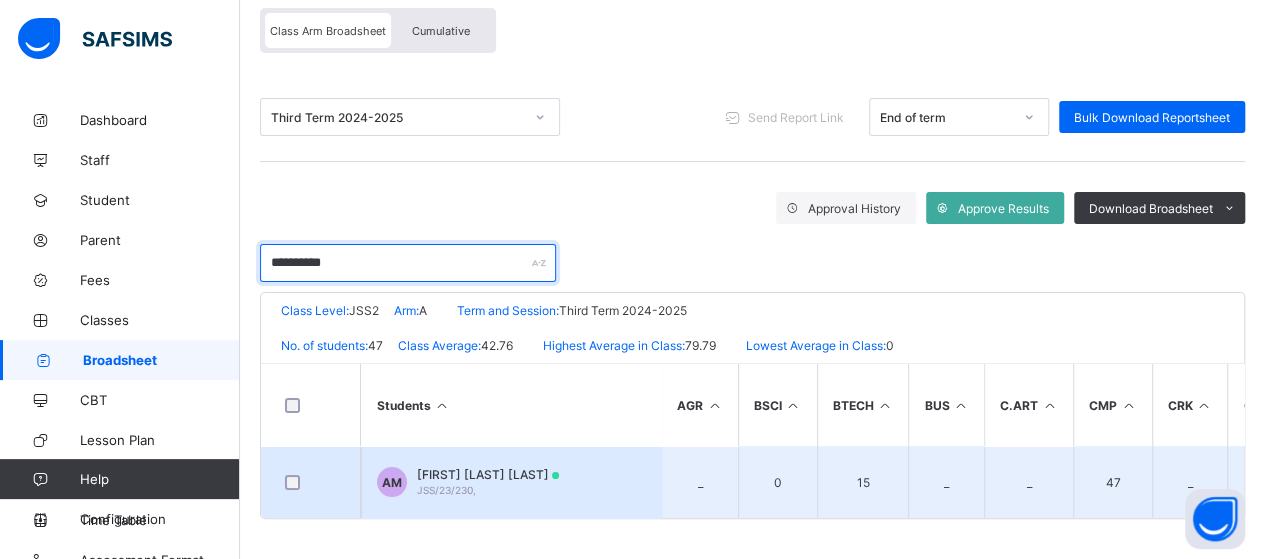 type on "**********" 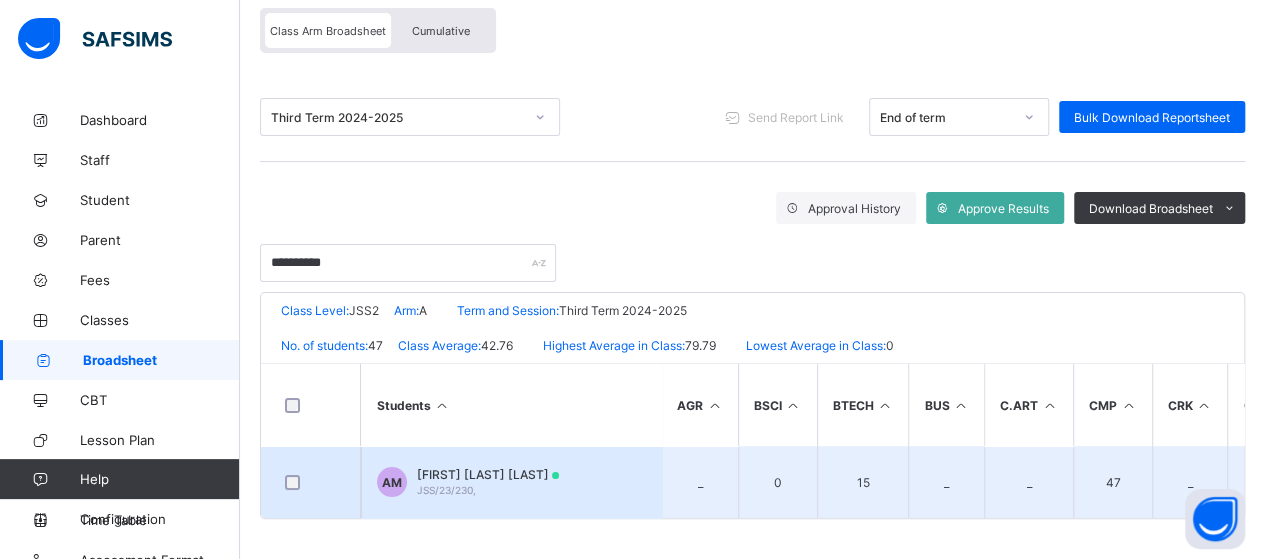 click on "[FIRST] [LAST] [LAST]   JSS/23/230," at bounding box center (511, 482) 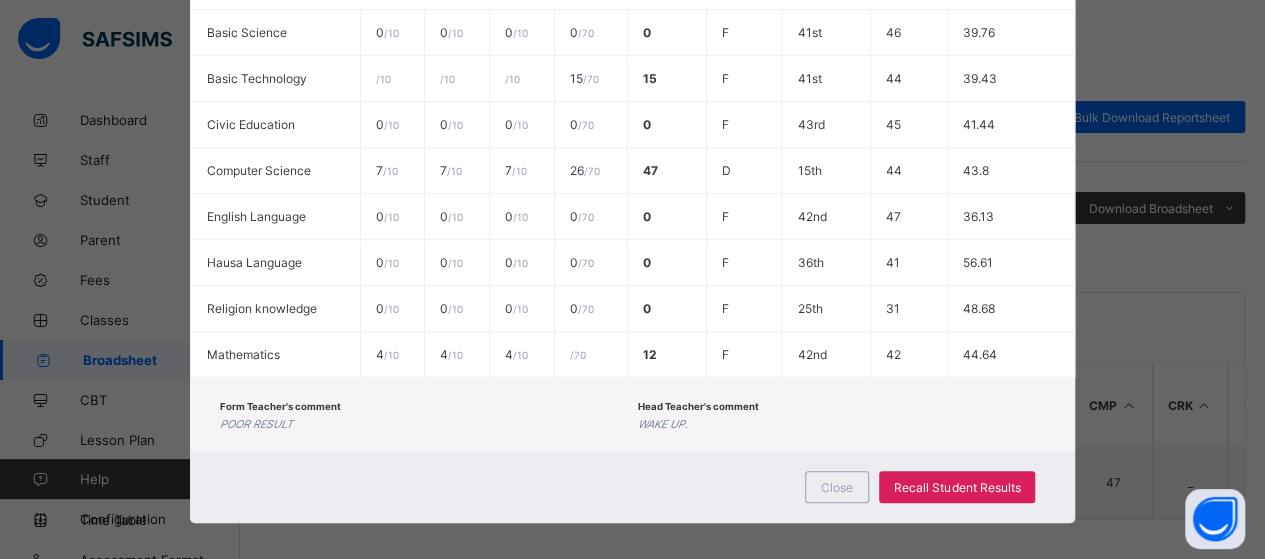 scroll, scrollTop: 471, scrollLeft: 0, axis: vertical 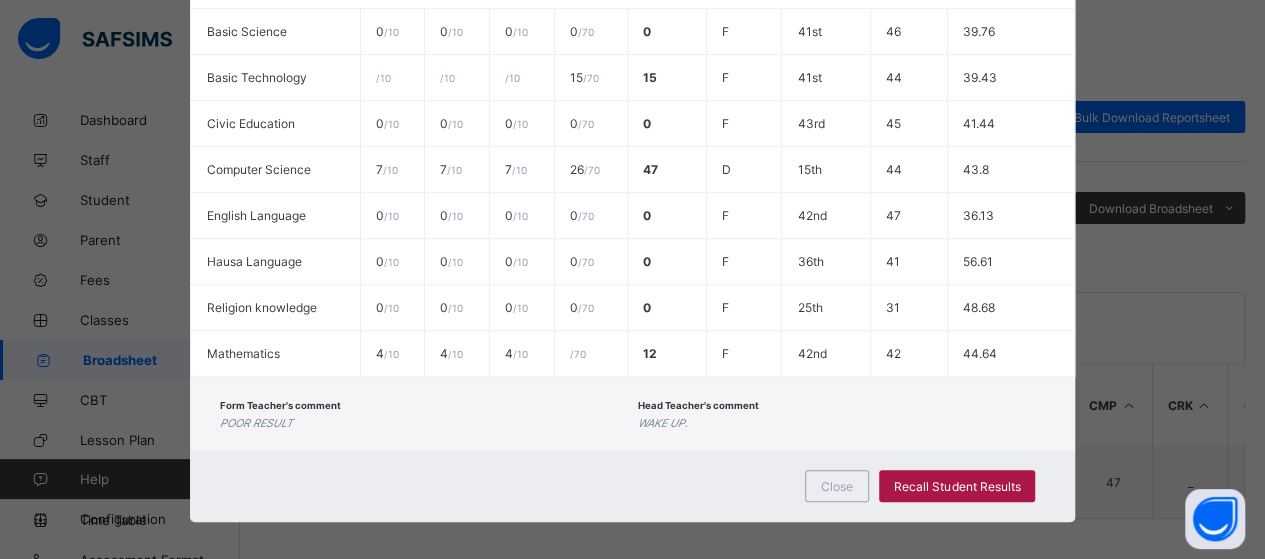 click on "Recall Student Results" at bounding box center (957, 486) 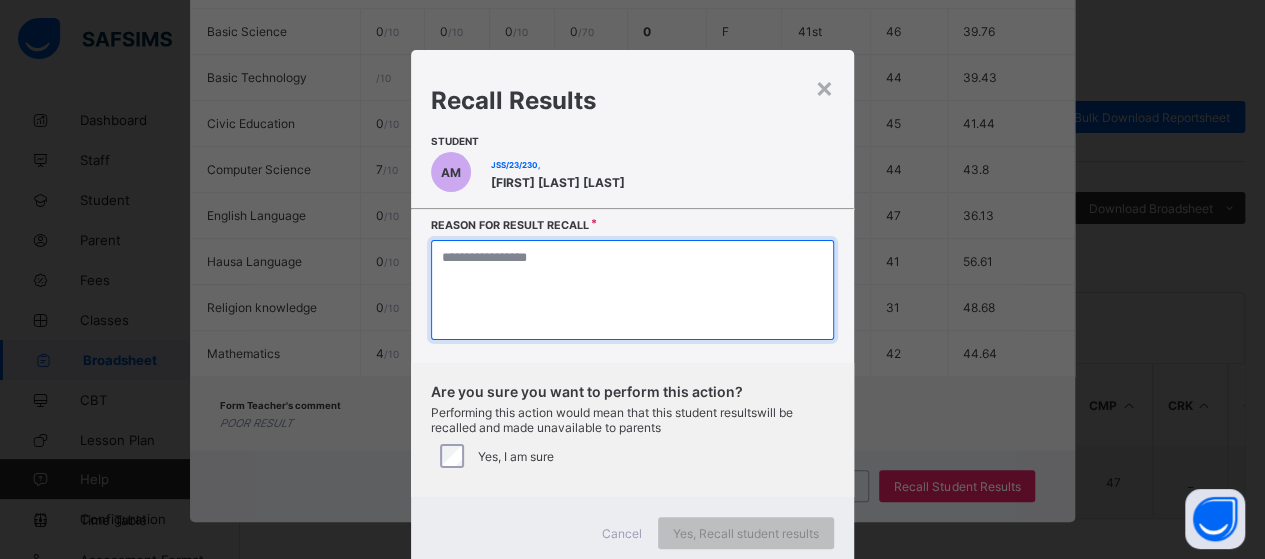 click at bounding box center (632, 290) 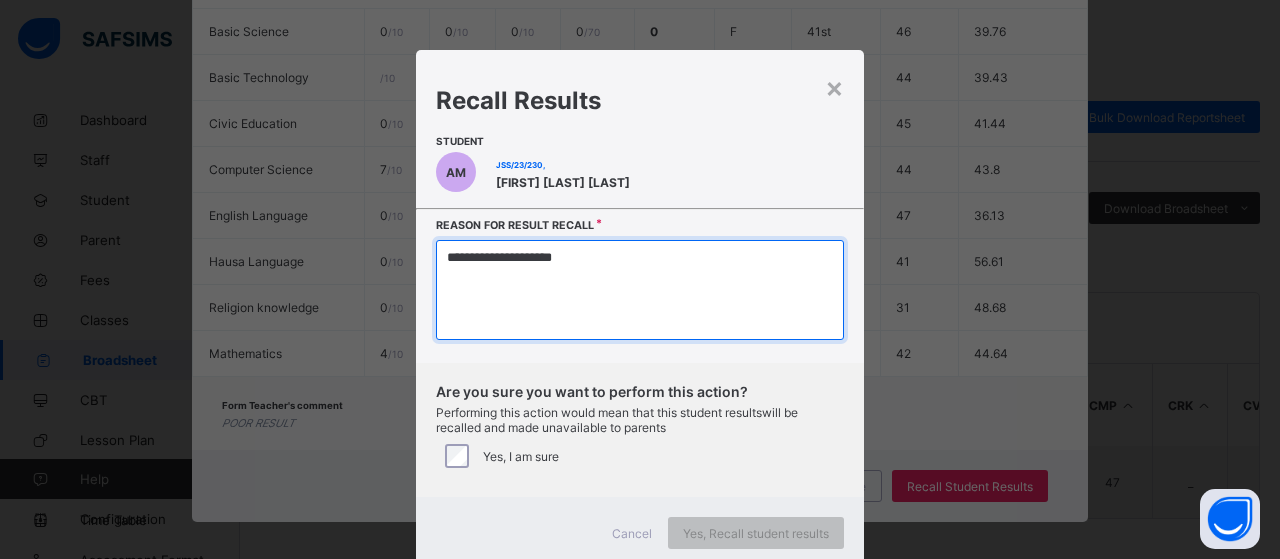 type on "**********" 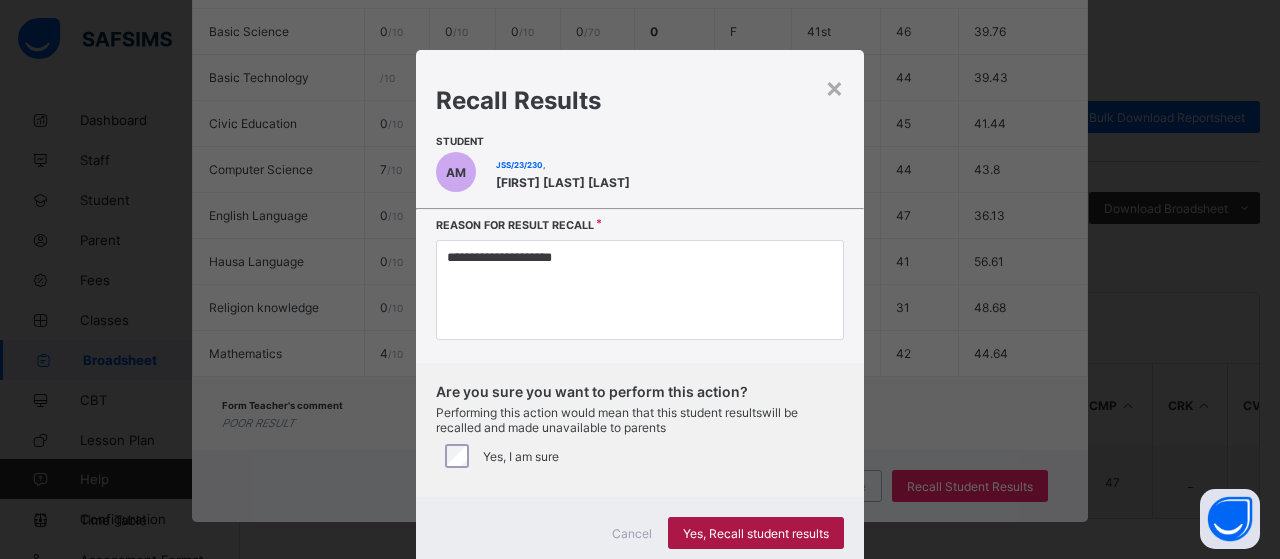 click on "Yes, Recall student results" at bounding box center [756, 533] 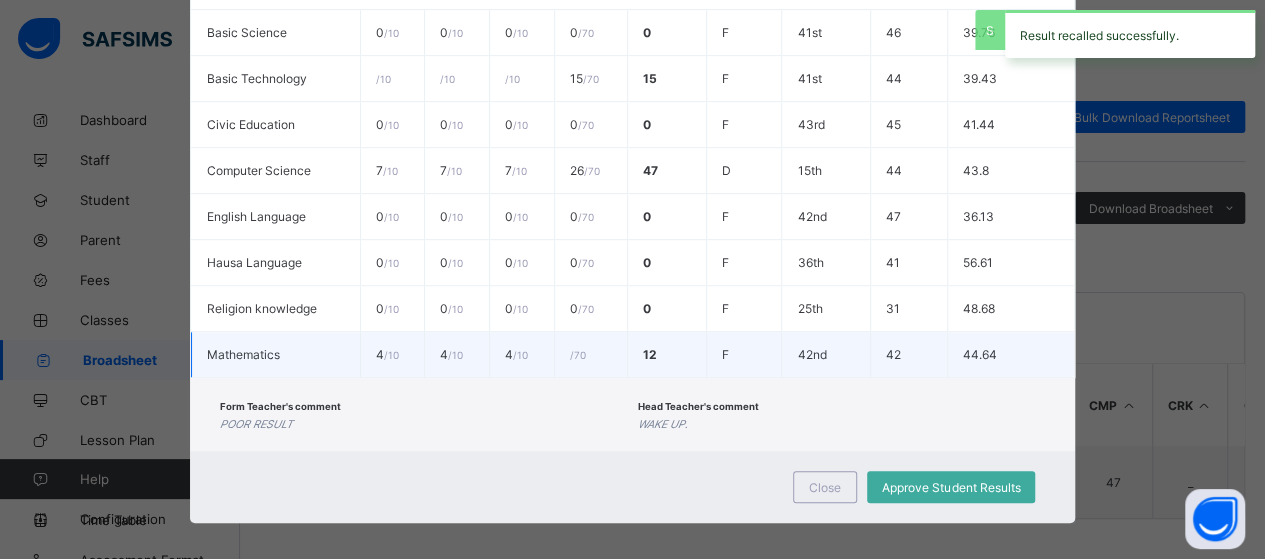 scroll, scrollTop: 471, scrollLeft: 0, axis: vertical 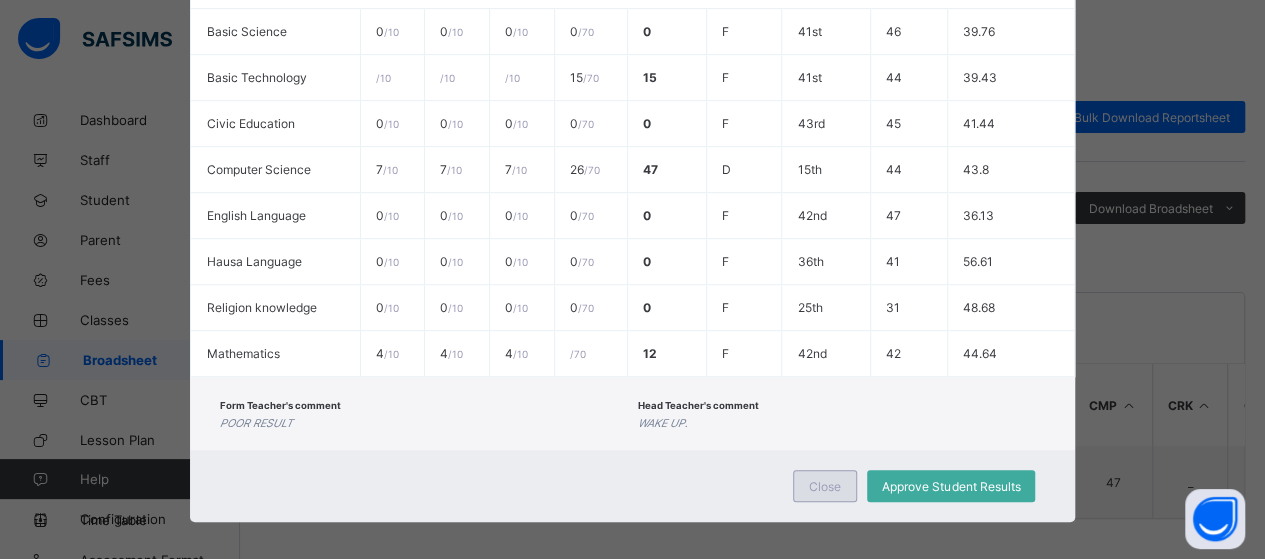 click on "Close" at bounding box center (825, 486) 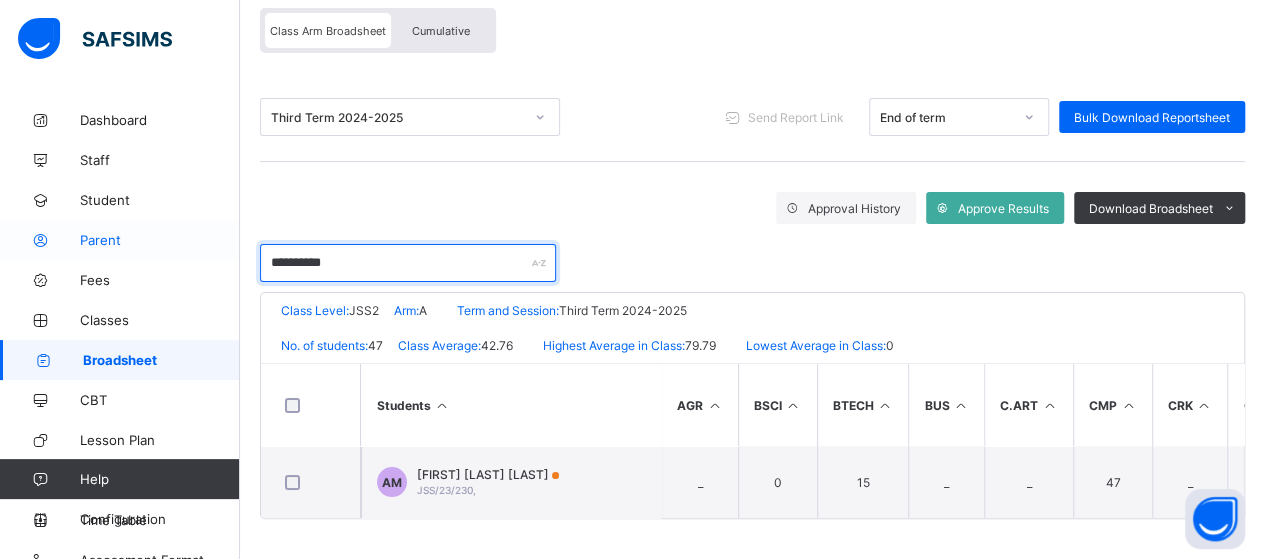 drag, startPoint x: 372, startPoint y: 249, endPoint x: 227, endPoint y: 257, distance: 145.22052 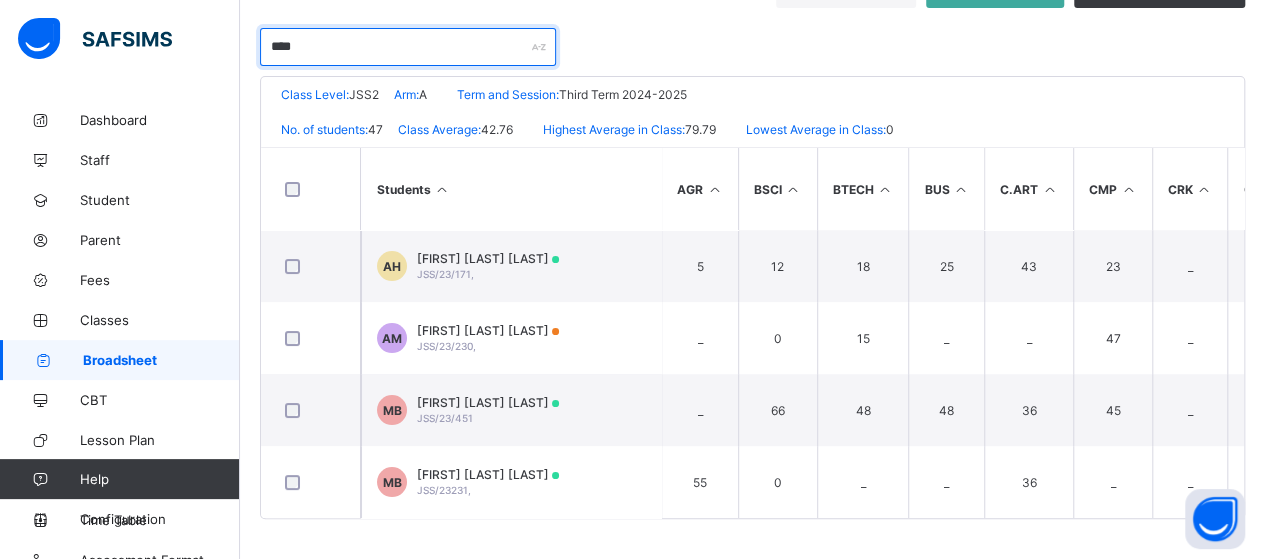 scroll, scrollTop: 395, scrollLeft: 0, axis: vertical 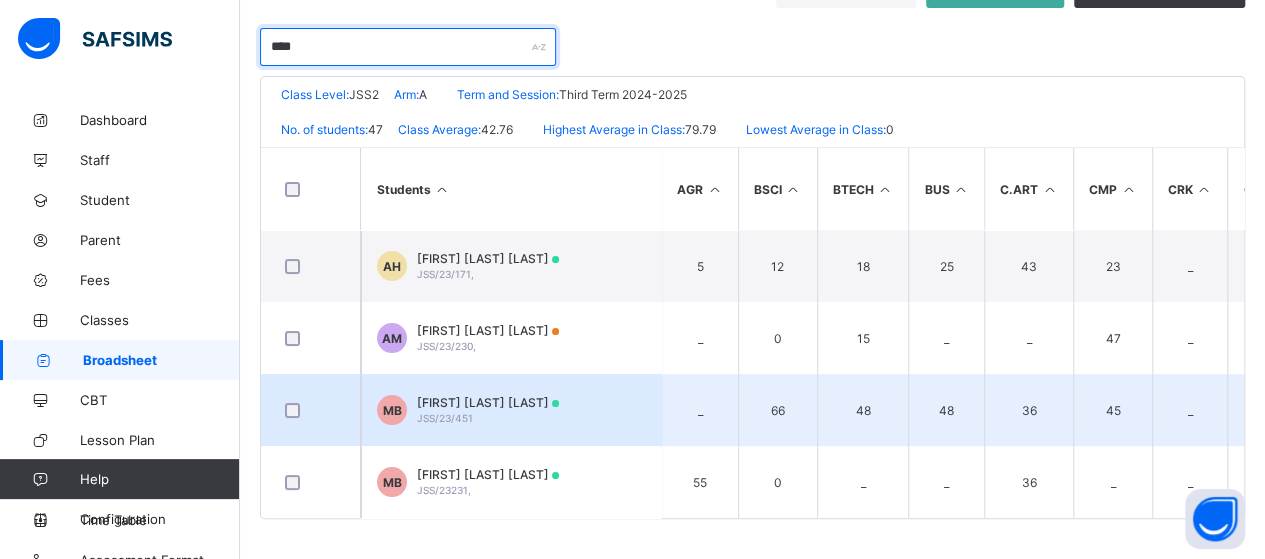 type on "****" 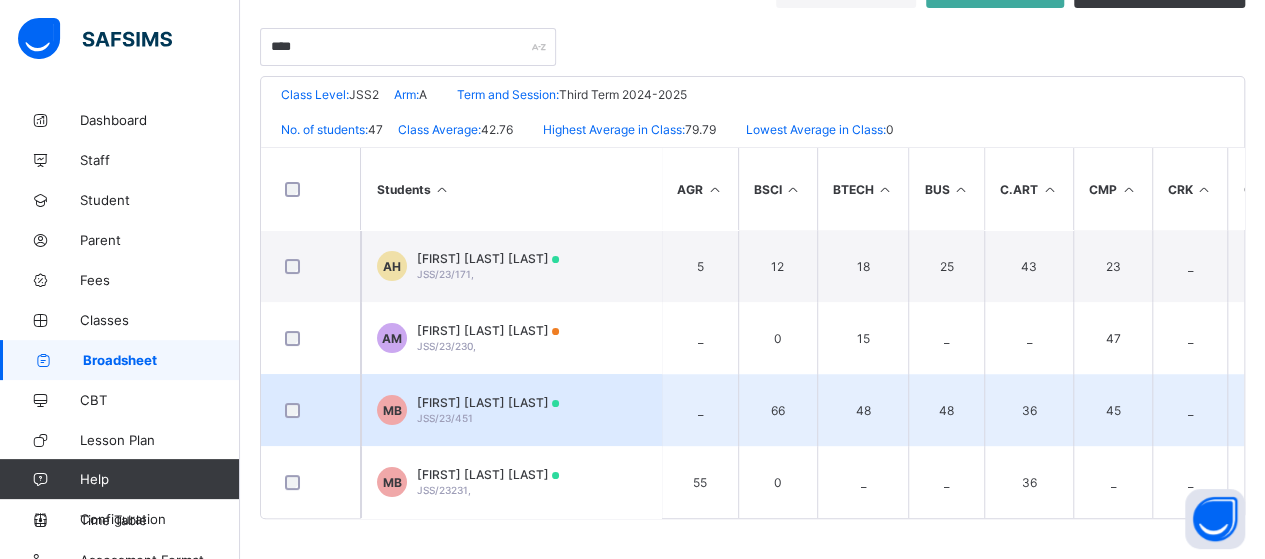 click on "MB [FIRST] [LAST] [LAST] JSS/[NUMBER]/[NUMBER]" at bounding box center (511, 410) 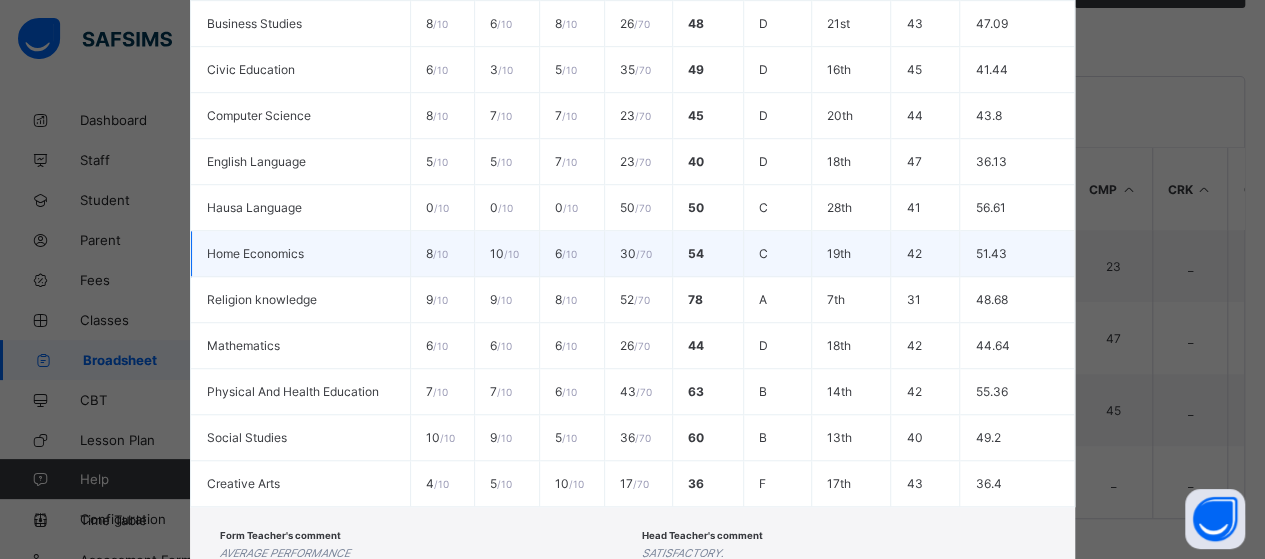scroll, scrollTop: 694, scrollLeft: 0, axis: vertical 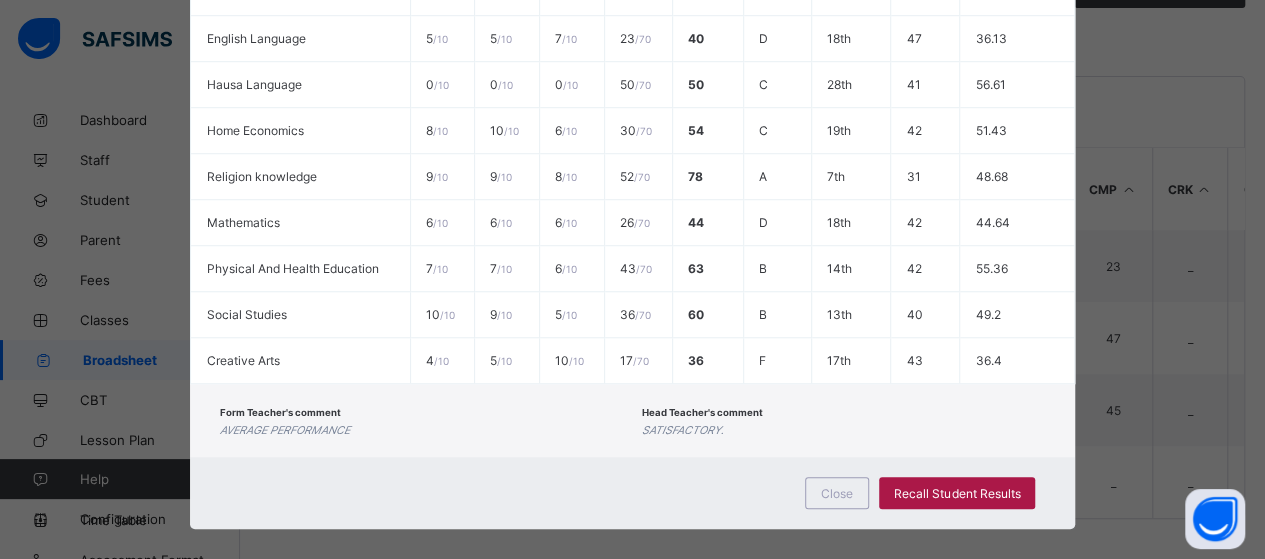 click on "Recall Student Results" at bounding box center (957, 493) 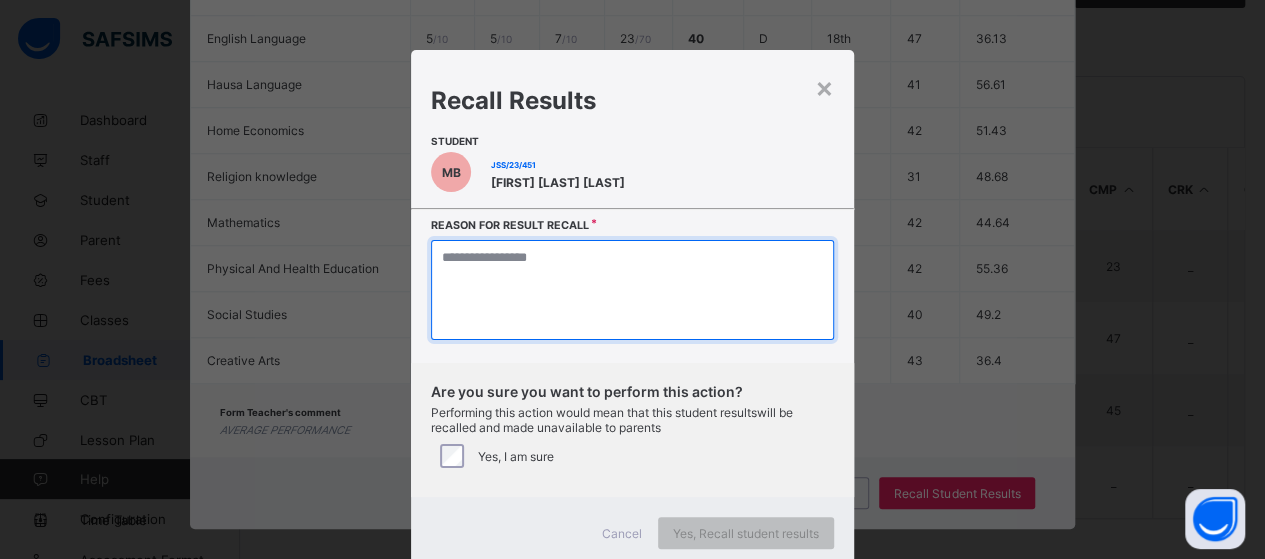 paste on "**********" 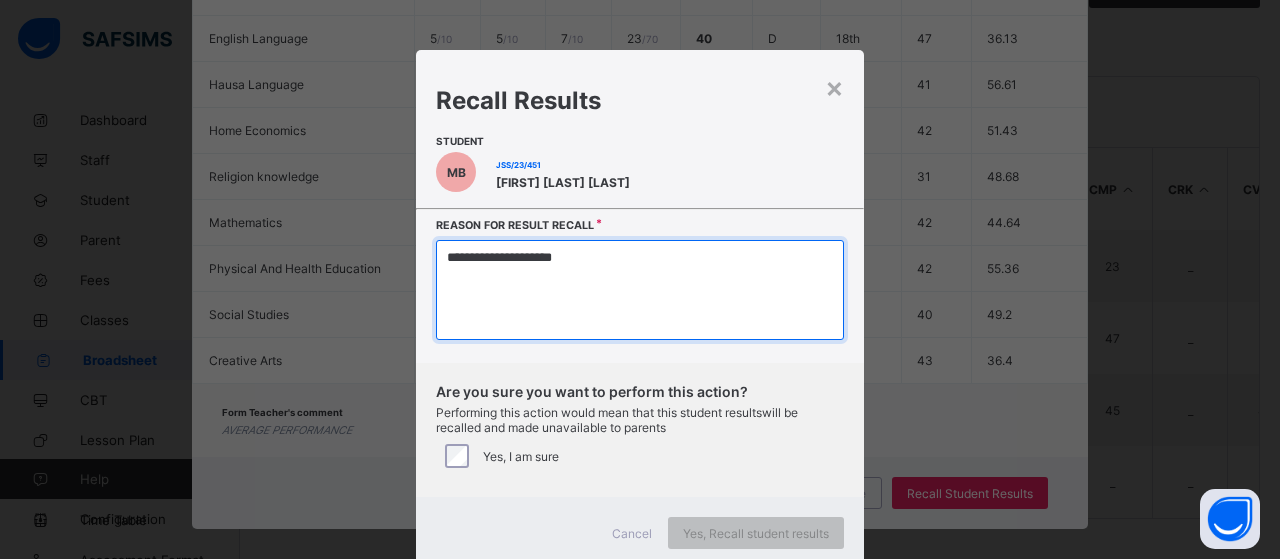 type on "**********" 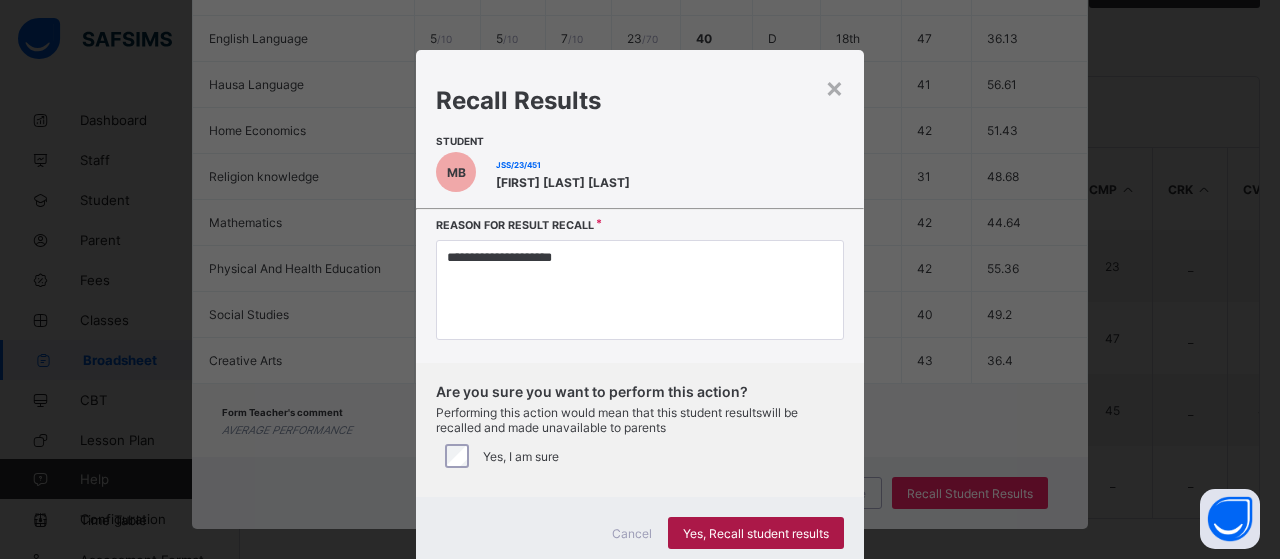 click on "Yes, Recall student results" at bounding box center (756, 533) 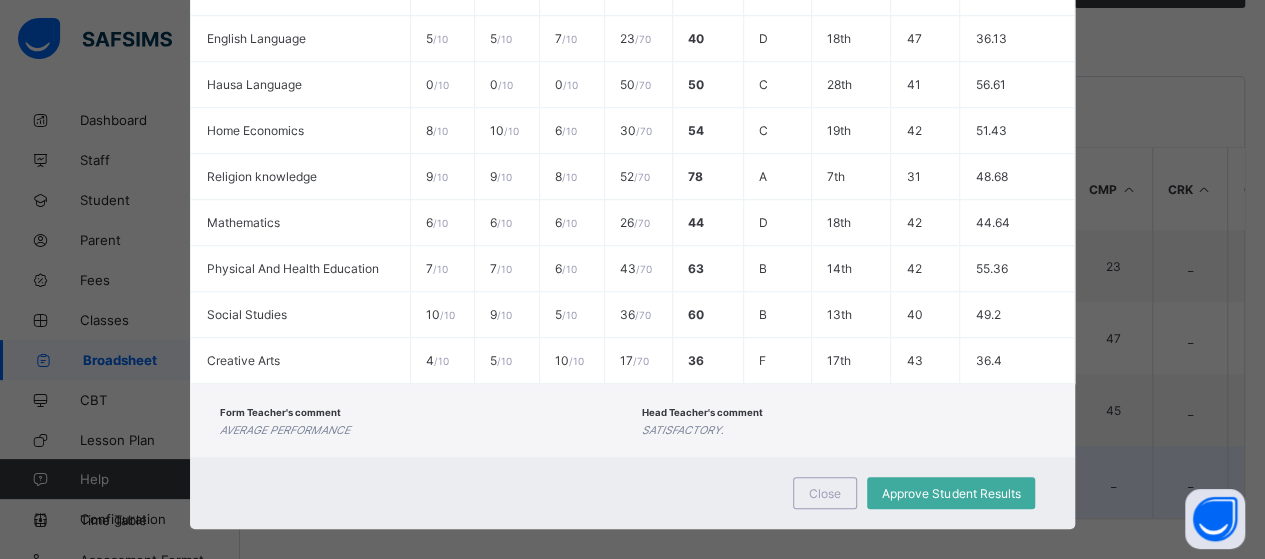click on "Close" at bounding box center (825, 493) 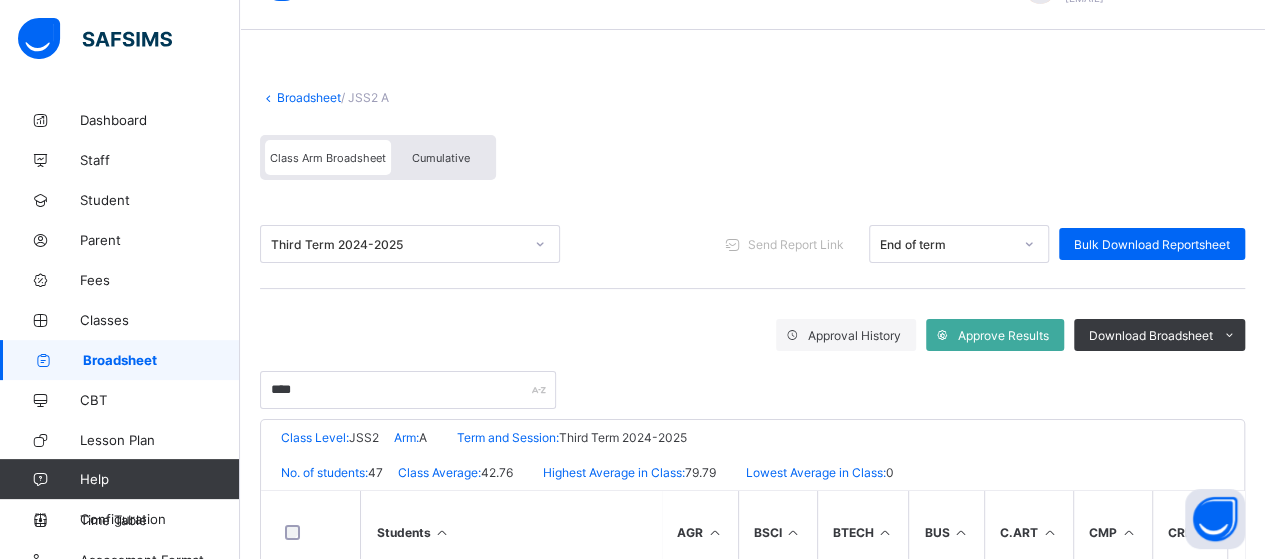 scroll, scrollTop: 0, scrollLeft: 0, axis: both 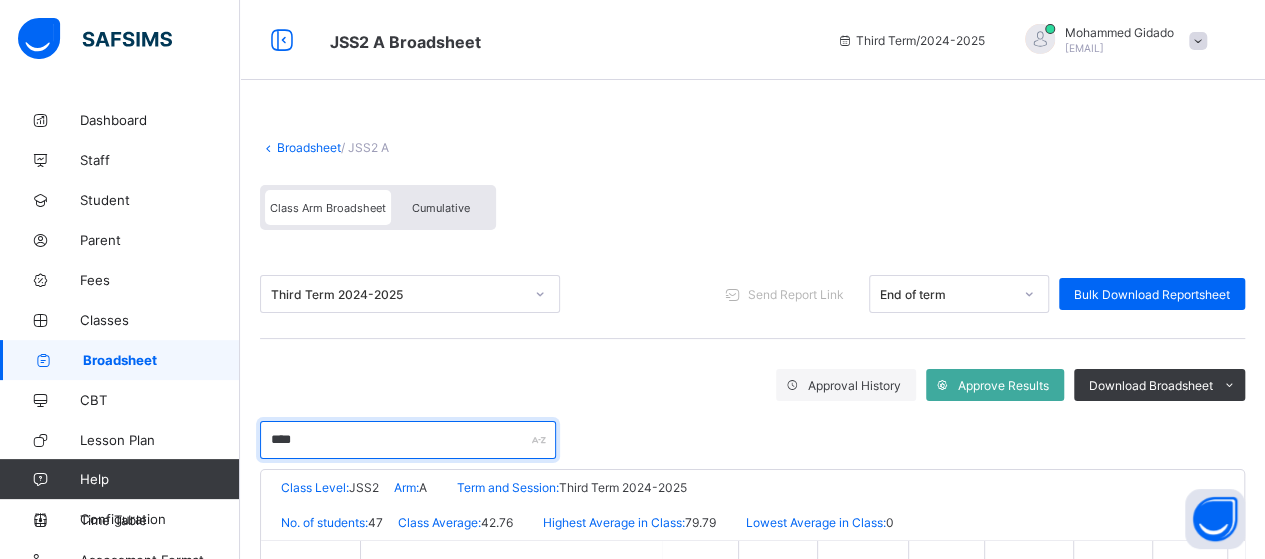 drag, startPoint x: 308, startPoint y: 441, endPoint x: 264, endPoint y: 458, distance: 47.169907 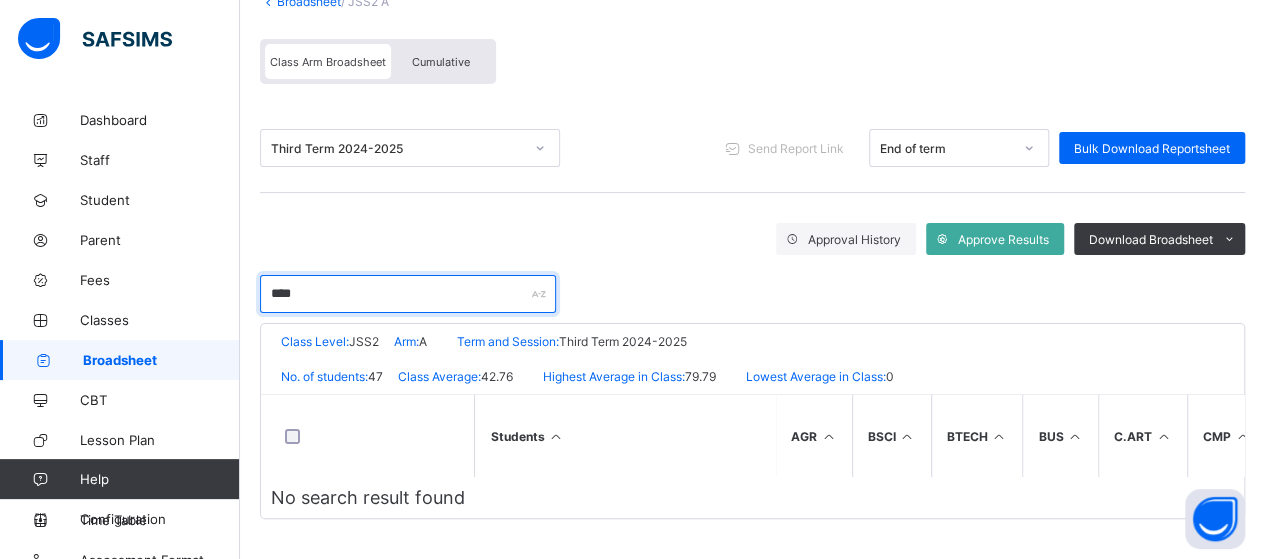 scroll, scrollTop: 149, scrollLeft: 0, axis: vertical 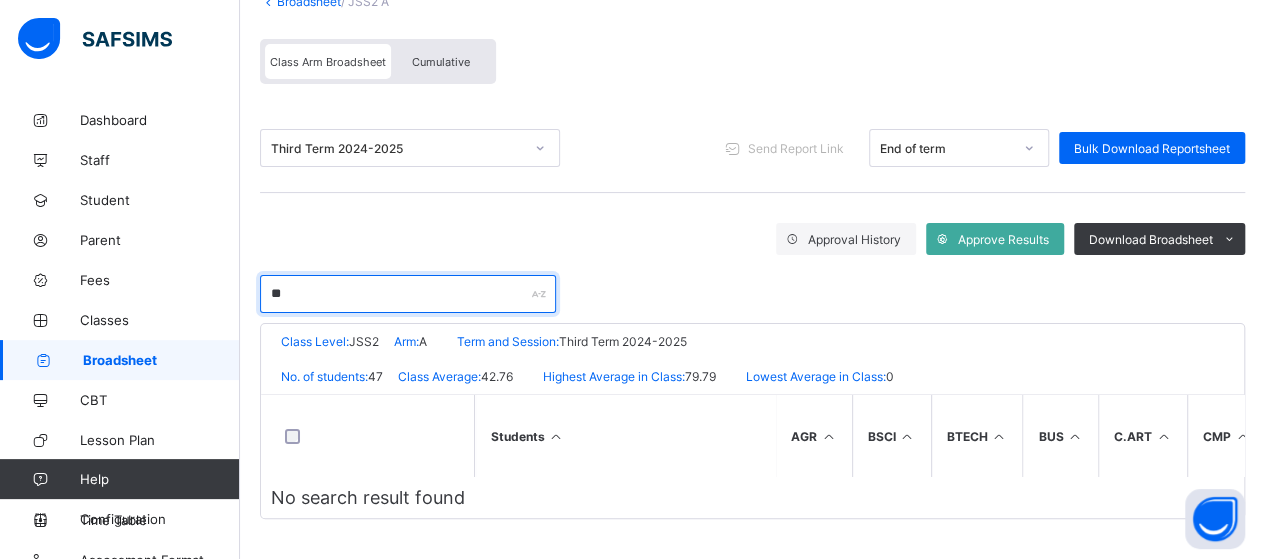 type on "*" 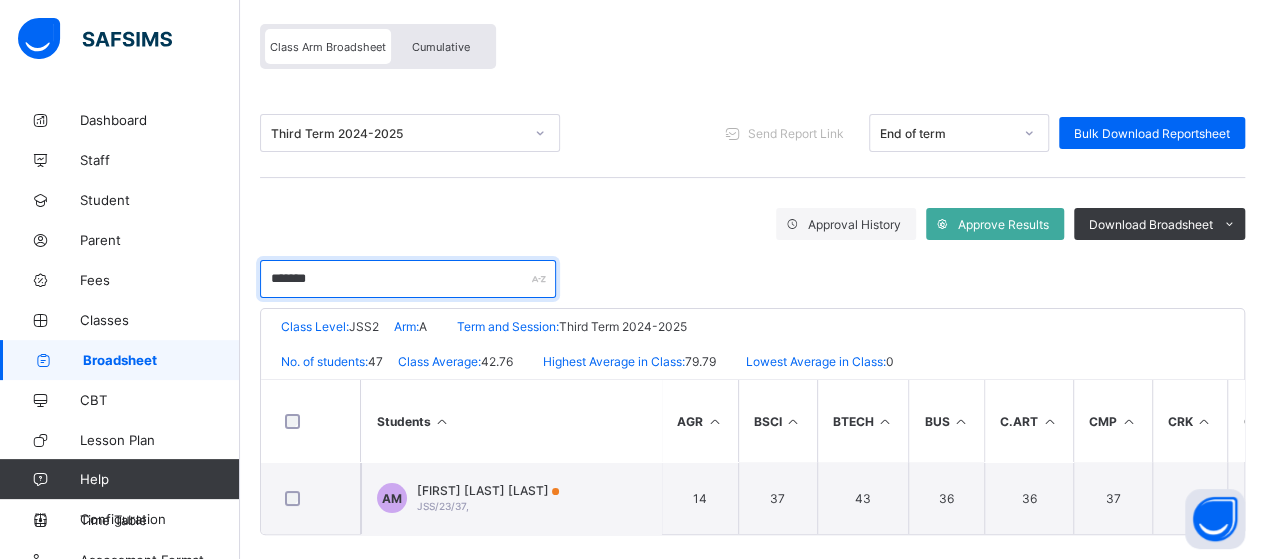 scroll, scrollTop: 179, scrollLeft: 0, axis: vertical 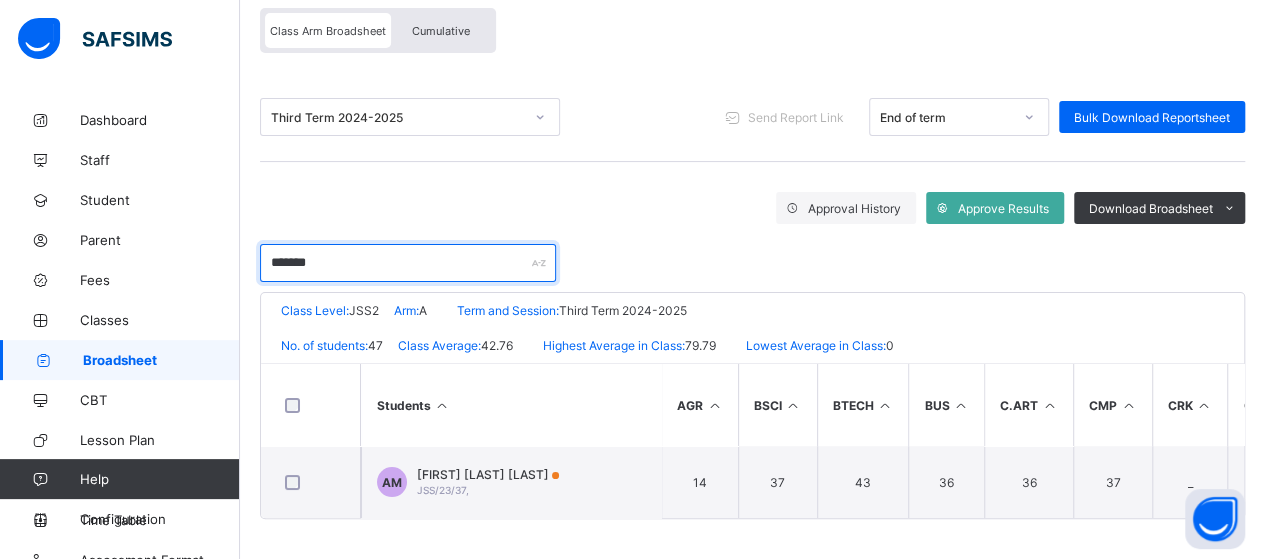drag, startPoint x: 356, startPoint y: 262, endPoint x: 235, endPoint y: 246, distance: 122.05327 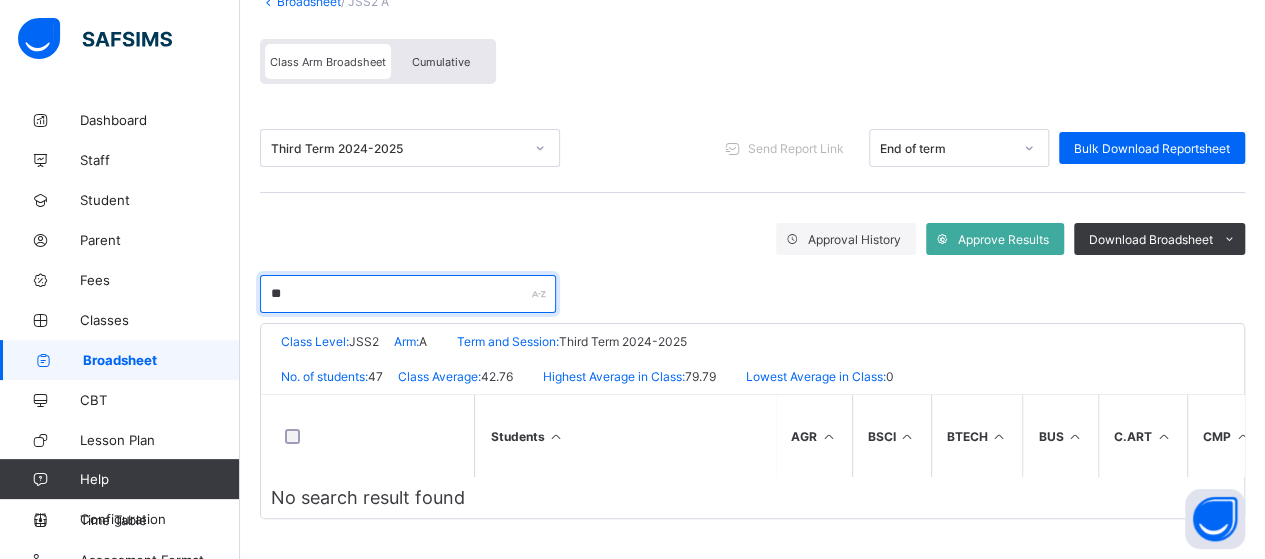scroll, scrollTop: 149, scrollLeft: 0, axis: vertical 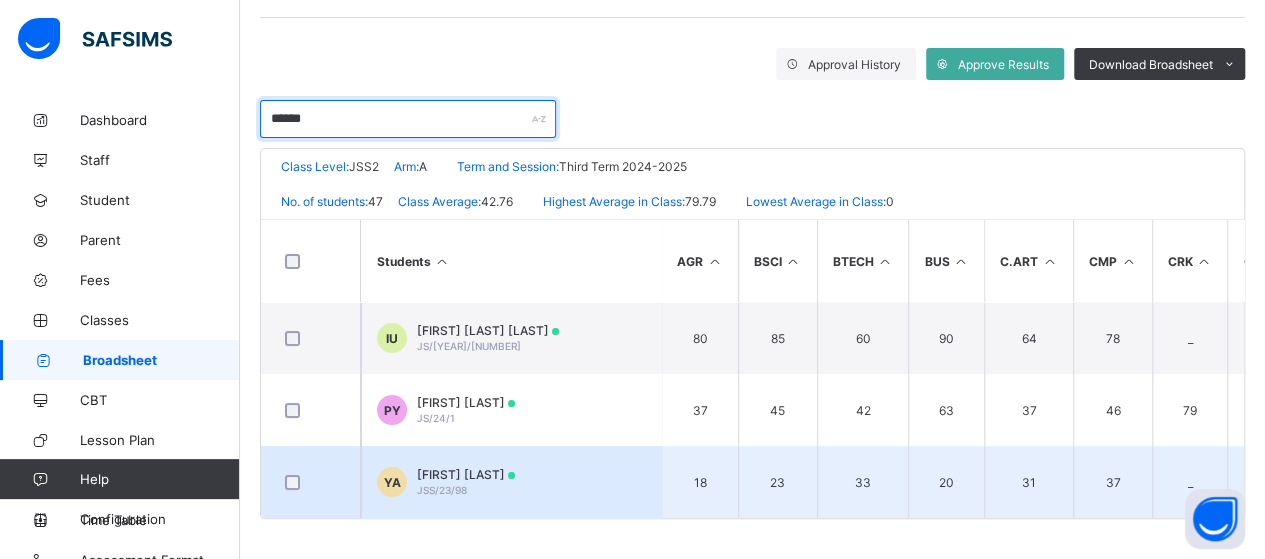 type on "******" 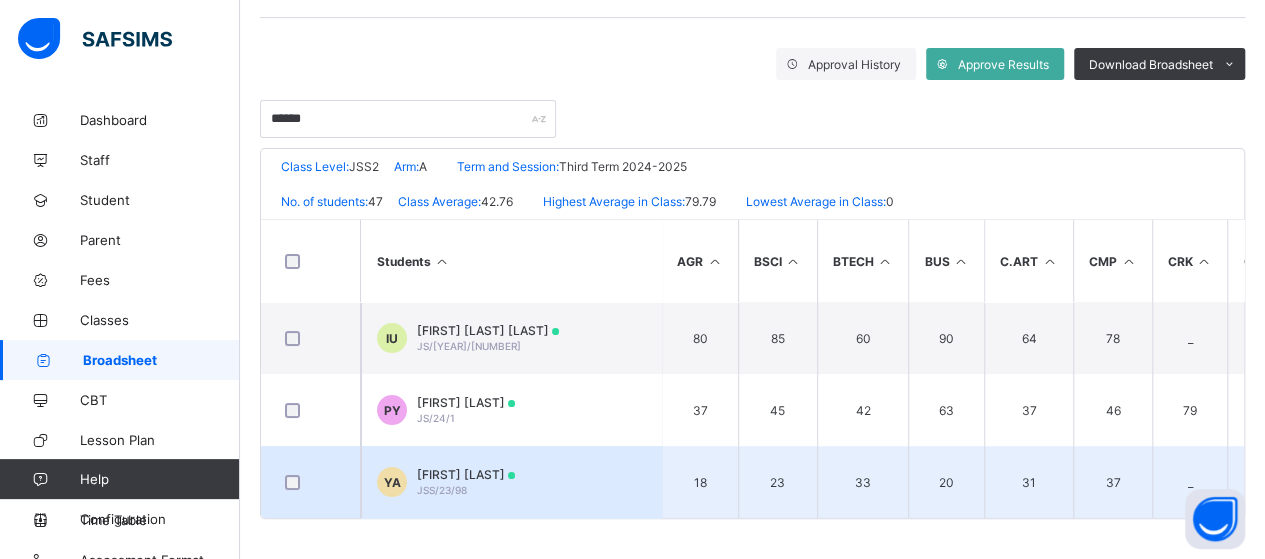 click on "YA [LAST] [LAST] JSS/[NUMBER]/[NUMBER]" at bounding box center [511, 482] 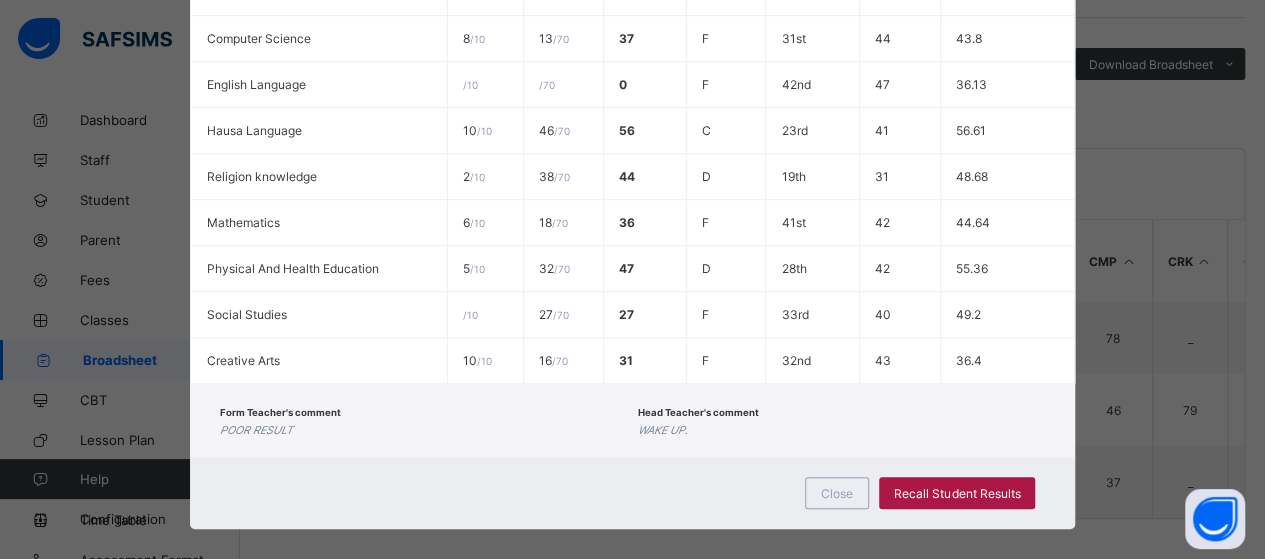 click on "Recall Student Results" at bounding box center [957, 493] 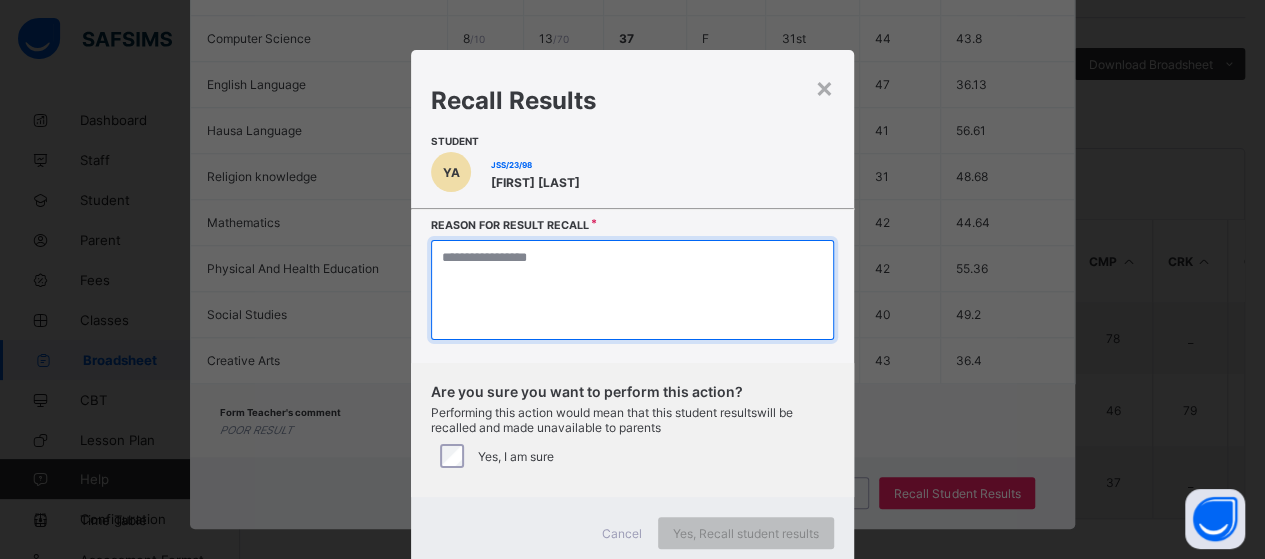 click at bounding box center [632, 290] 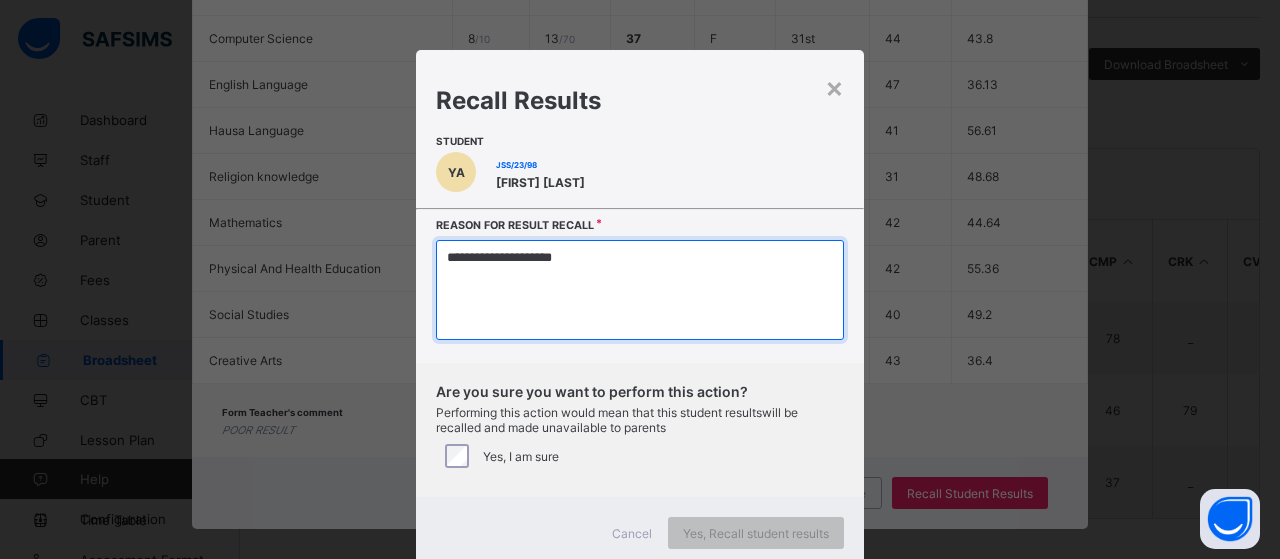 type on "**********" 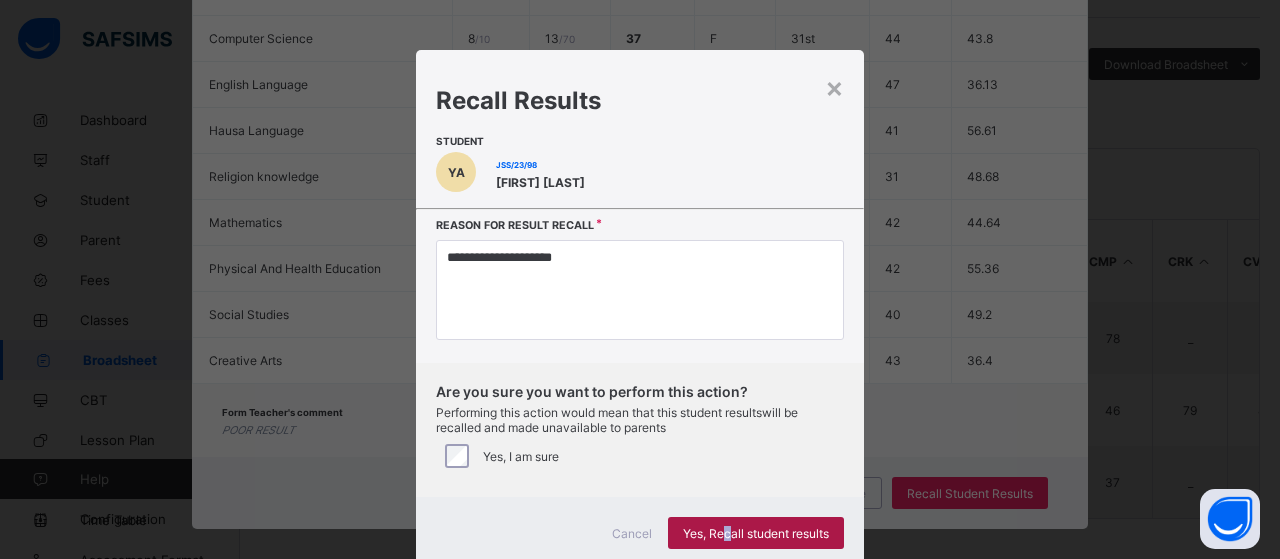click on "Yes, Recall student results" at bounding box center (756, 533) 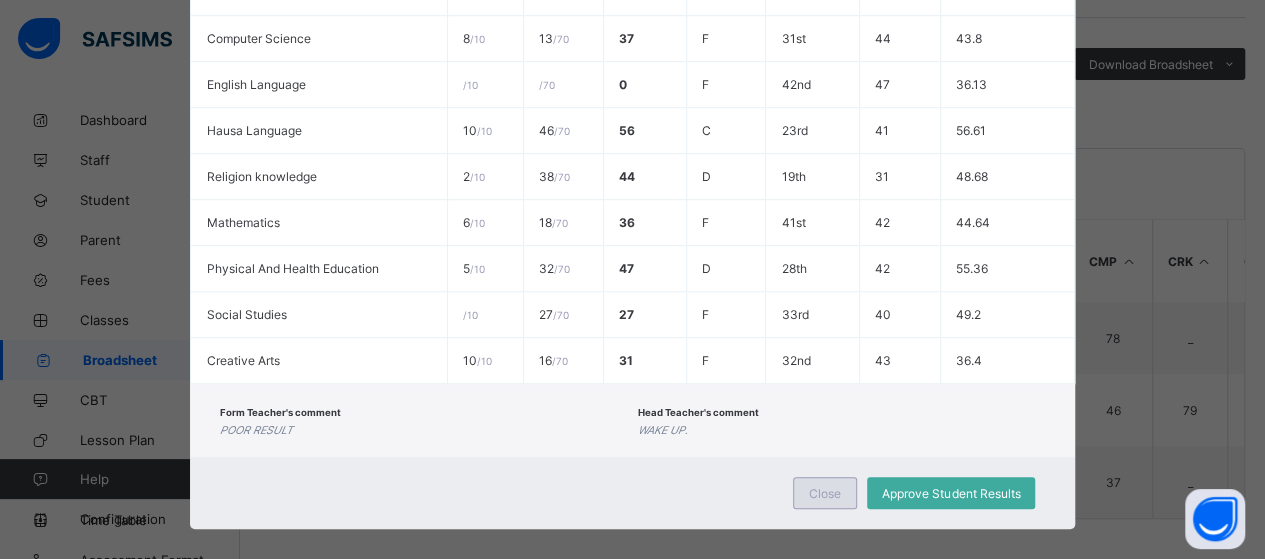 click on "Close" at bounding box center [825, 493] 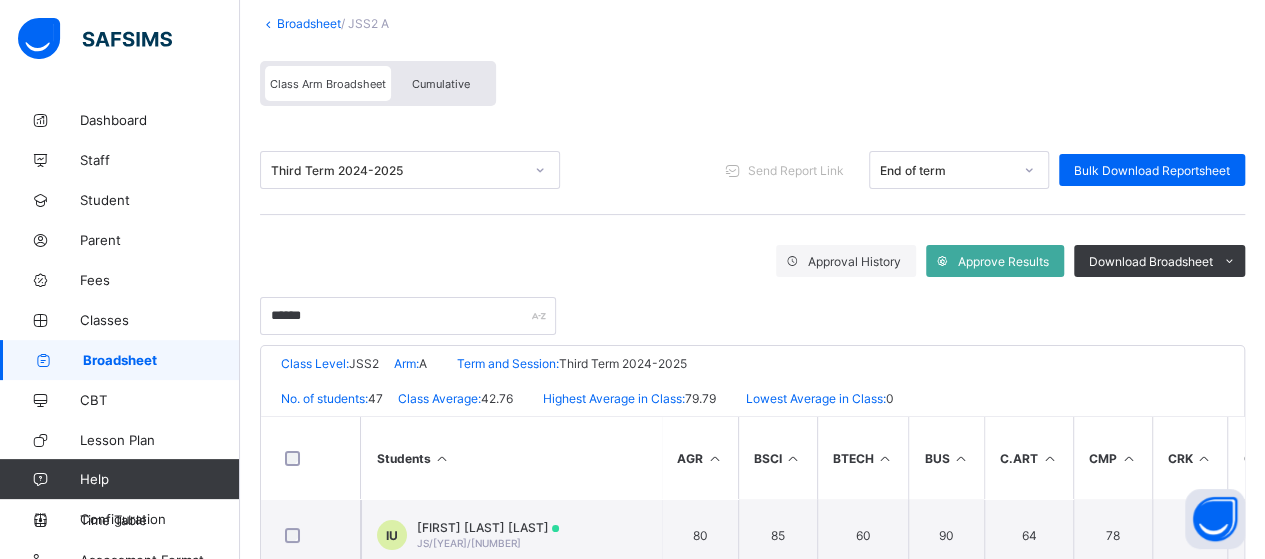 scroll, scrollTop: 123, scrollLeft: 0, axis: vertical 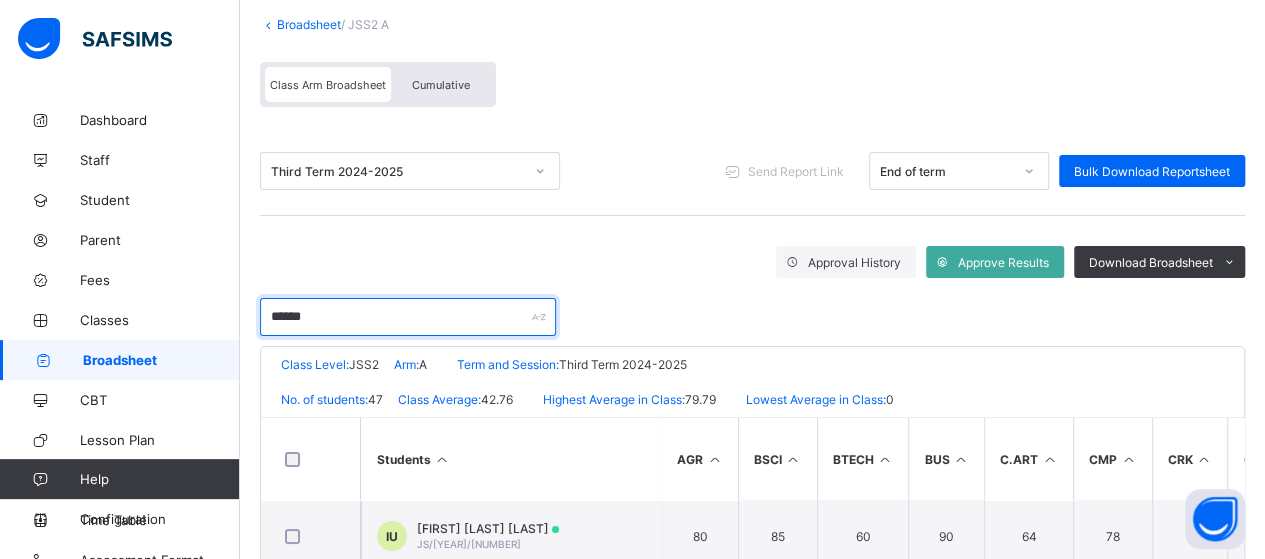 drag, startPoint x: 337, startPoint y: 320, endPoint x: 234, endPoint y: 305, distance: 104.0865 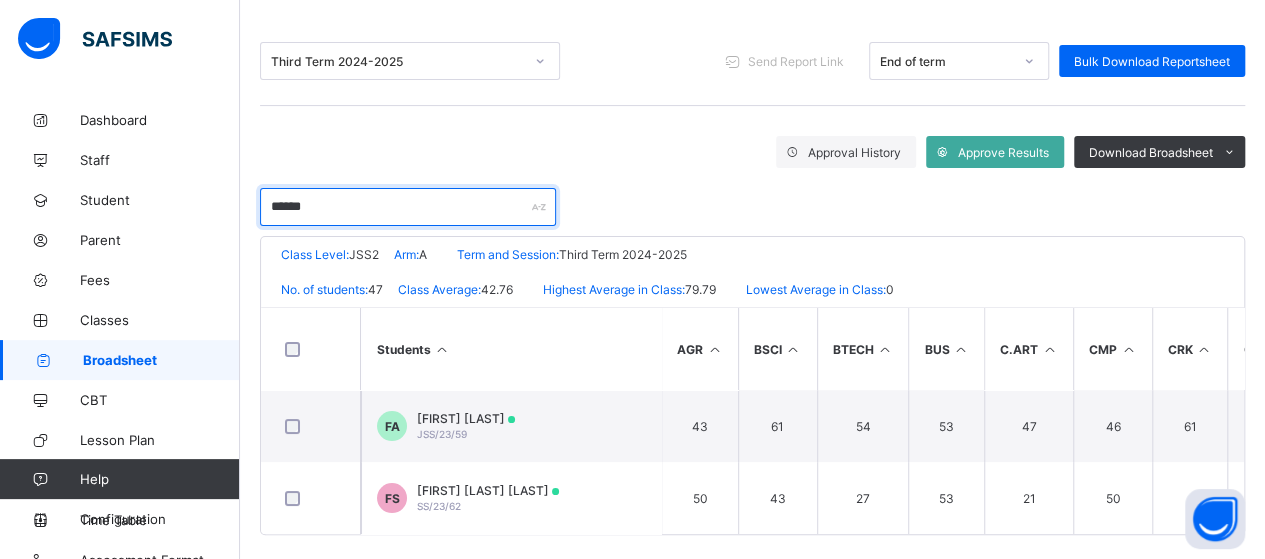 scroll, scrollTop: 251, scrollLeft: 0, axis: vertical 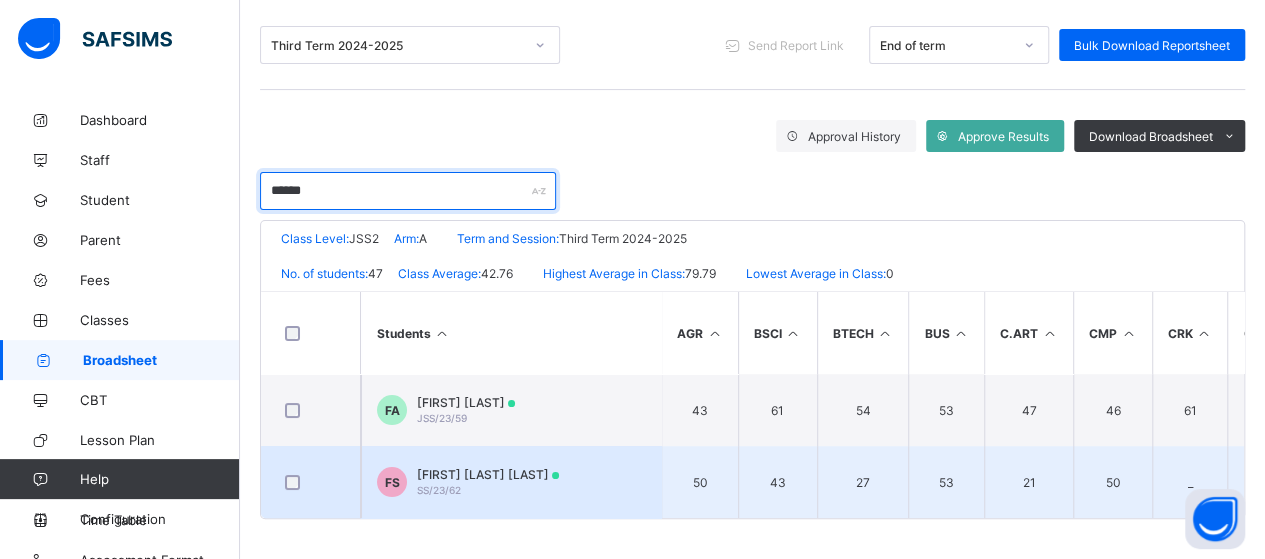 type on "******" 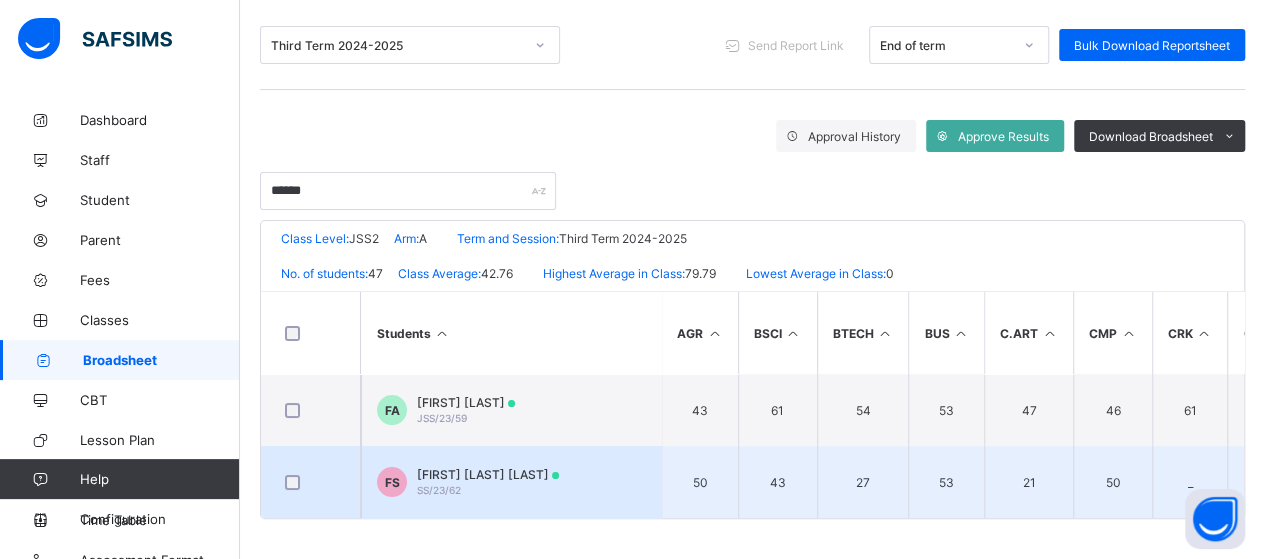click on "FS [FIRST] [LAST]   SS/[YEAR]/[NUMBER]" at bounding box center (511, 482) 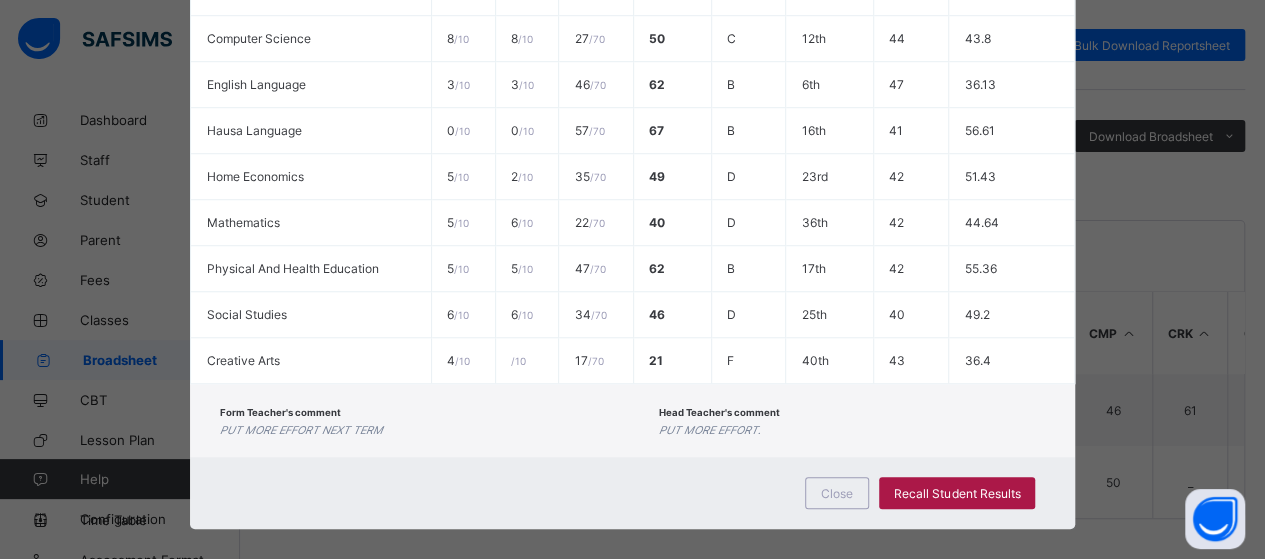 click on "Recall Student Results" at bounding box center [957, 493] 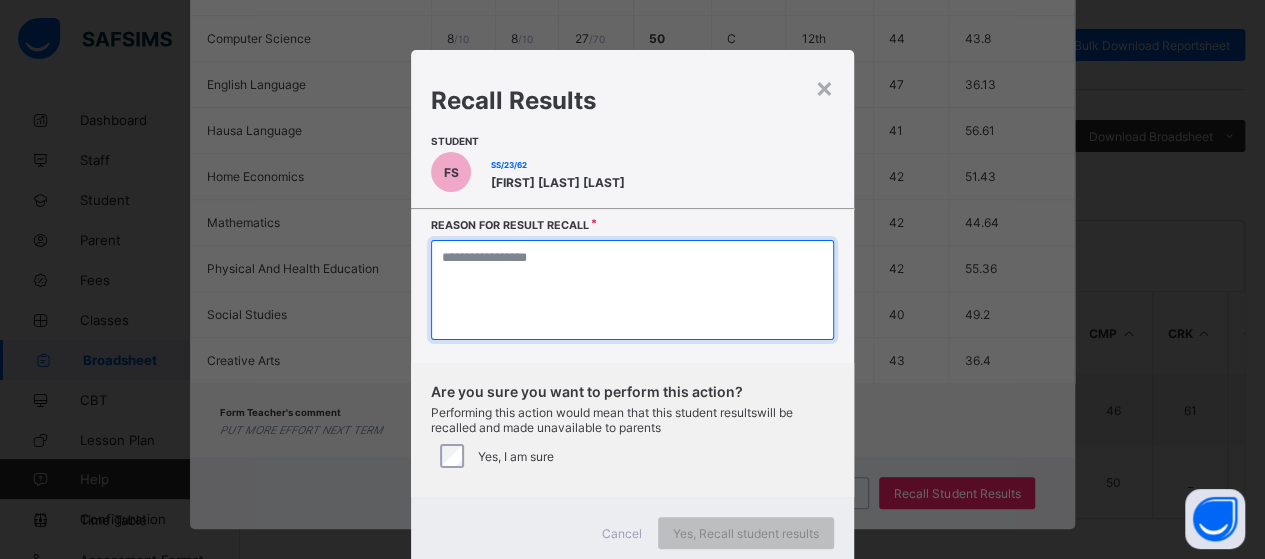 click at bounding box center (632, 290) 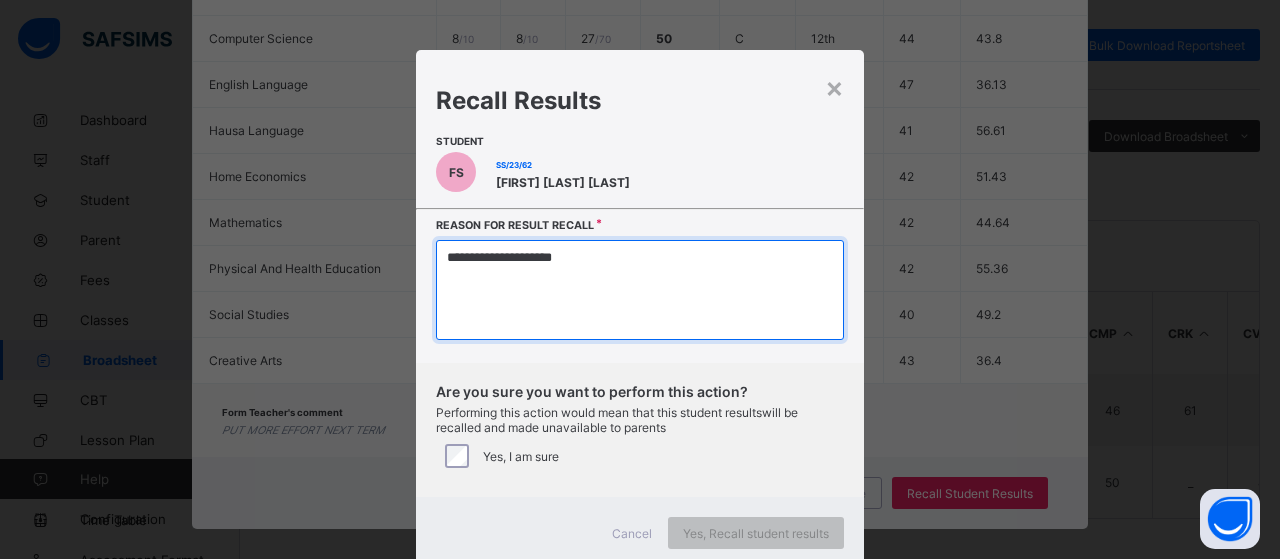 type on "**********" 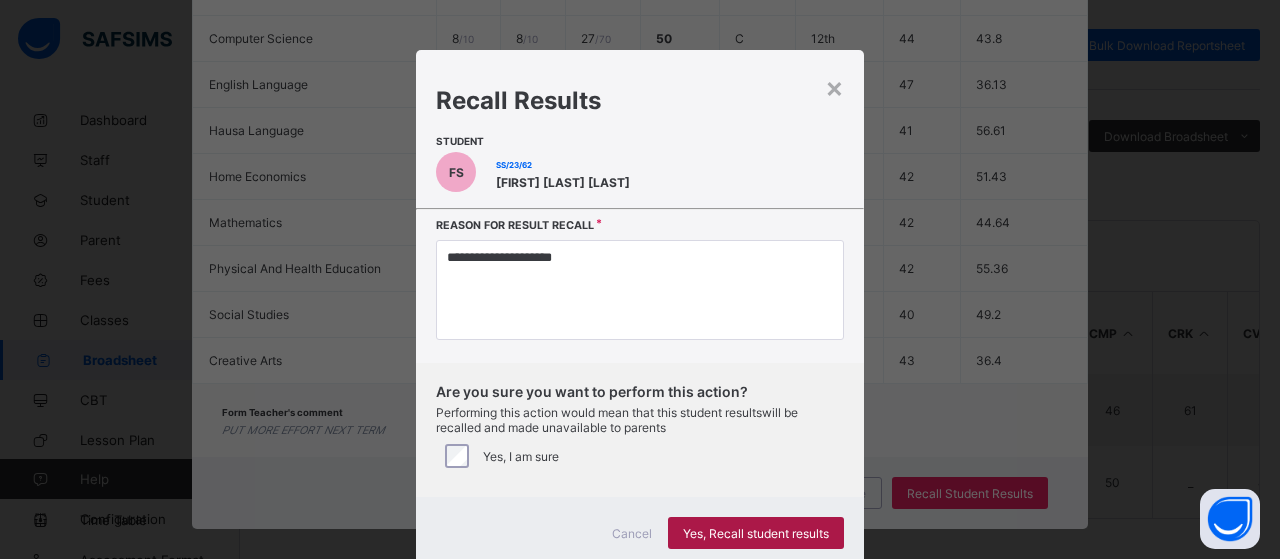 click on "Yes, Recall student results" at bounding box center (756, 533) 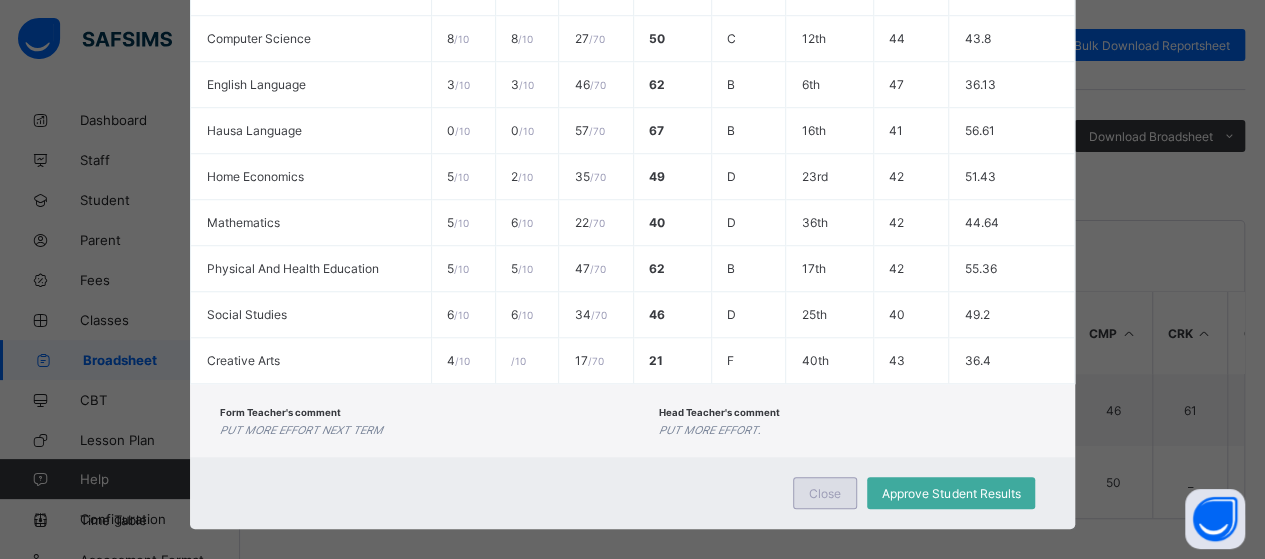 click on "Close" at bounding box center [825, 493] 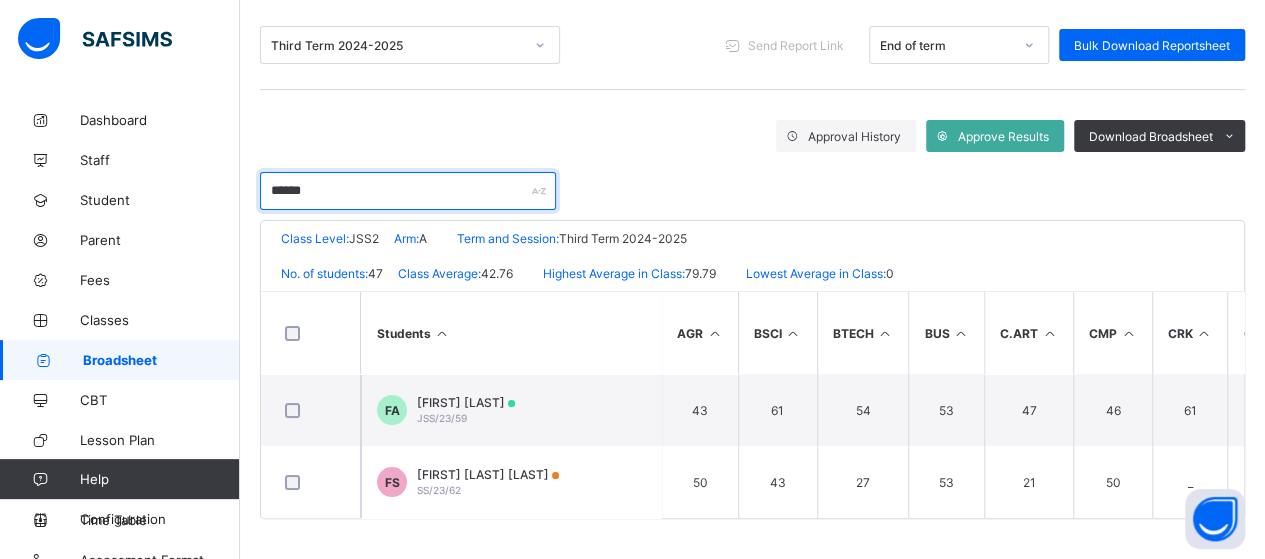 drag, startPoint x: 442, startPoint y: 195, endPoint x: 252, endPoint y: 201, distance: 190.09471 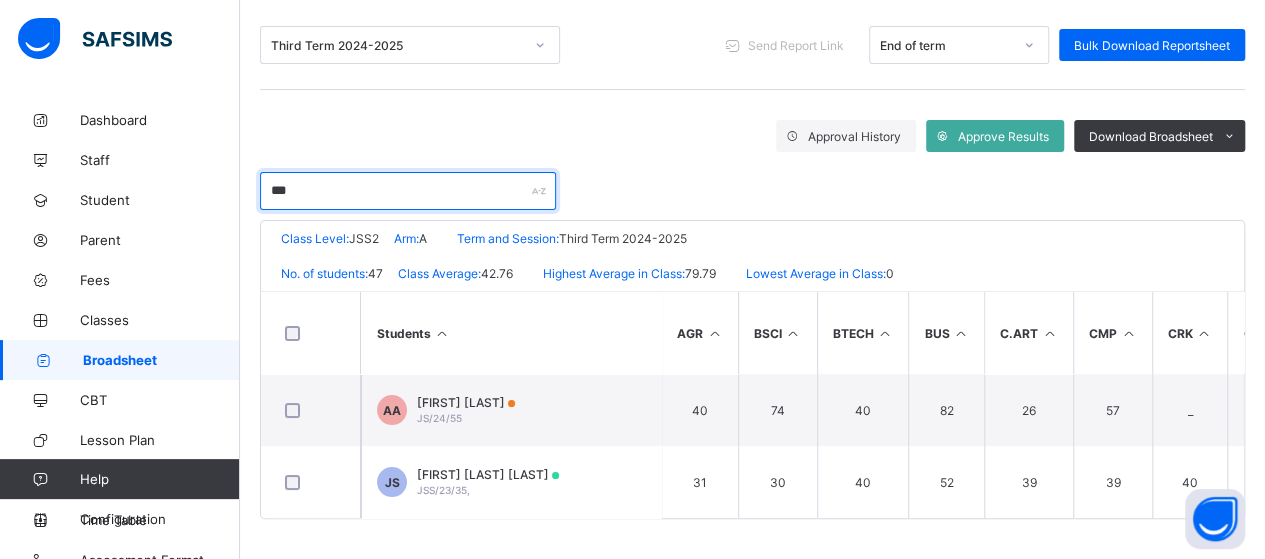 scroll, scrollTop: 179, scrollLeft: 0, axis: vertical 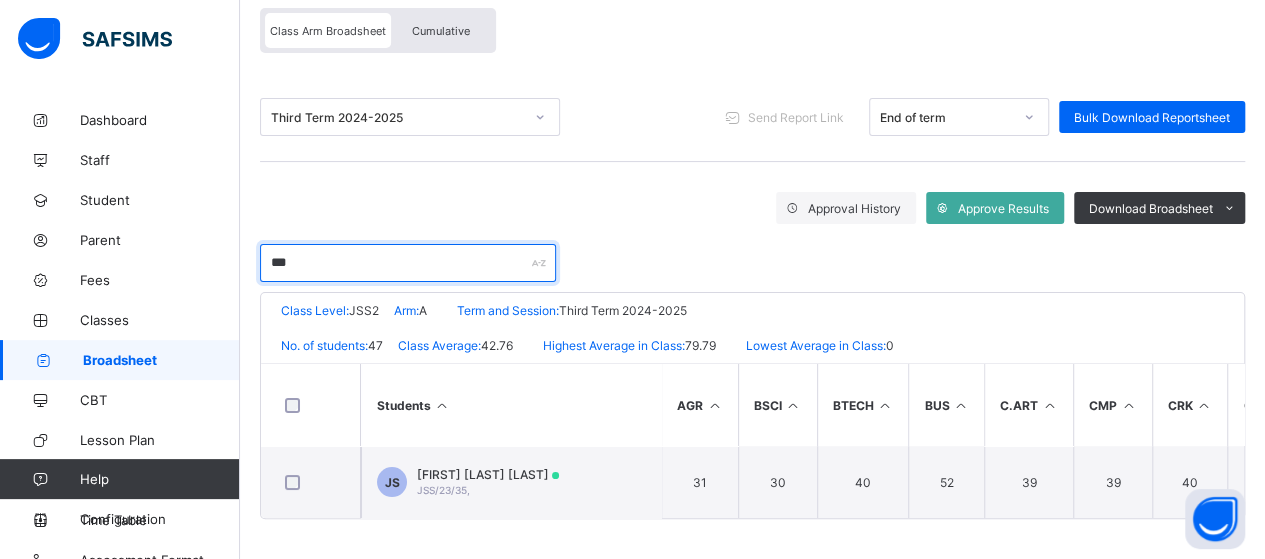 type on "***" 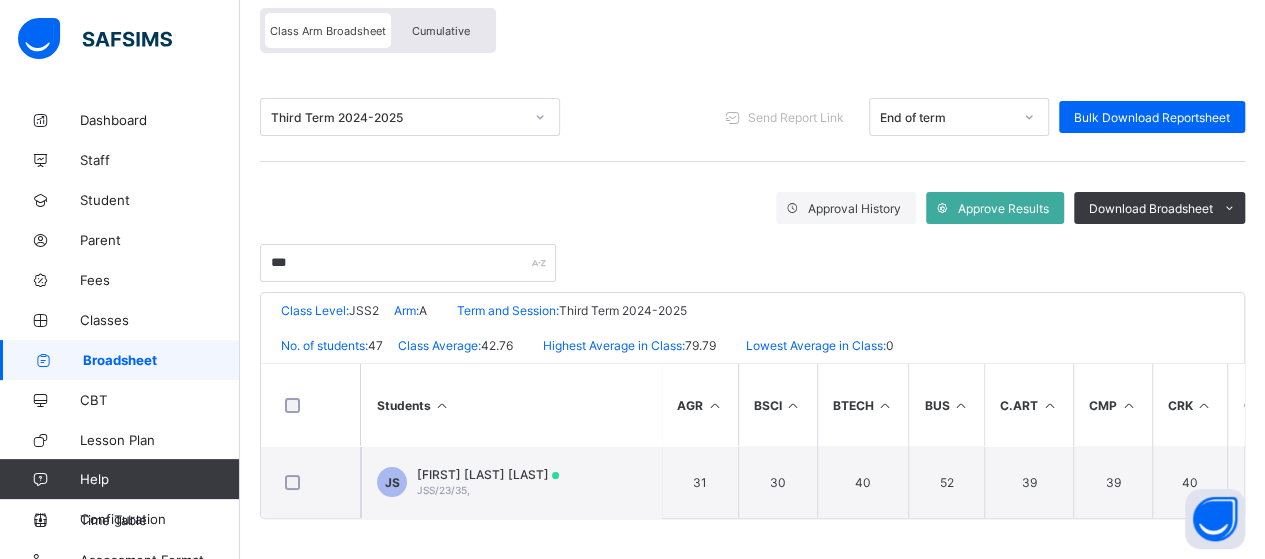 click on "Students" at bounding box center [511, 405] 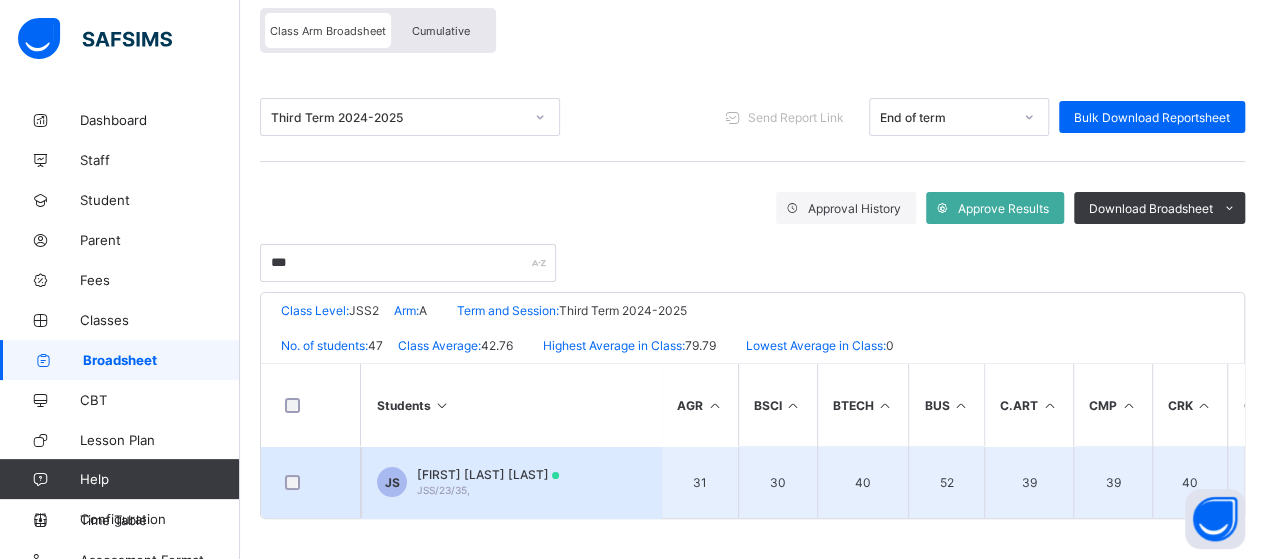 click on "[FIRST] [LAST] [LAST]   JSS/[YEAR]/[NUMBER]," at bounding box center [488, 482] 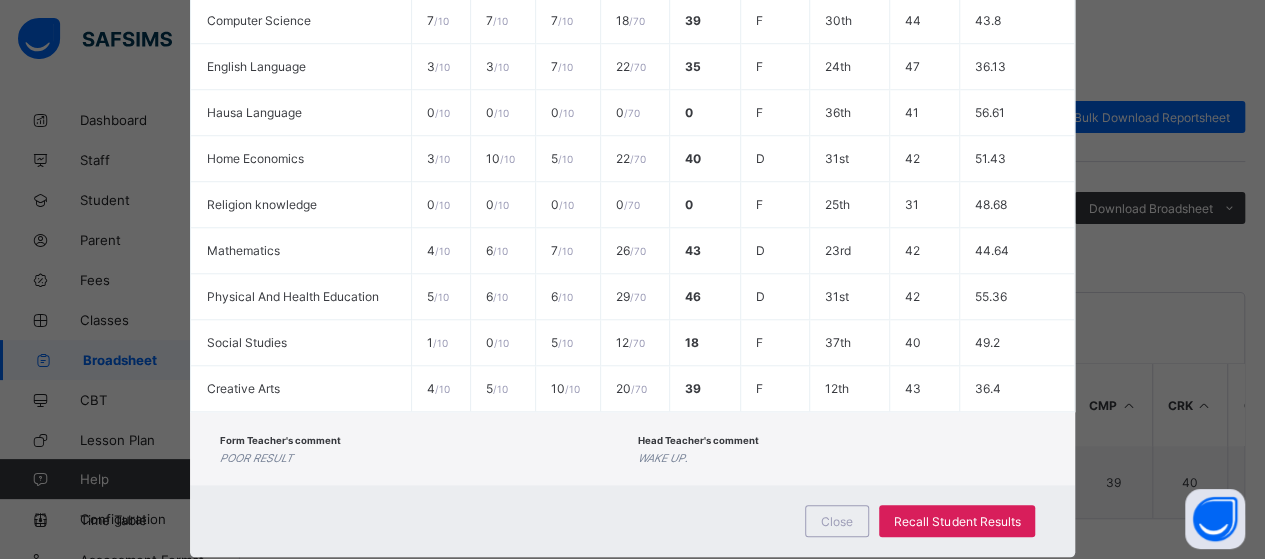 scroll, scrollTop: 784, scrollLeft: 0, axis: vertical 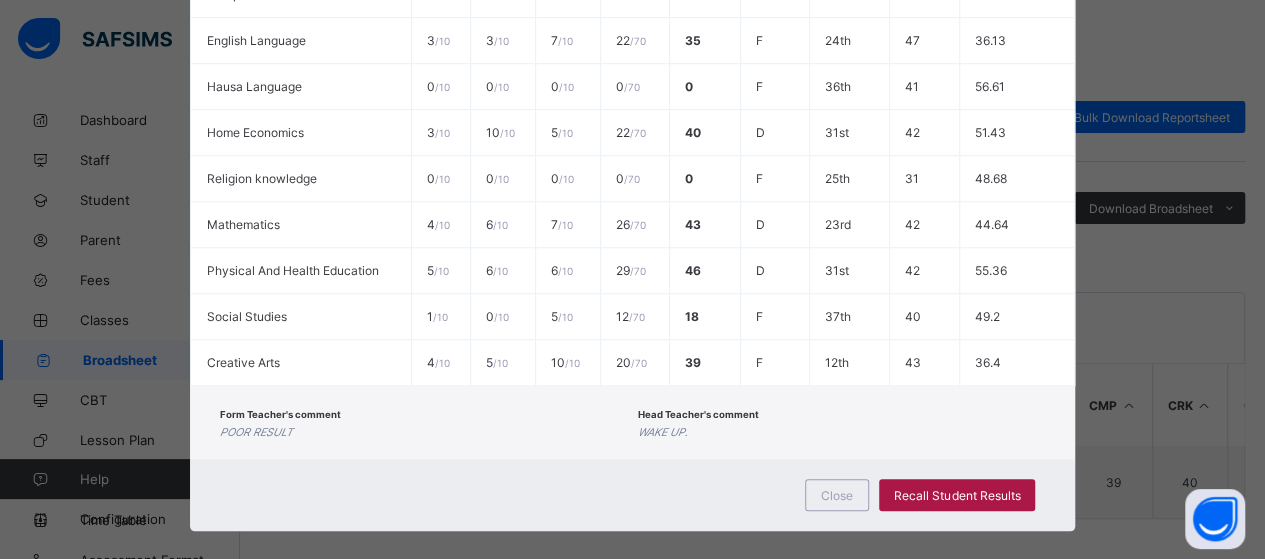 click on "Recall Student Results" at bounding box center [957, 495] 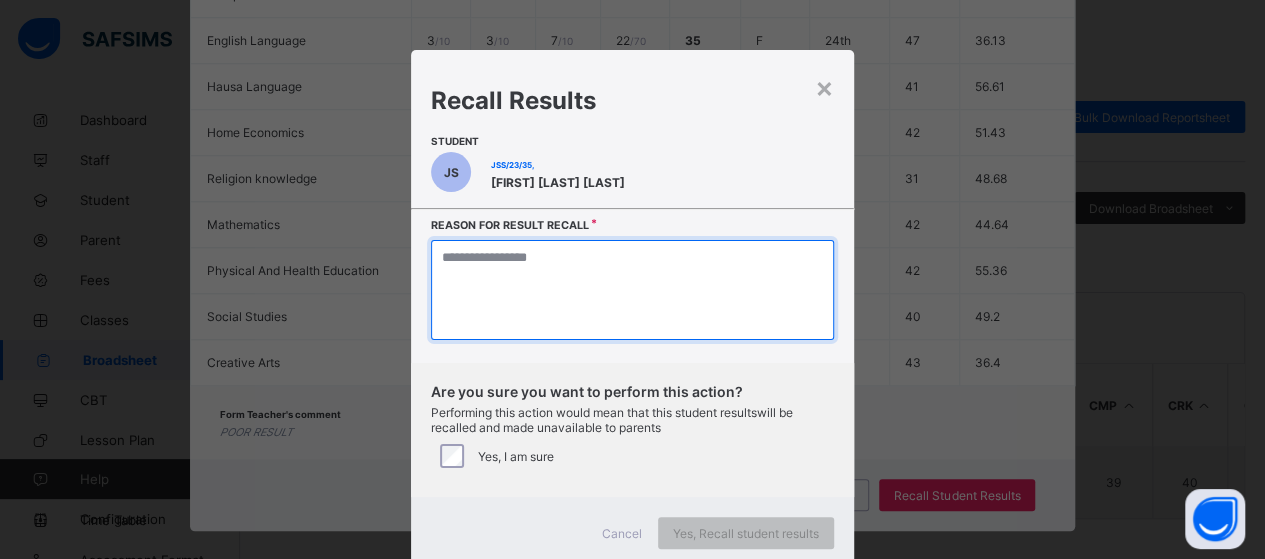 click at bounding box center [632, 290] 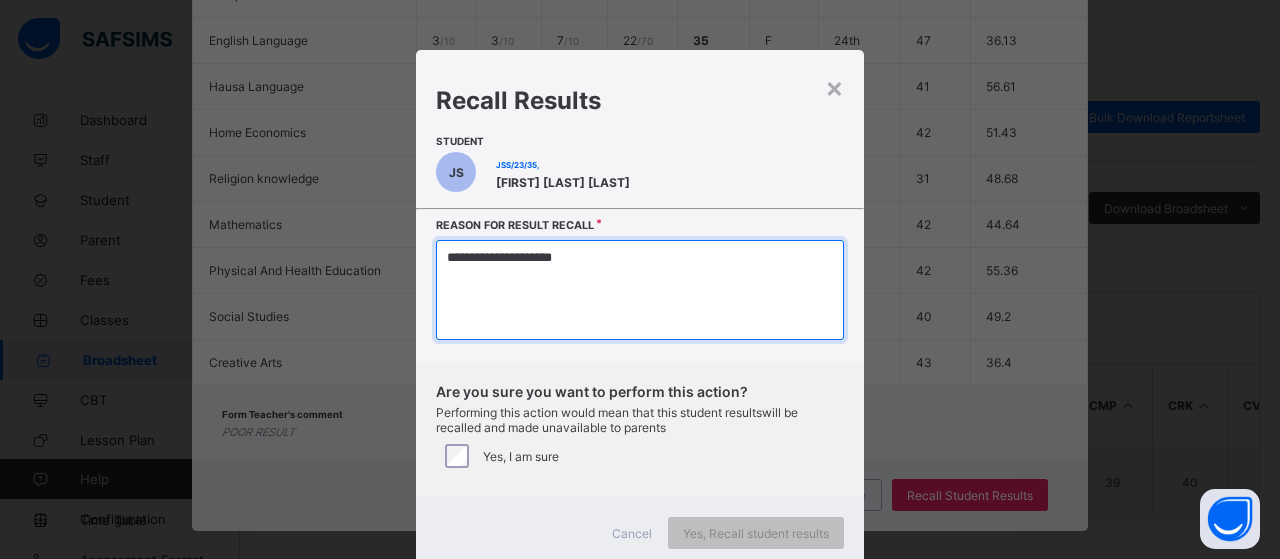 type on "**********" 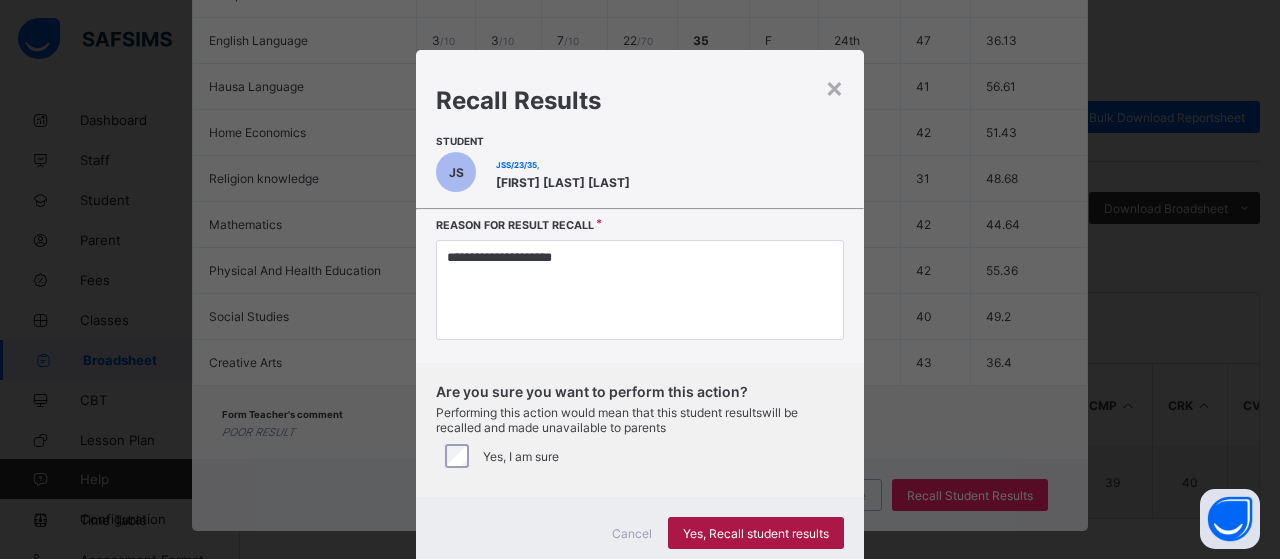 click on "Yes, Recall student results" at bounding box center (756, 533) 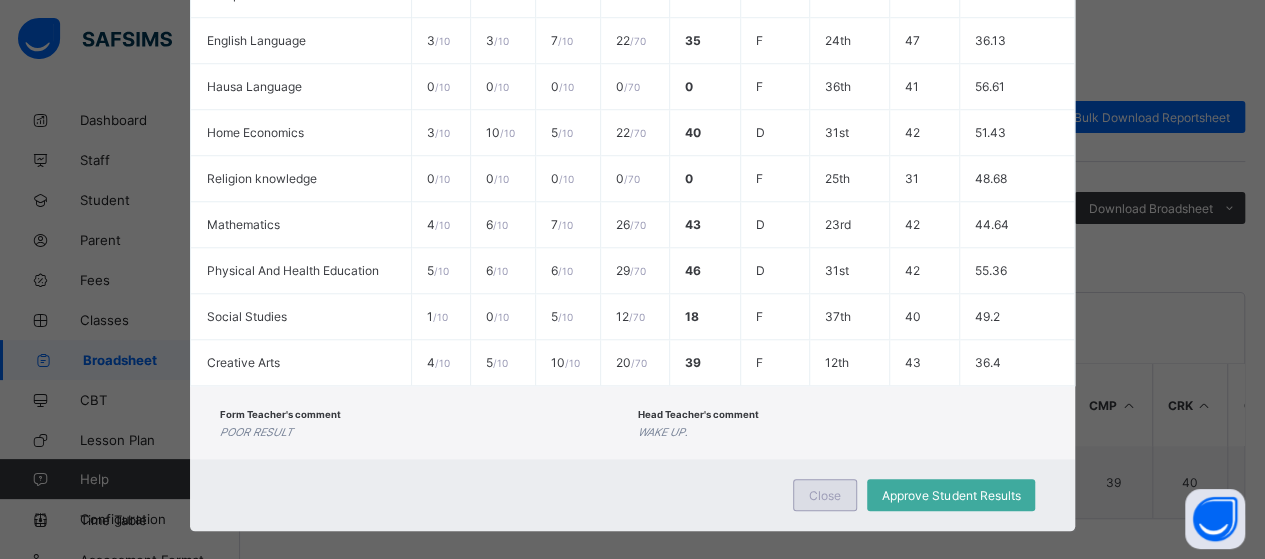 click on "Close" at bounding box center (825, 495) 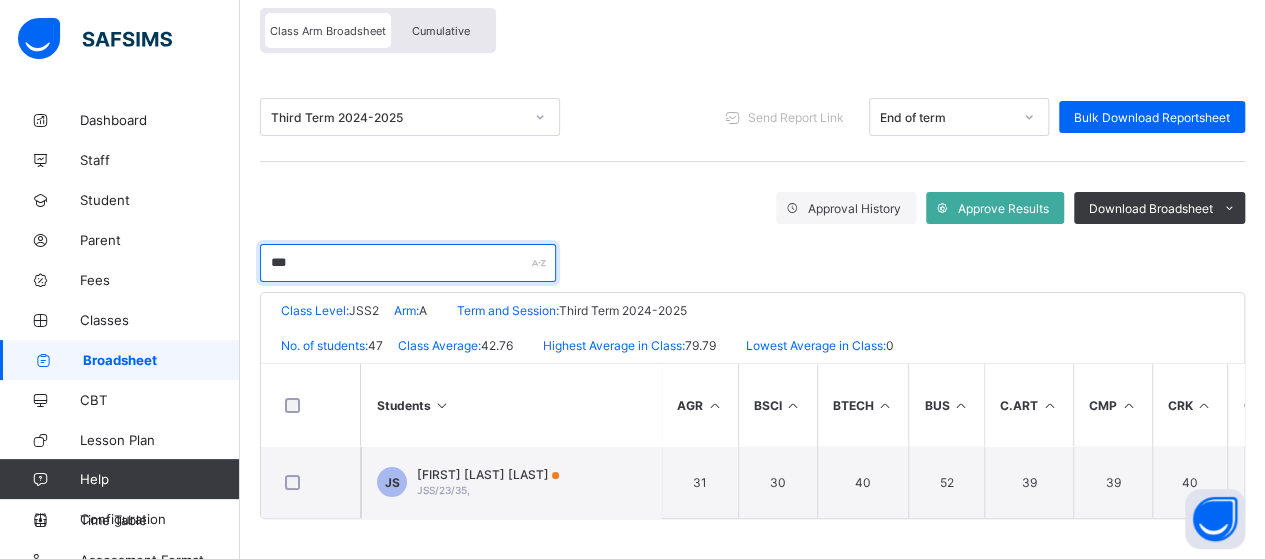 click on "***" at bounding box center (408, 263) 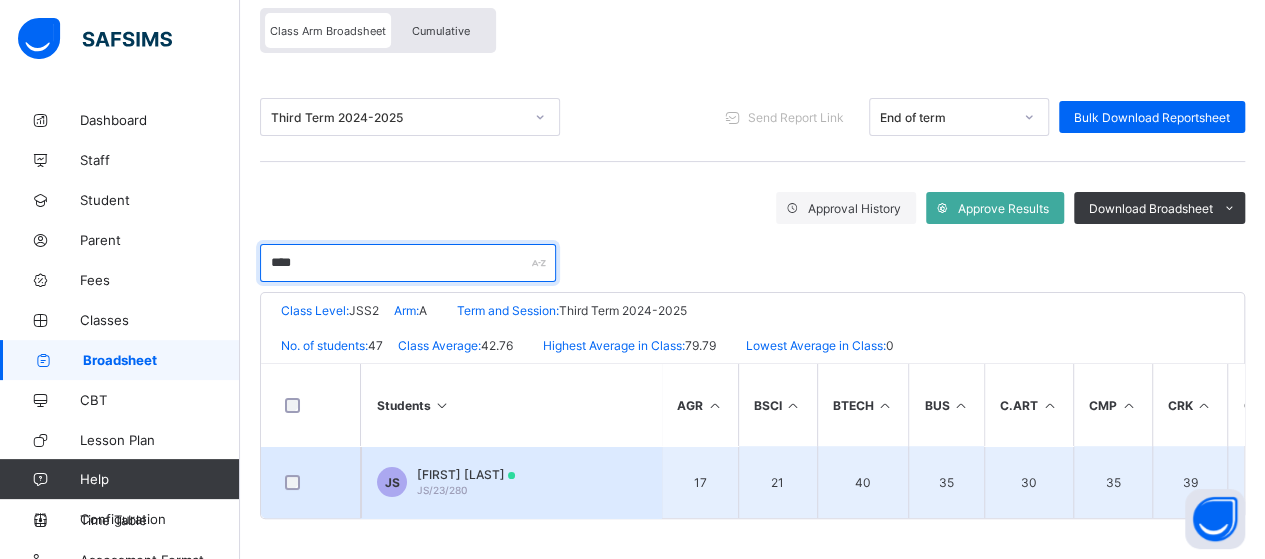 type on "****" 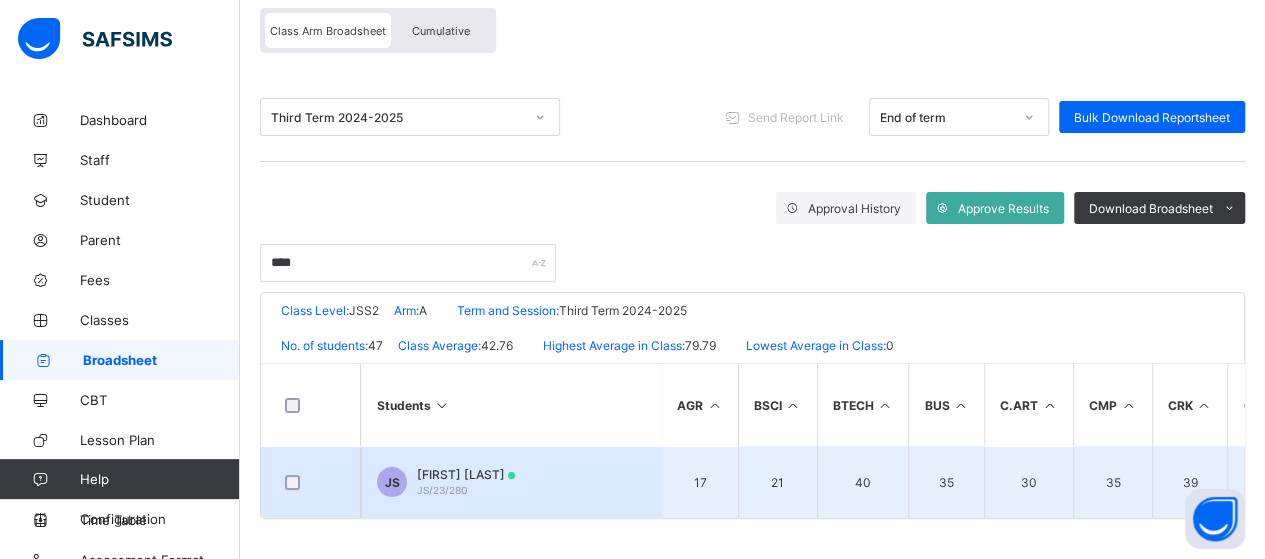 click on "JS [FIRST] [LAST]   JS/[YEAR]/[NUMBER]" at bounding box center (511, 482) 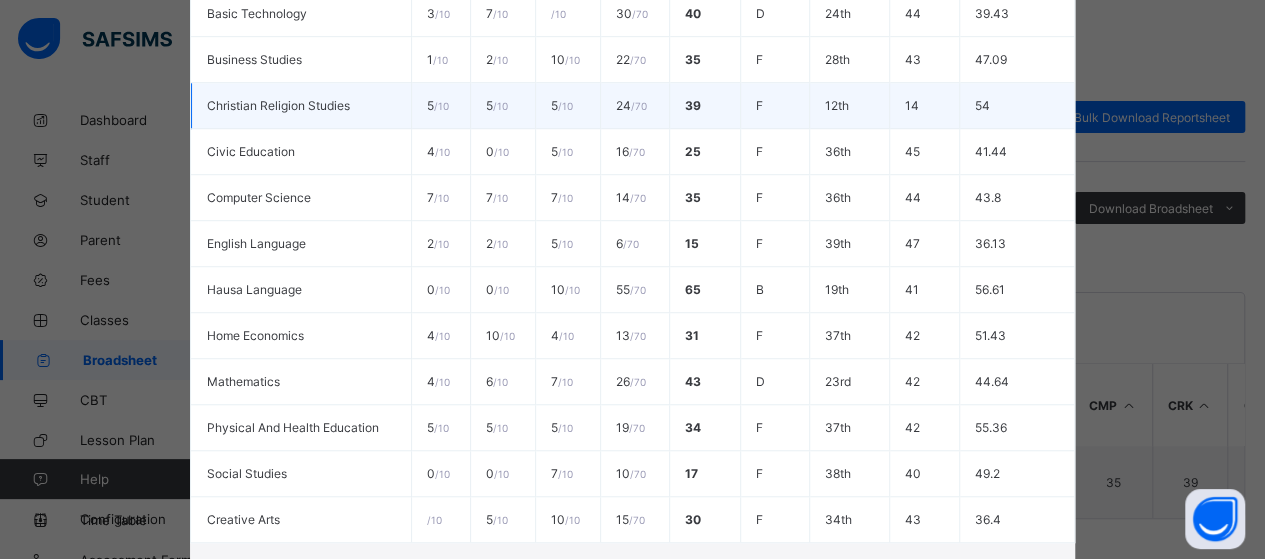 scroll, scrollTop: 739, scrollLeft: 0, axis: vertical 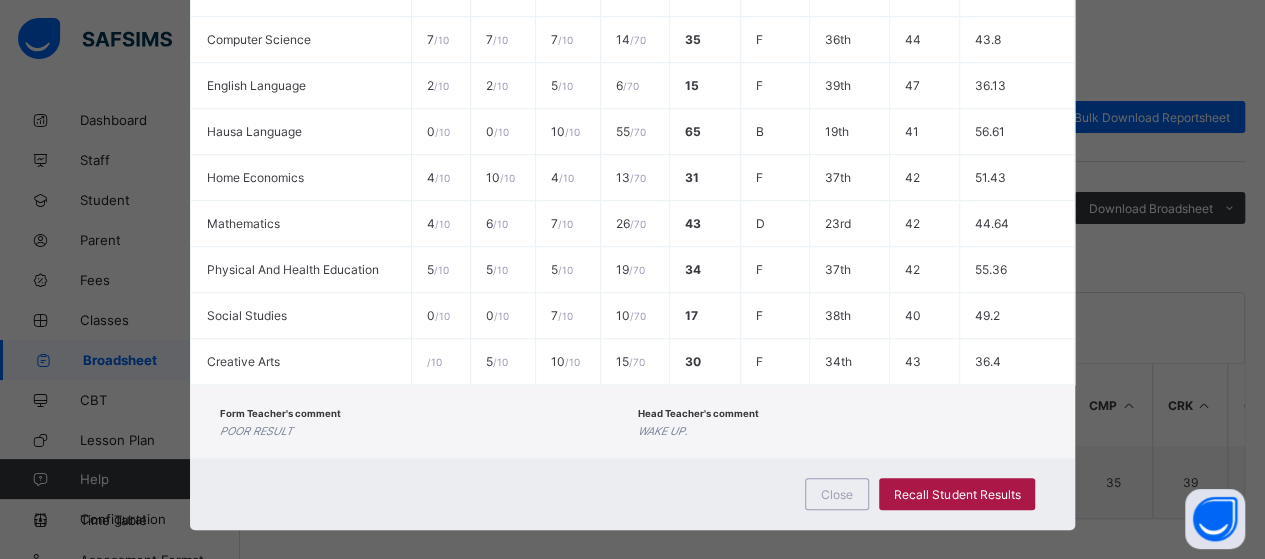 click on "Recall Student Results" at bounding box center [957, 494] 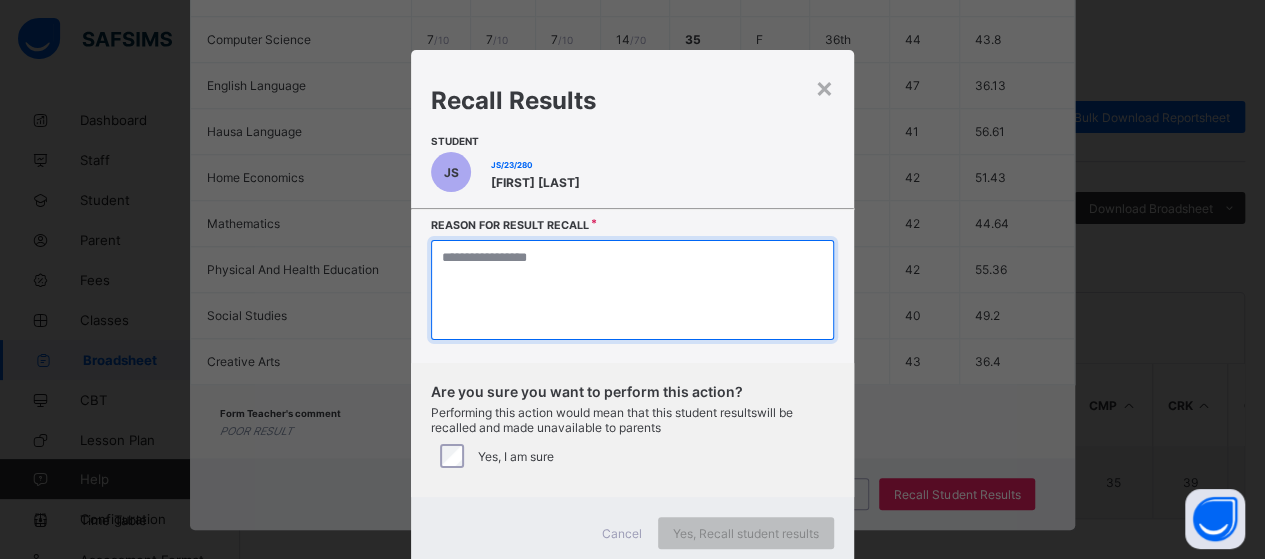 click at bounding box center [632, 290] 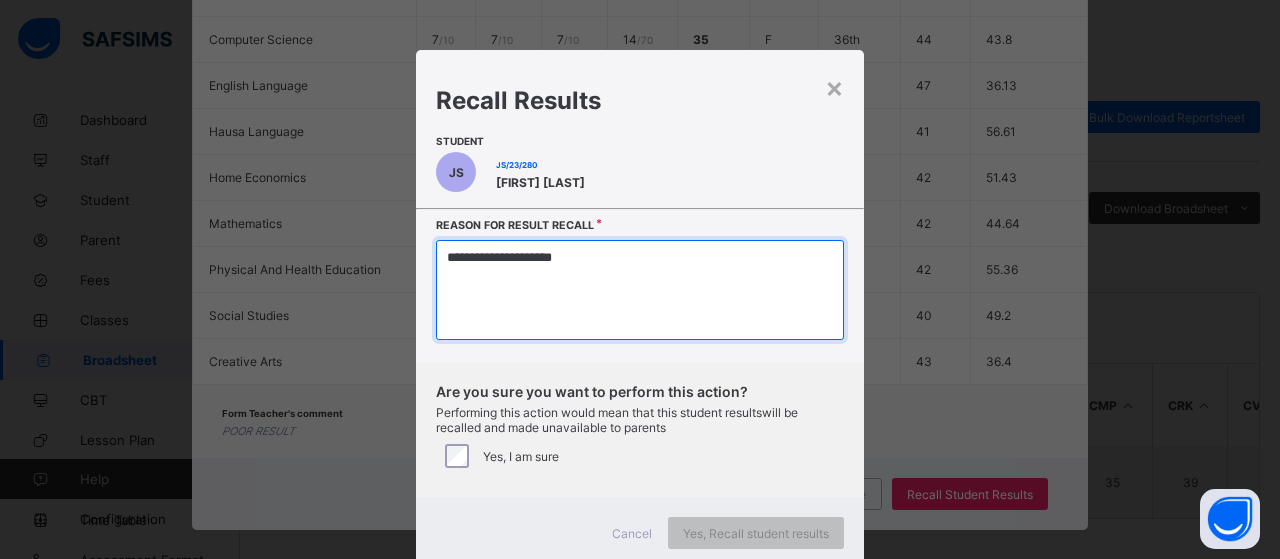 type on "**********" 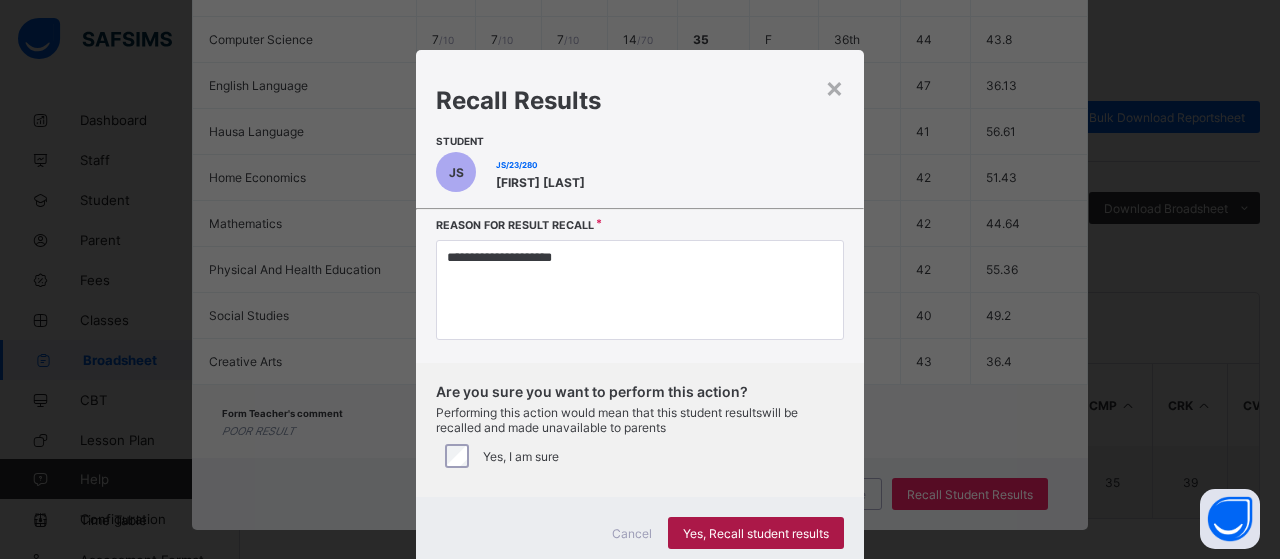 click on "Yes, Recall student results" at bounding box center [756, 533] 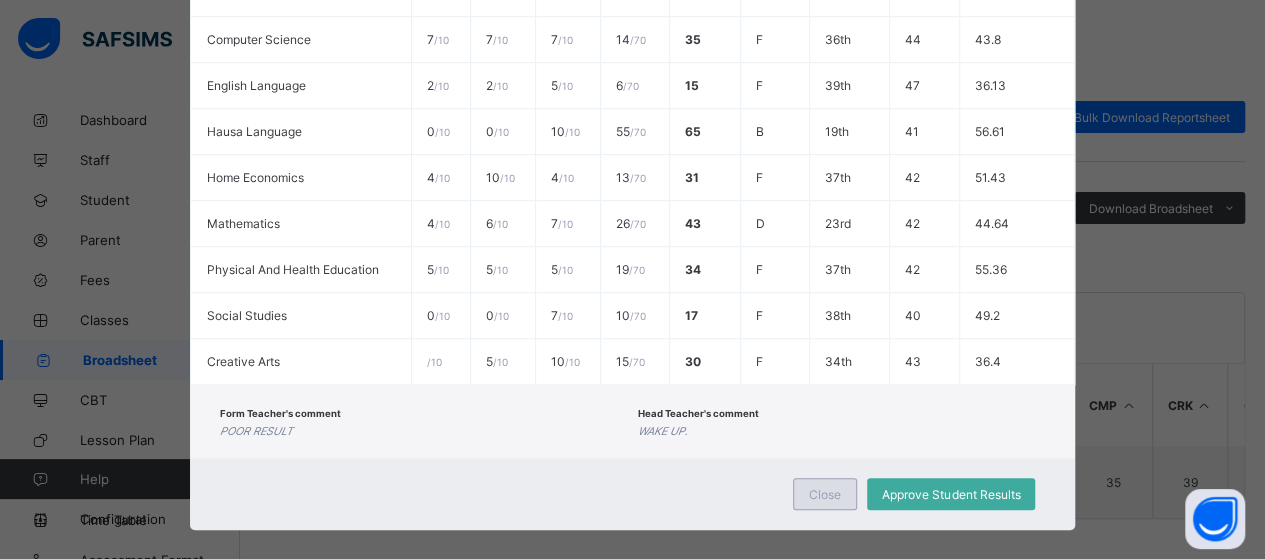 click on "Close" at bounding box center [825, 494] 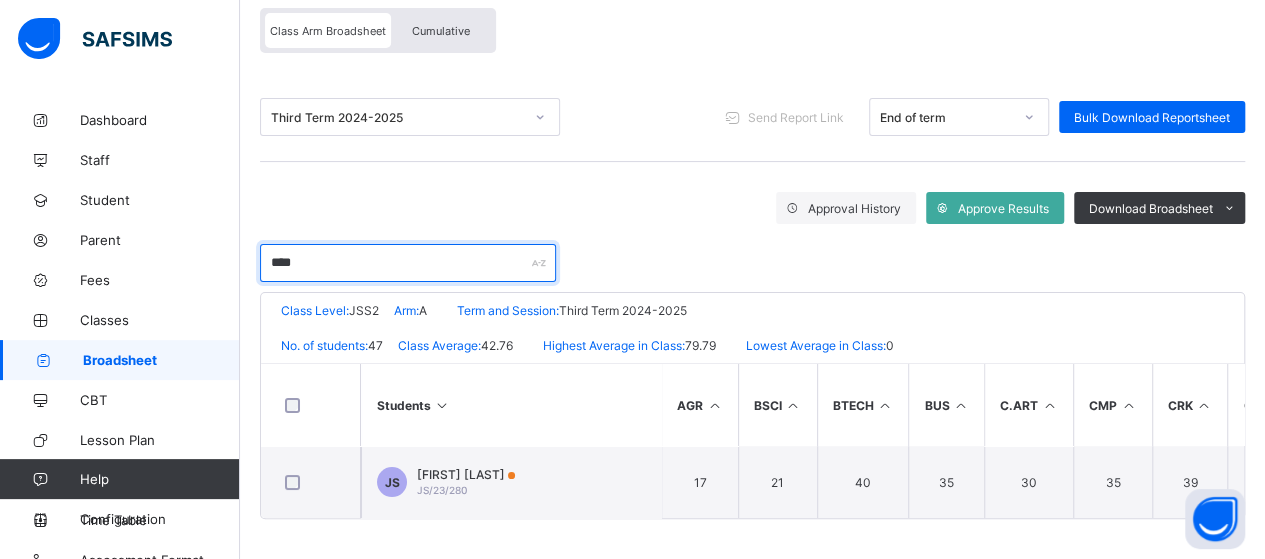 click on "****" at bounding box center (408, 263) 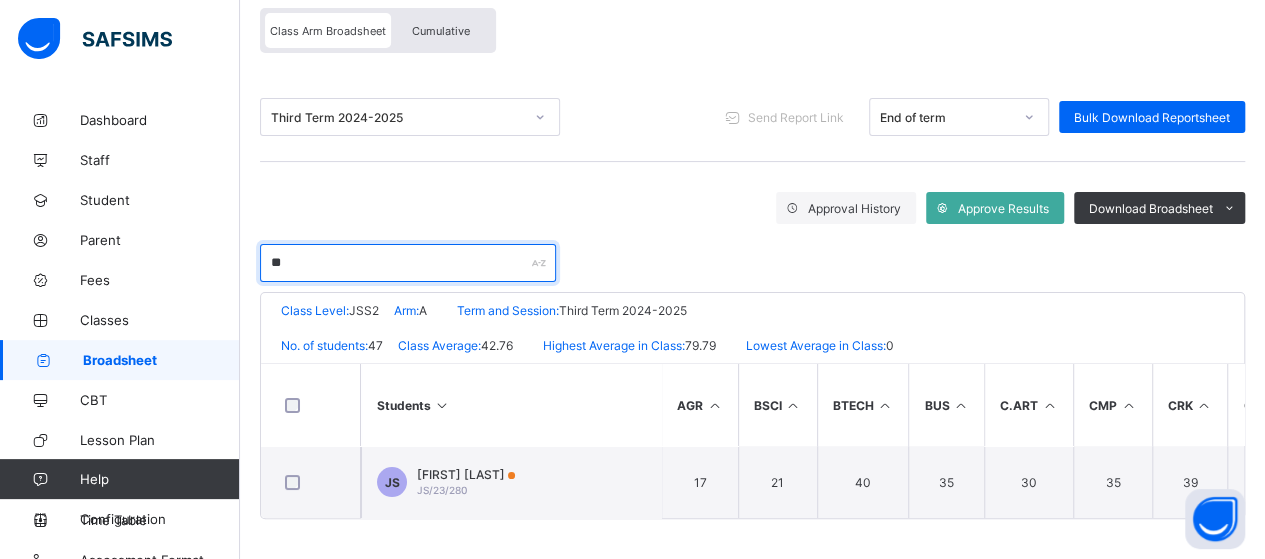 type on "*" 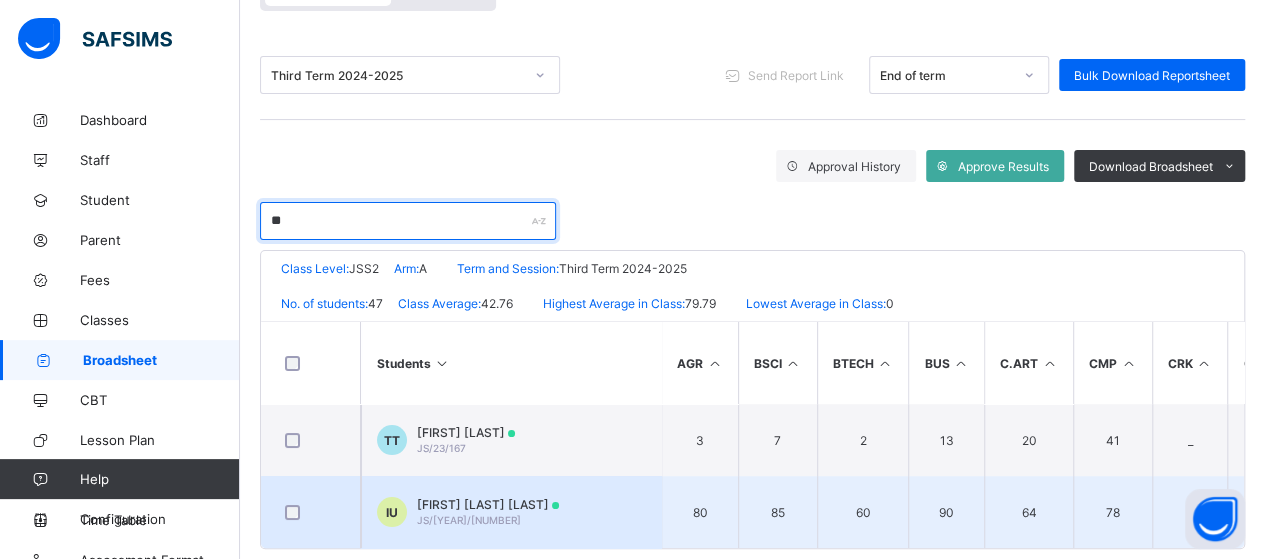 scroll, scrollTop: 251, scrollLeft: 0, axis: vertical 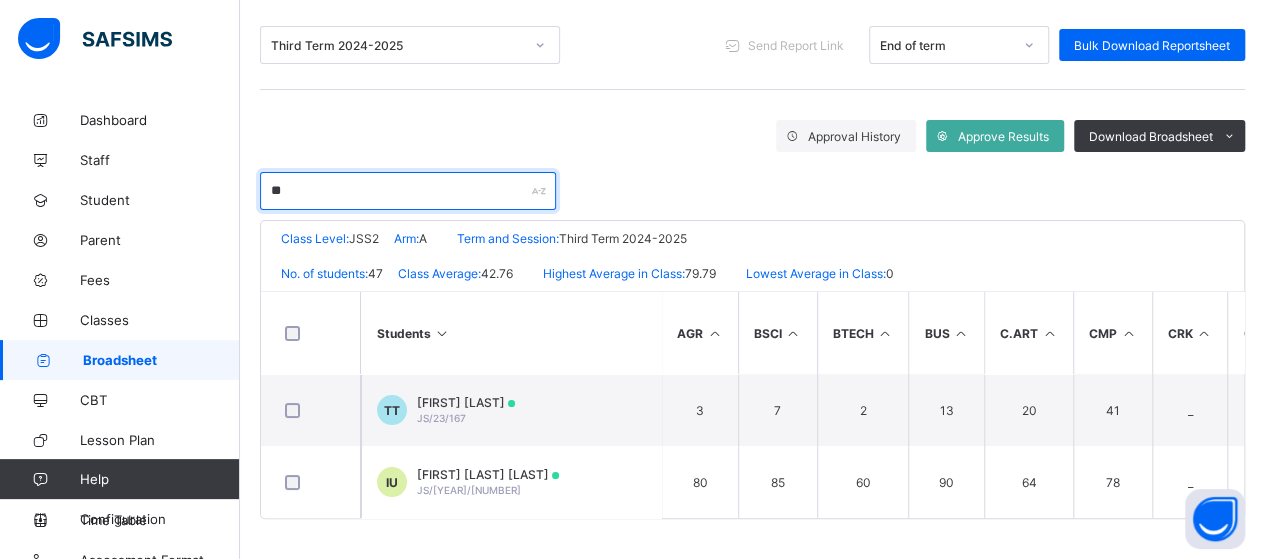 type on "*" 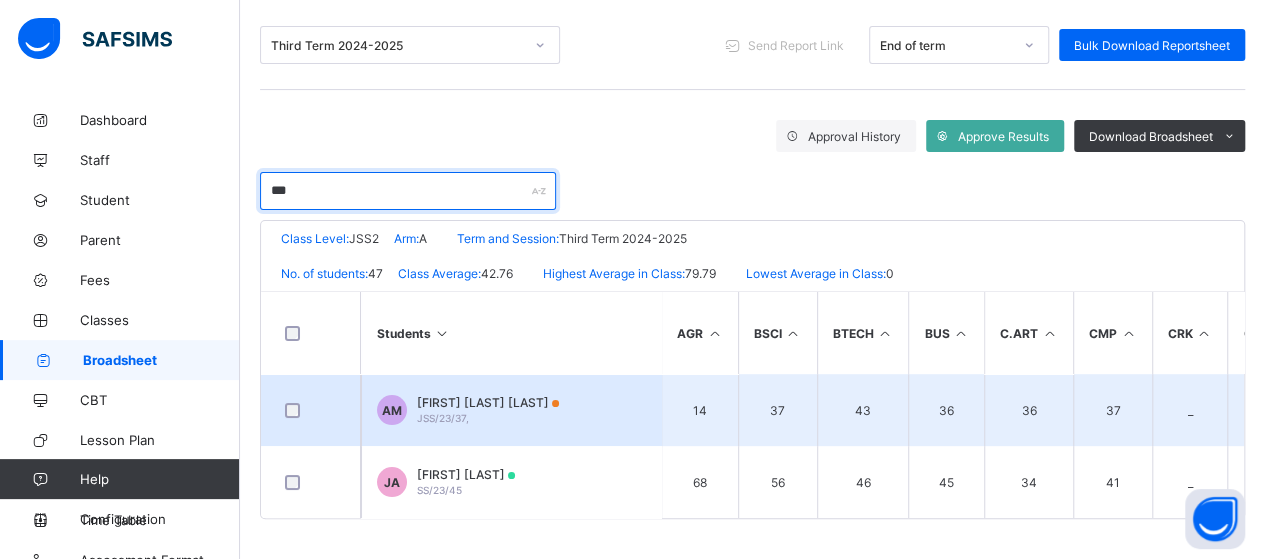 type on "***" 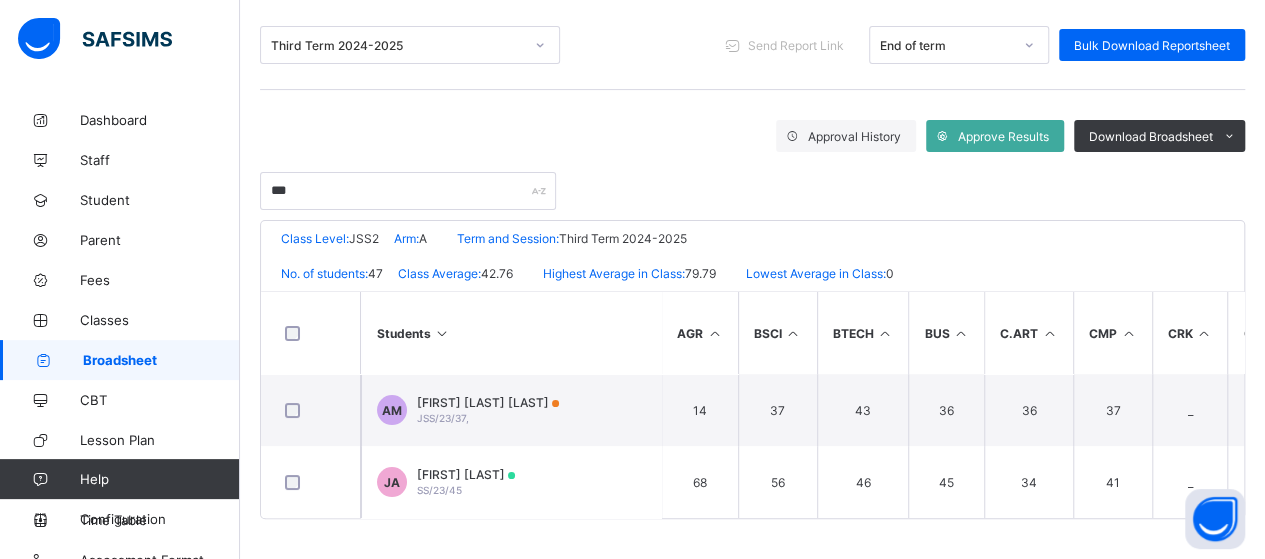 click on "[FIRST] [LAST]   JSS/23/37," at bounding box center (488, 410) 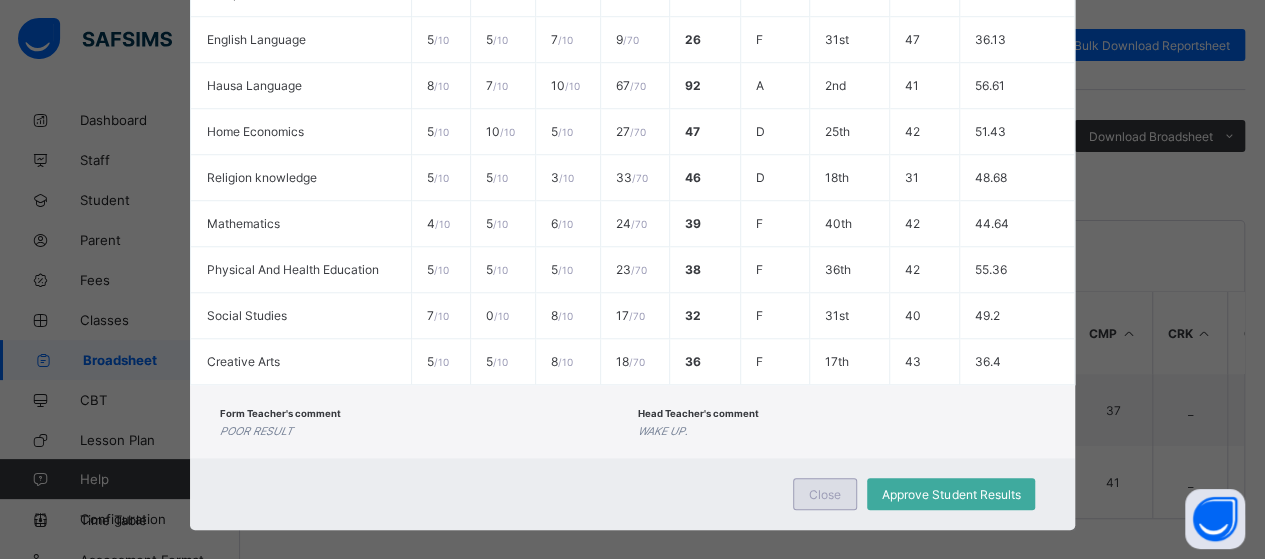 click on "Close" at bounding box center (825, 494) 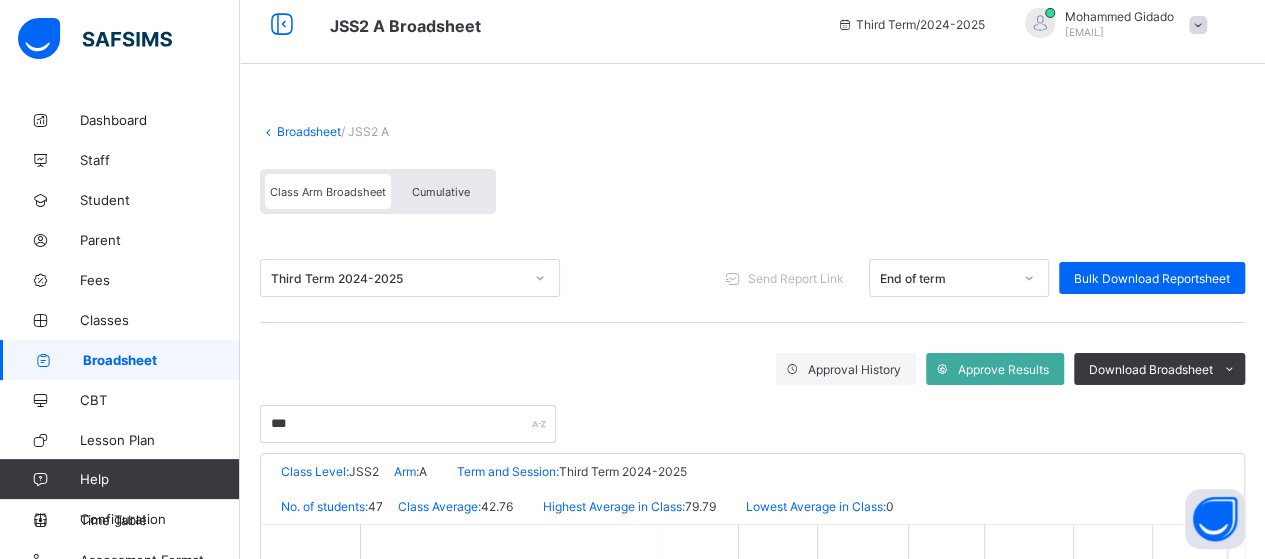 scroll, scrollTop: 0, scrollLeft: 0, axis: both 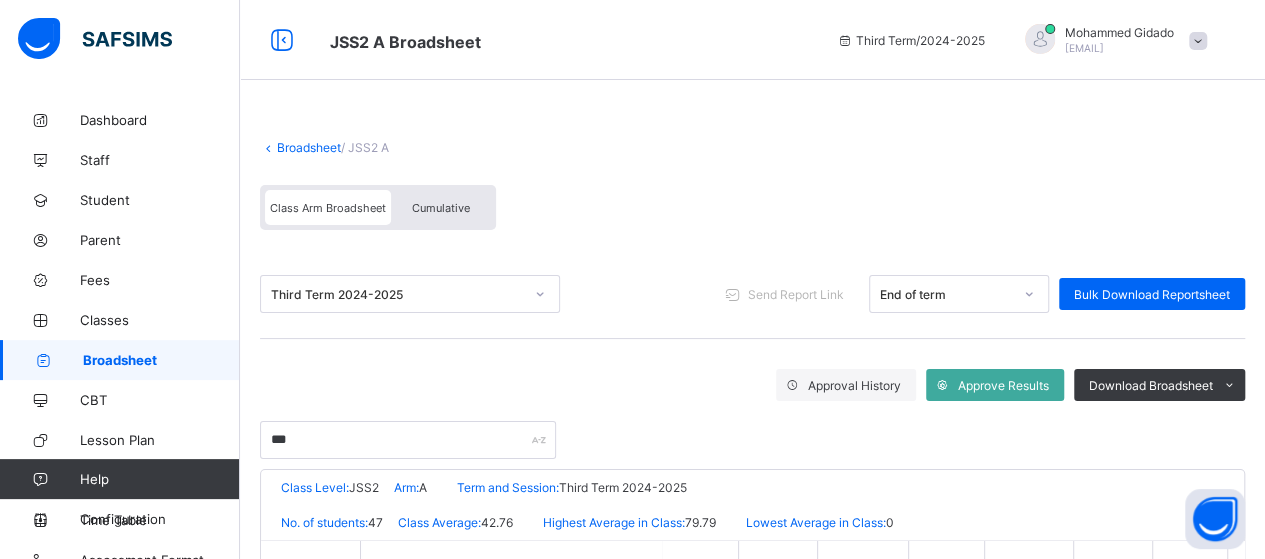 click on "Broadsheet" at bounding box center [309, 147] 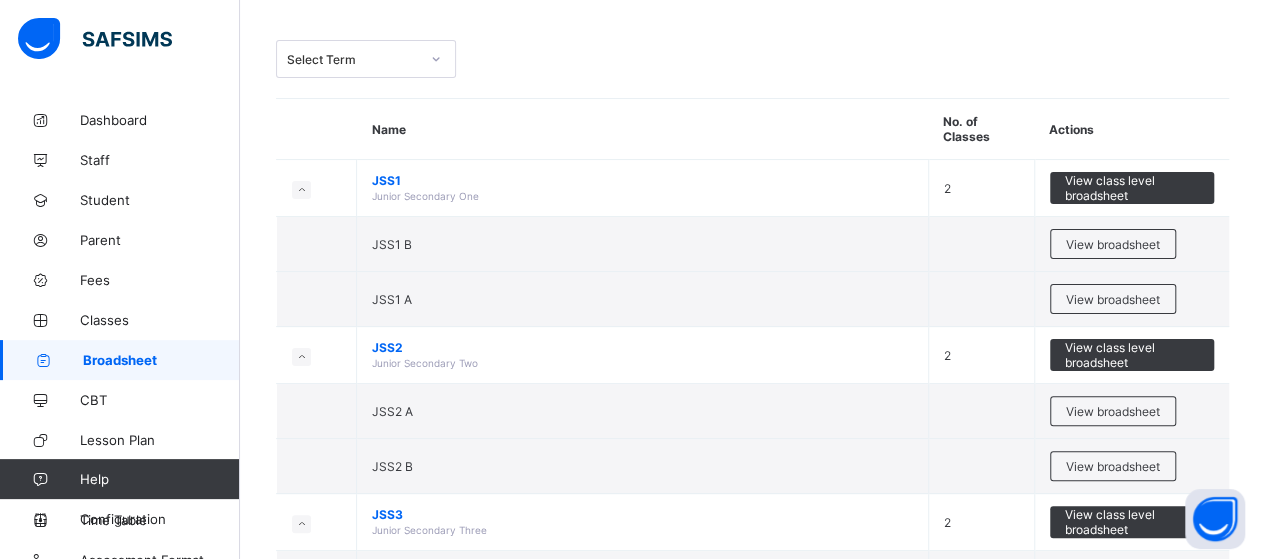 scroll, scrollTop: 200, scrollLeft: 0, axis: vertical 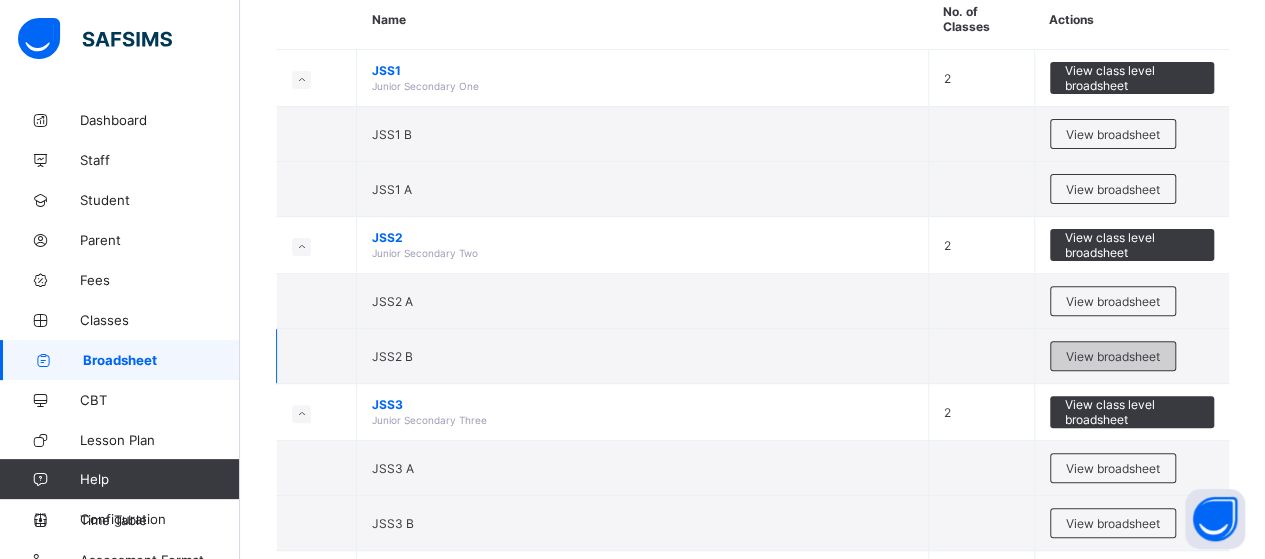 click on "View broadsheet" at bounding box center [1113, 356] 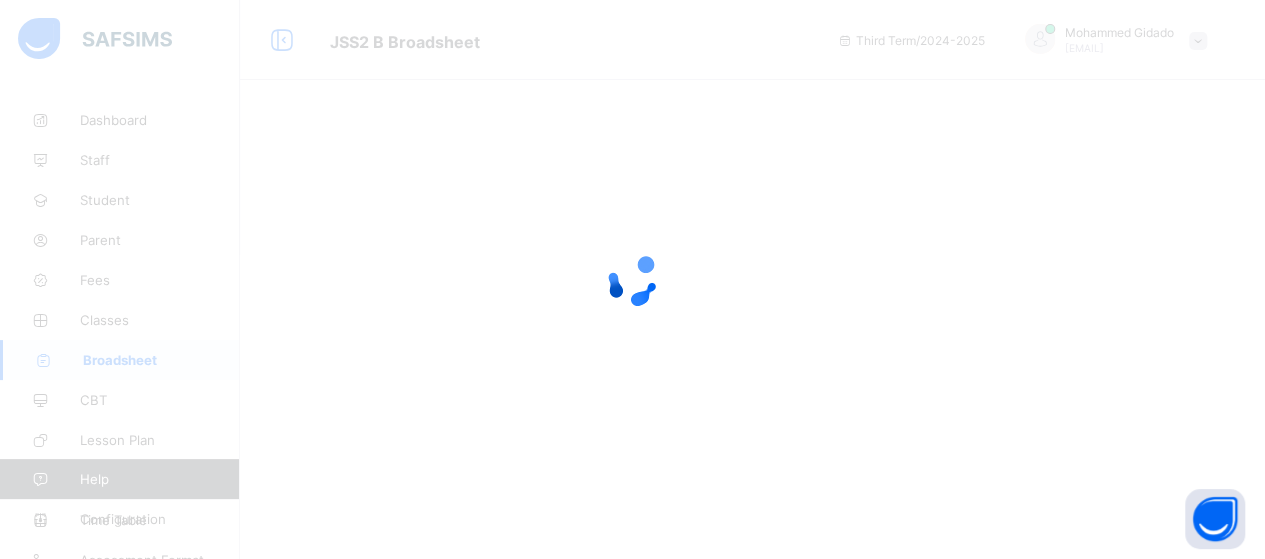 scroll, scrollTop: 0, scrollLeft: 0, axis: both 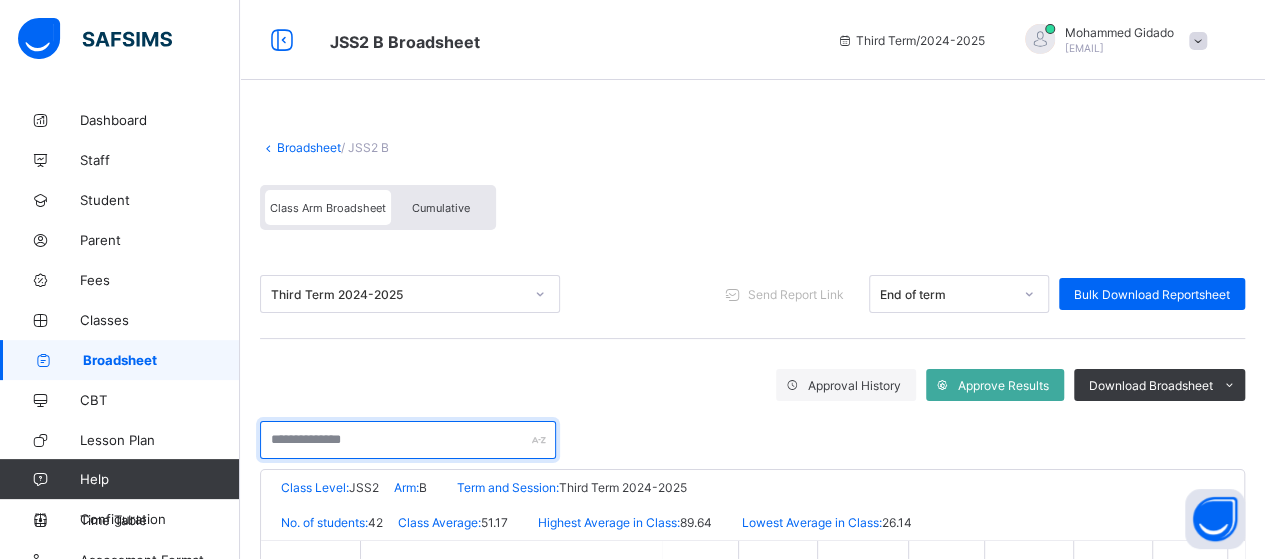 click at bounding box center (408, 440) 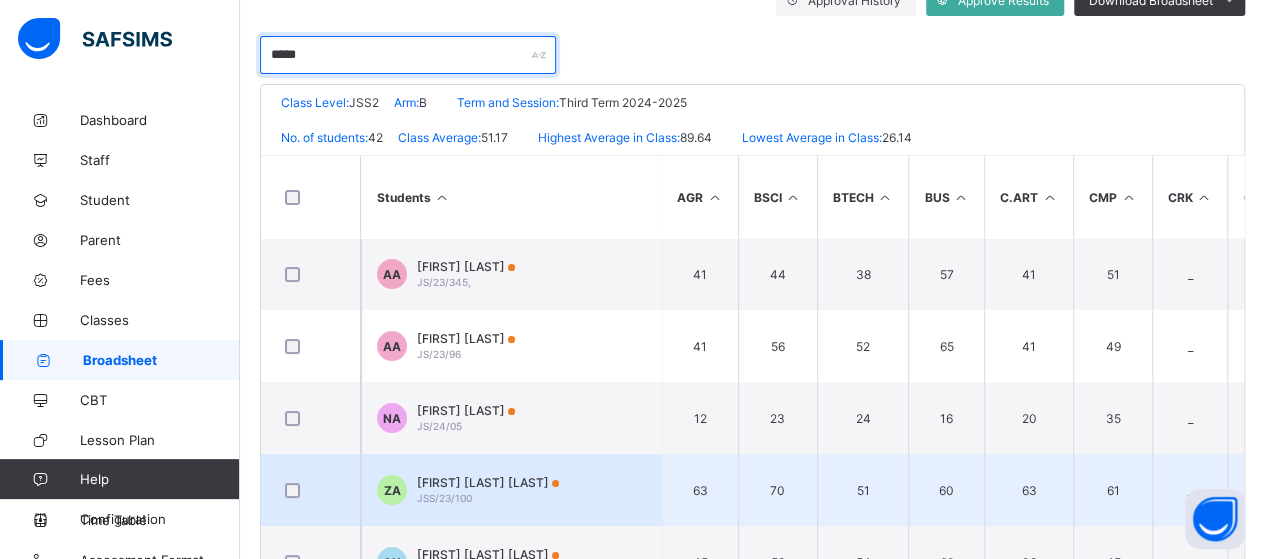 scroll, scrollTop: 400, scrollLeft: 0, axis: vertical 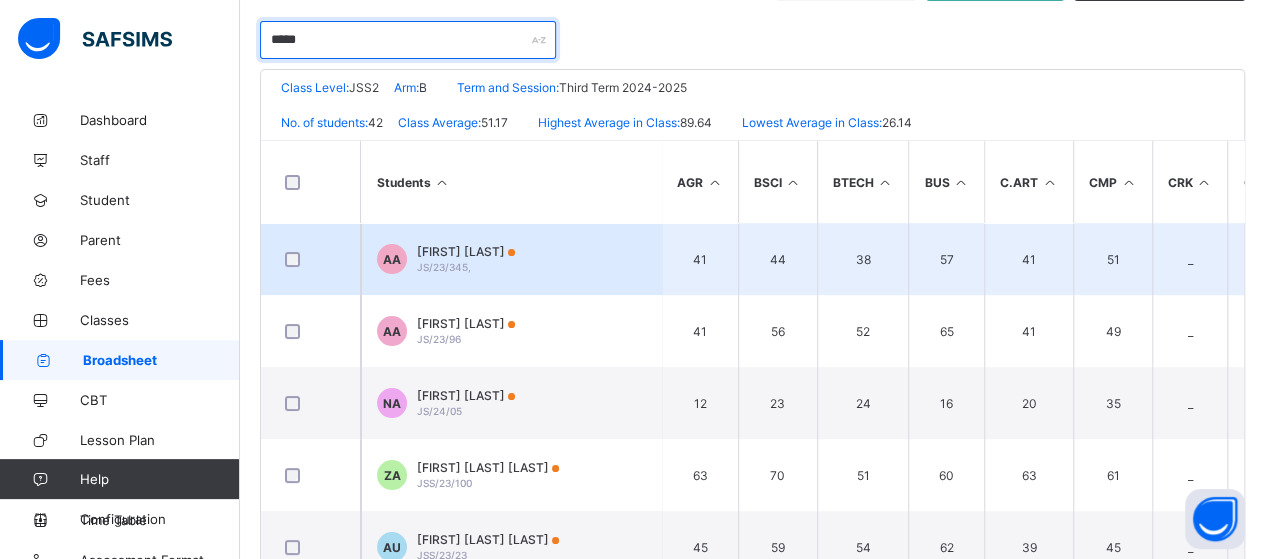 type on "*****" 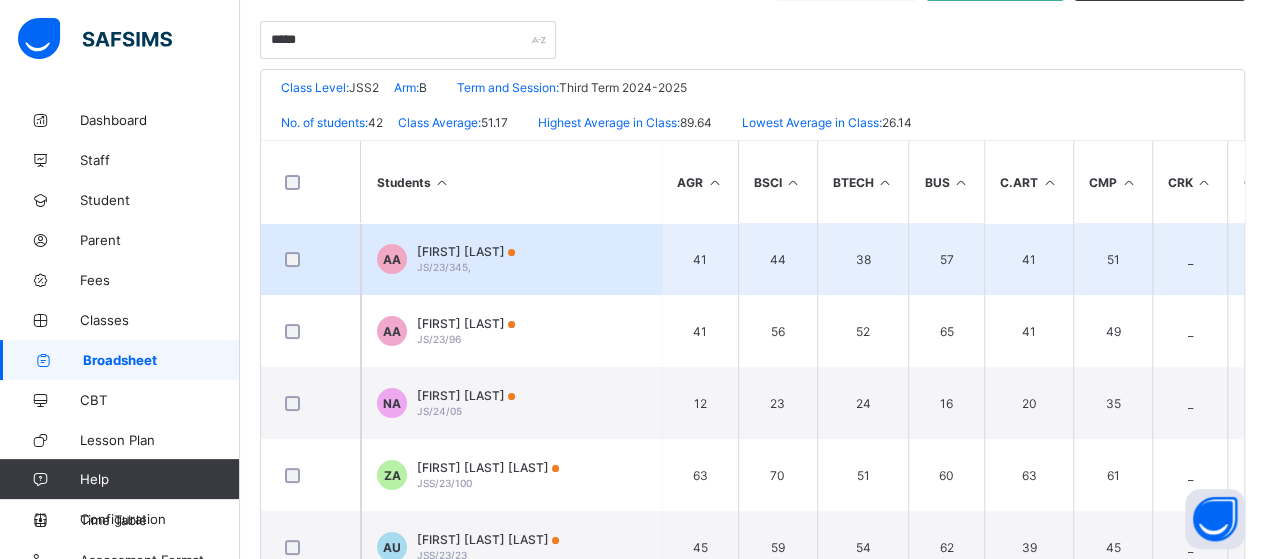 click on "[FIRST]  [LAST]" at bounding box center (466, 251) 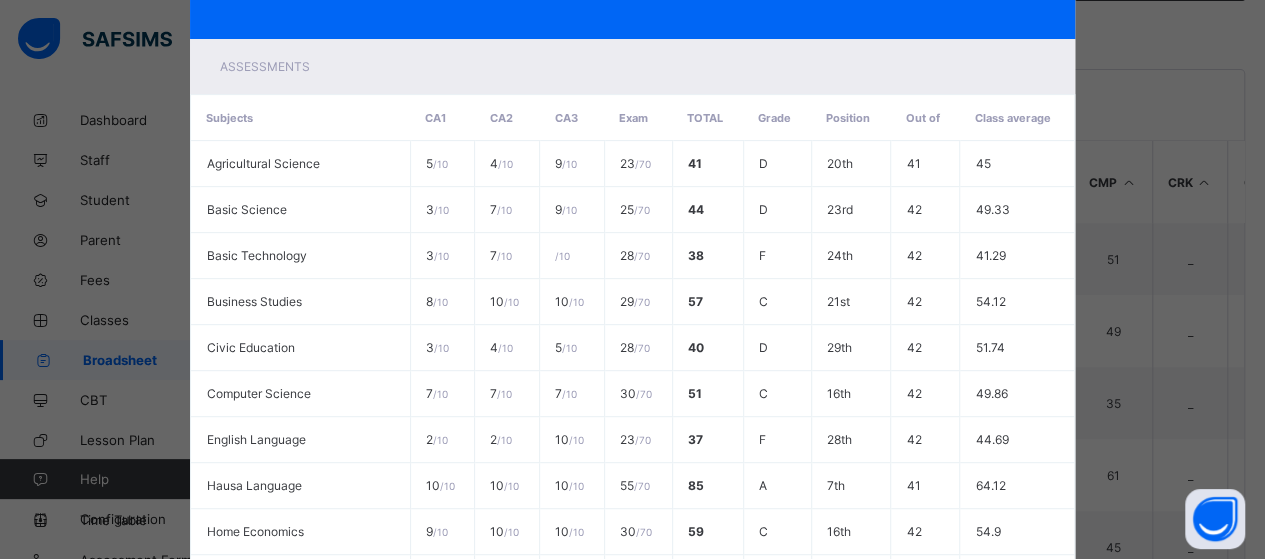 scroll, scrollTop: 0, scrollLeft: 0, axis: both 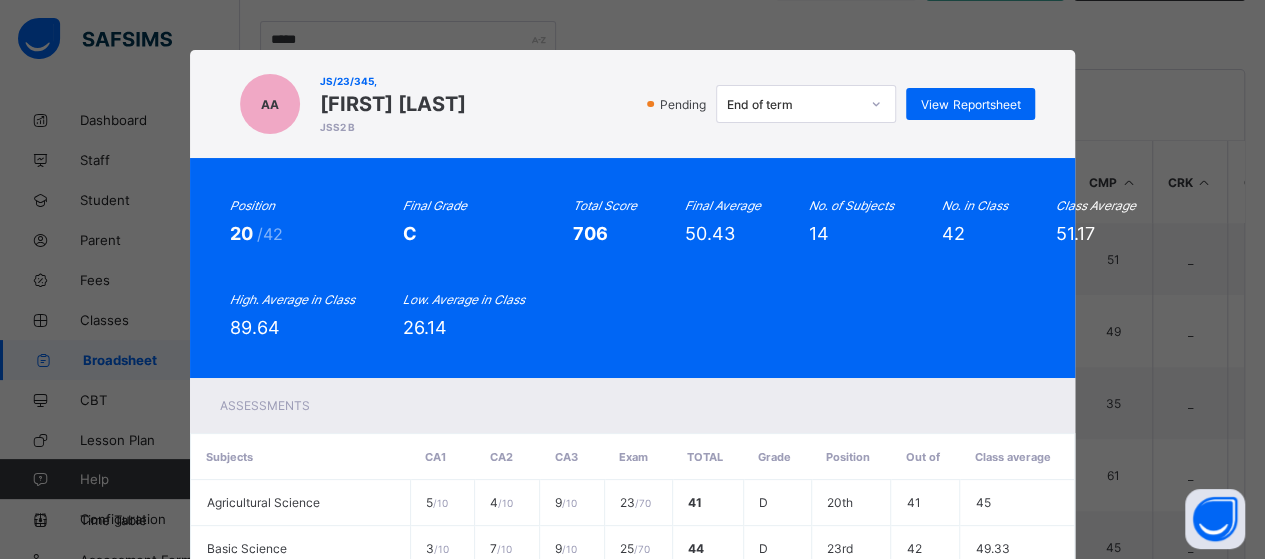 click on "AA   JS/[YEAR]/[NUMBER],     [FIRST] [LAST]     JSS2 B   Pending End of term View Reportsheet     Position         20       /42         Final Grade         C         Total Score         706         Final Average         50.43         No. of Subjects         14         No. in Class         42         Class Average         51.17         High. Average in Class         89.64         Low. Average in Class         26.14     Assessments     Subjects       CA1     CA2     CA3     Exam       Total         Grade         Position         Out of         Class average       Agricultural Science     5 / 10     4 / 10     9 / 10     23 / 70     41     D     20th     41     45     Basic Science     3 / 10     7 / 10     9 / 10     25 / 70     44     D     23rd     42     49.33     Basic Technology     3 / 10     7 / 10     / 10     28 / 70     38     F     24th     42     41.29     Business Studies     8 / 10     10 / 10     10 / 10     29 / 70     57     C     21st     42     54.12     Civic Education     3 / 10     4 / 10     5 / 10" at bounding box center (632, 279) 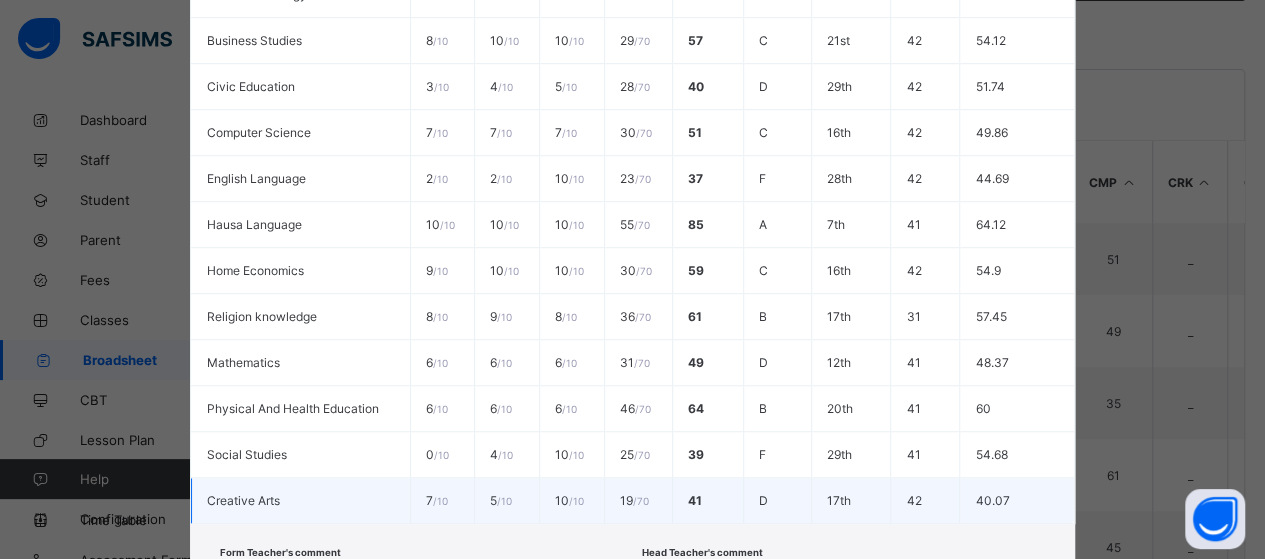scroll, scrollTop: 739, scrollLeft: 0, axis: vertical 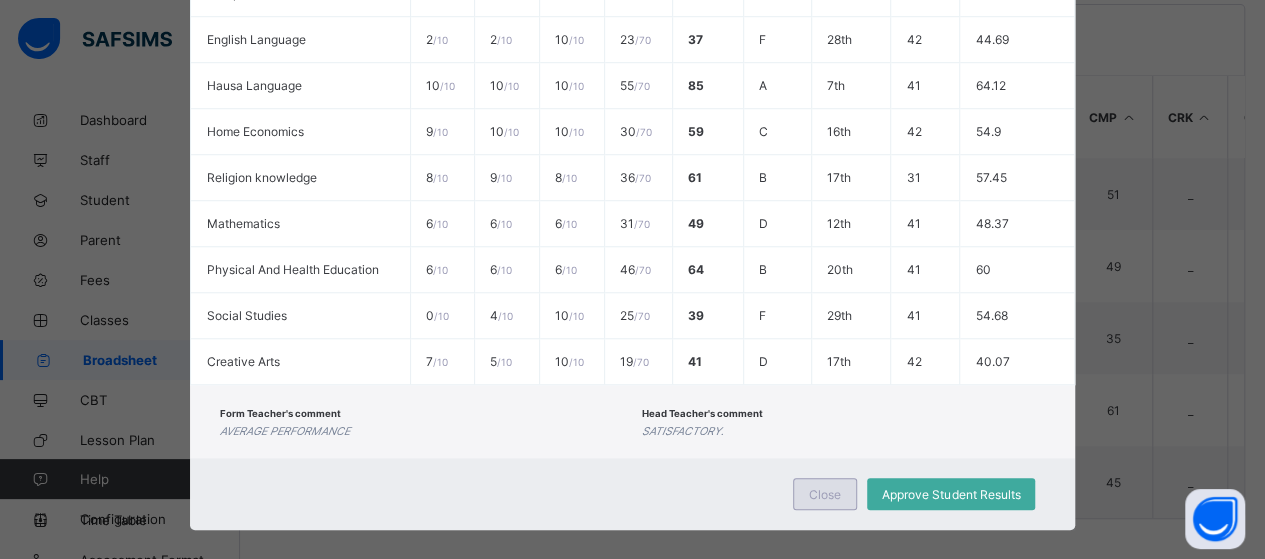 click on "Close" at bounding box center [825, 494] 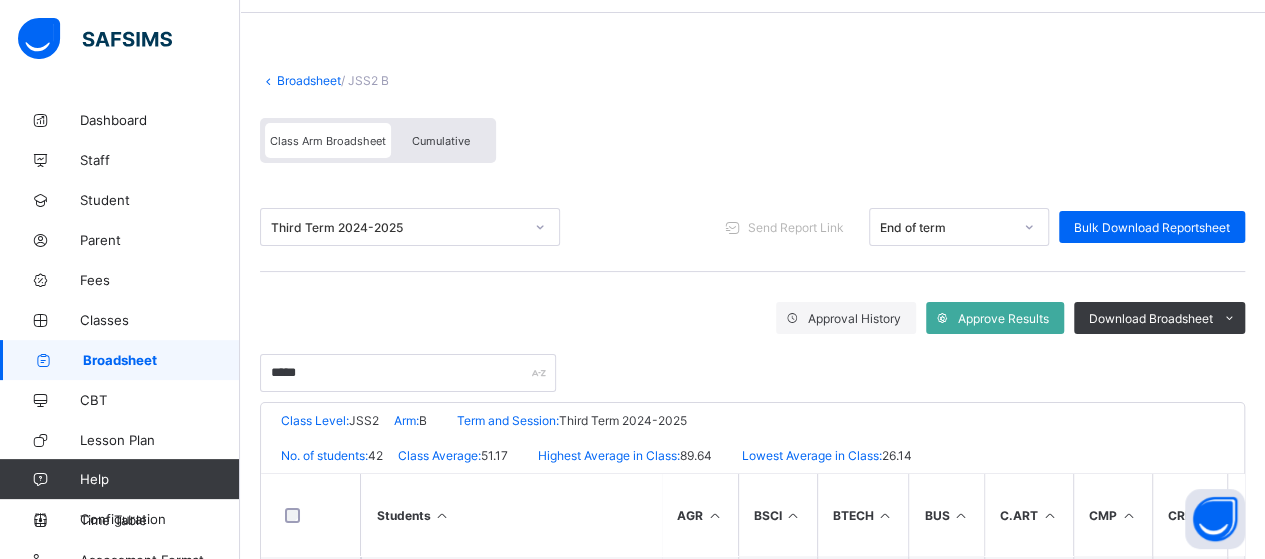 scroll, scrollTop: 0, scrollLeft: 0, axis: both 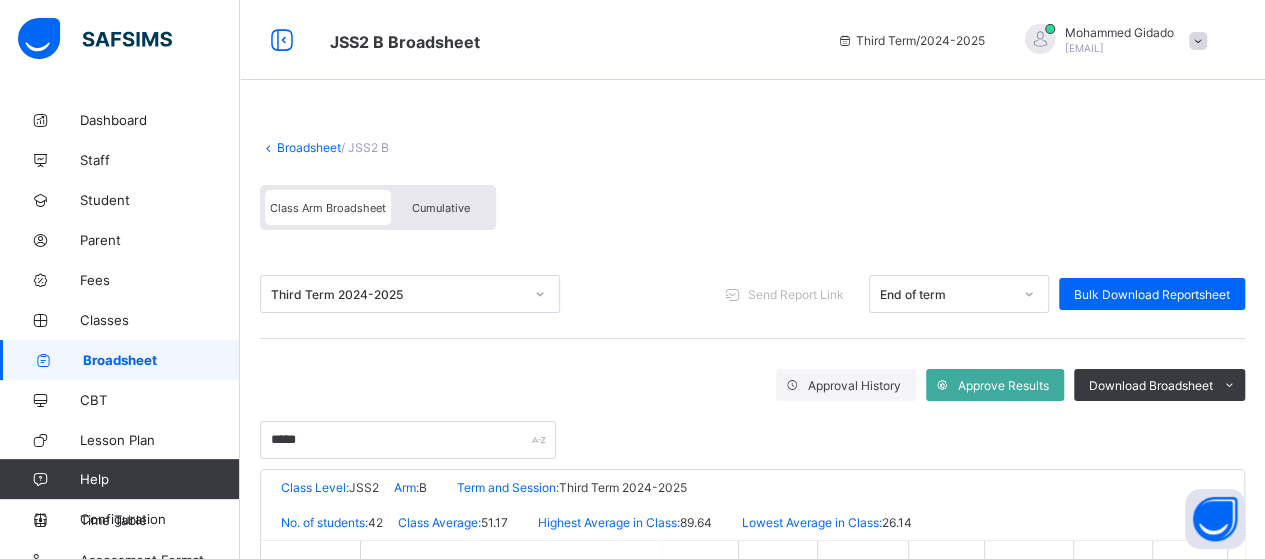 click on "Broadsheet" at bounding box center (309, 147) 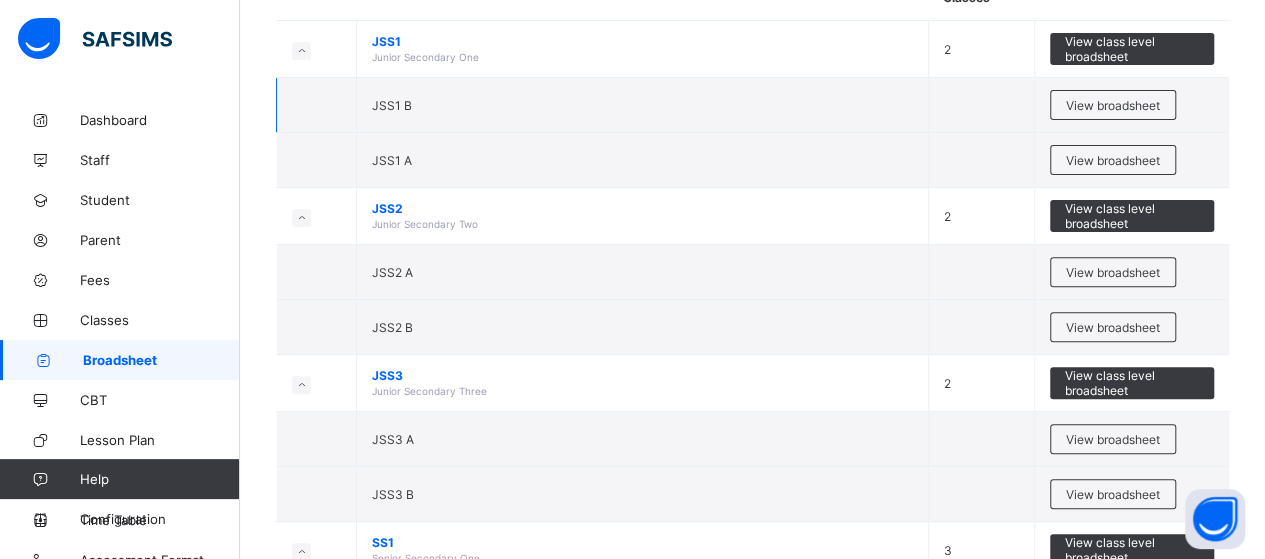 scroll, scrollTop: 300, scrollLeft: 0, axis: vertical 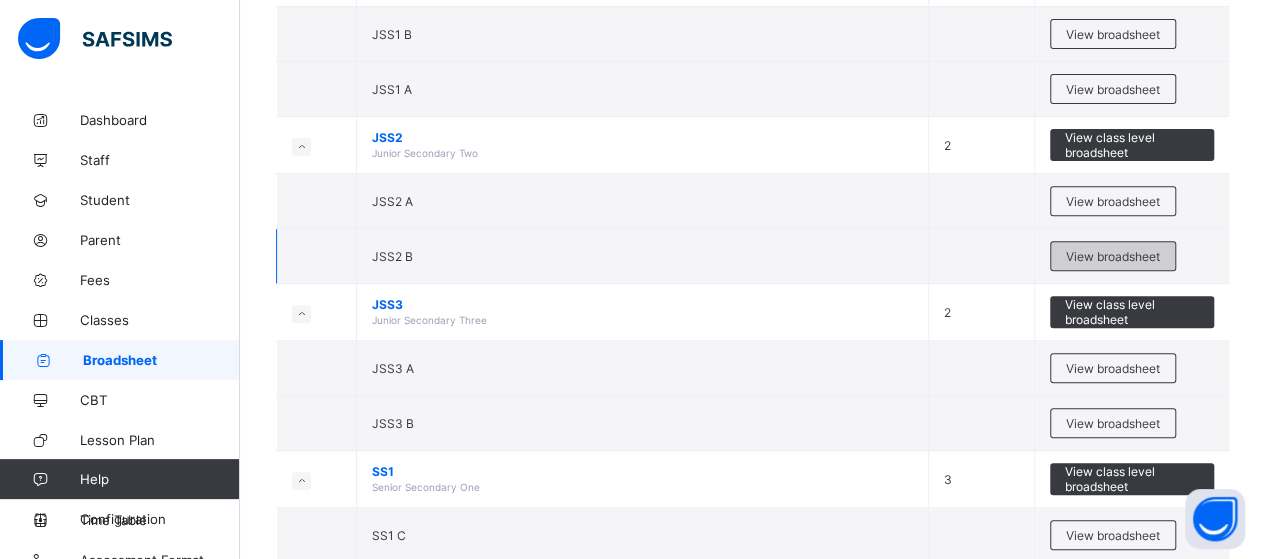 click on "View broadsheet" at bounding box center (1113, 256) 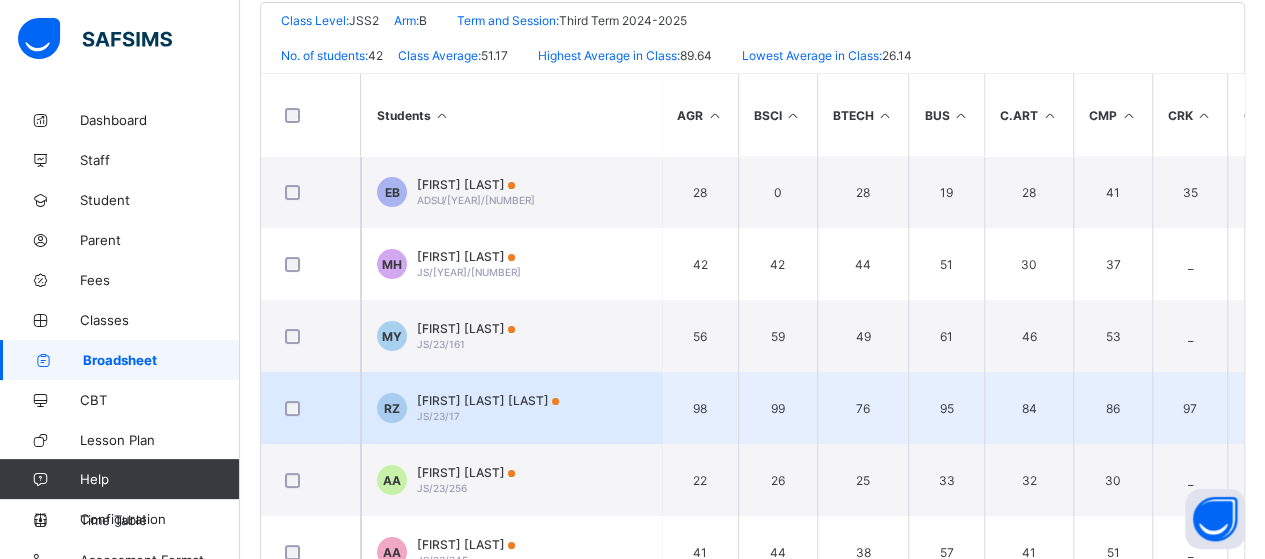 scroll, scrollTop: 516, scrollLeft: 0, axis: vertical 